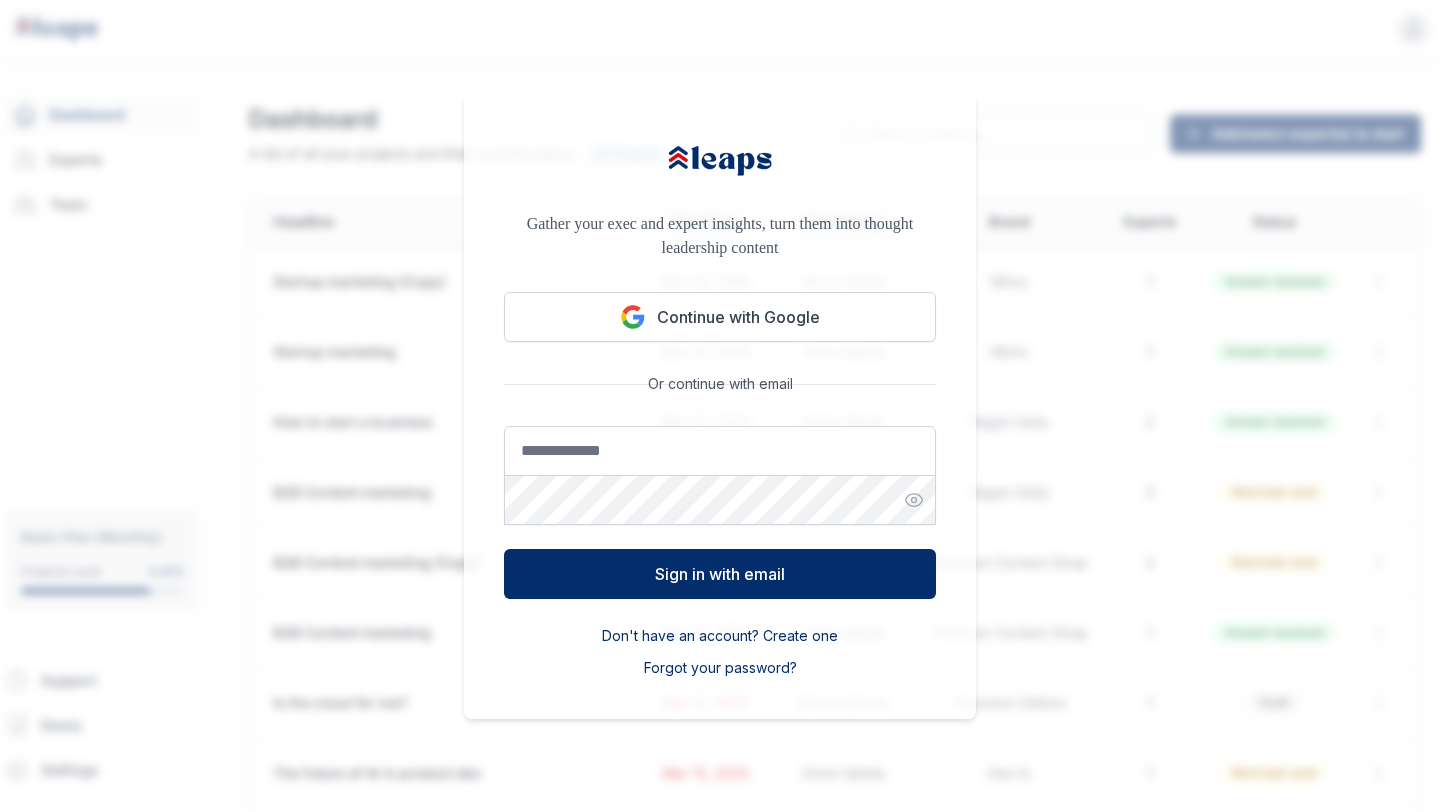 scroll, scrollTop: 0, scrollLeft: 0, axis: both 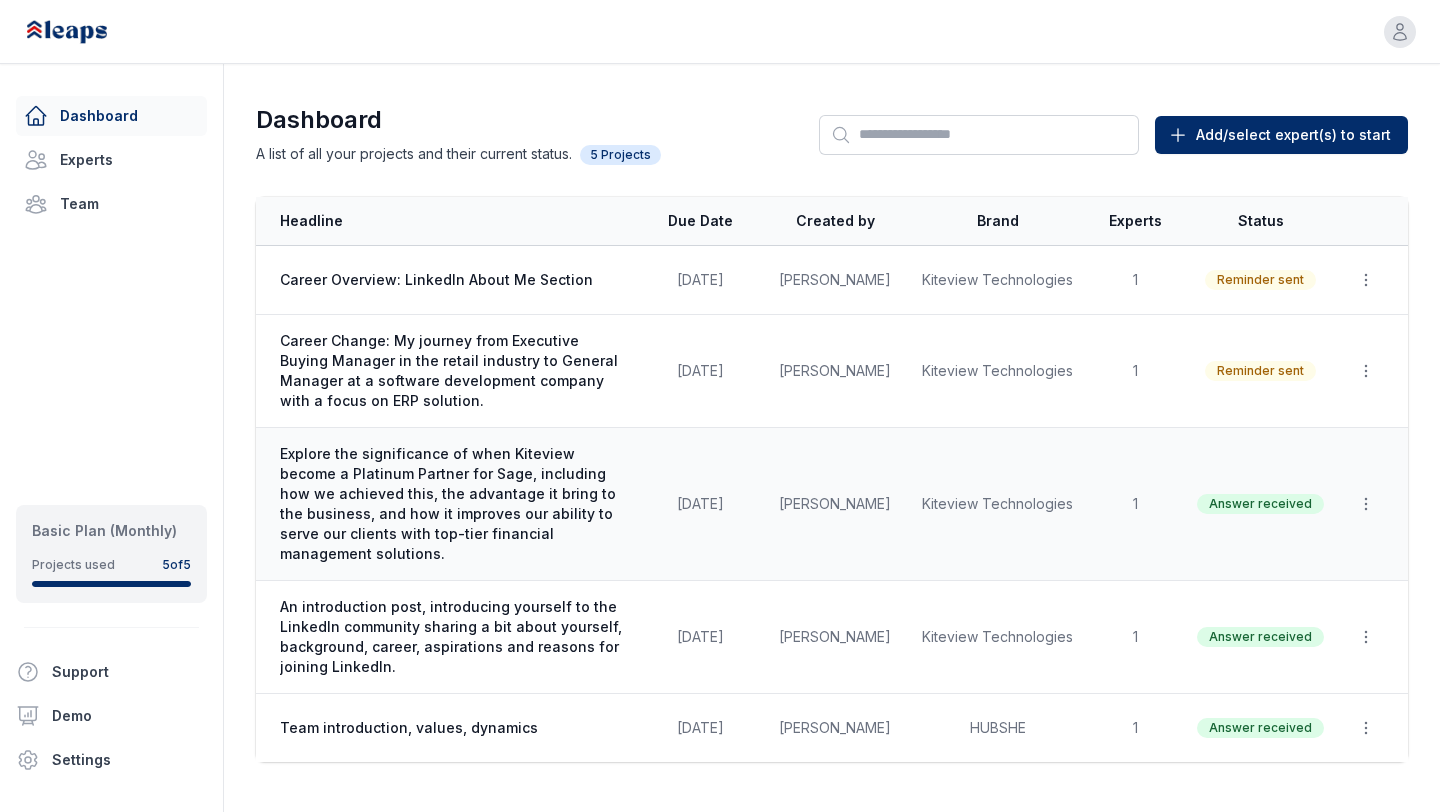 click on "Answer received" at bounding box center (1260, 504) 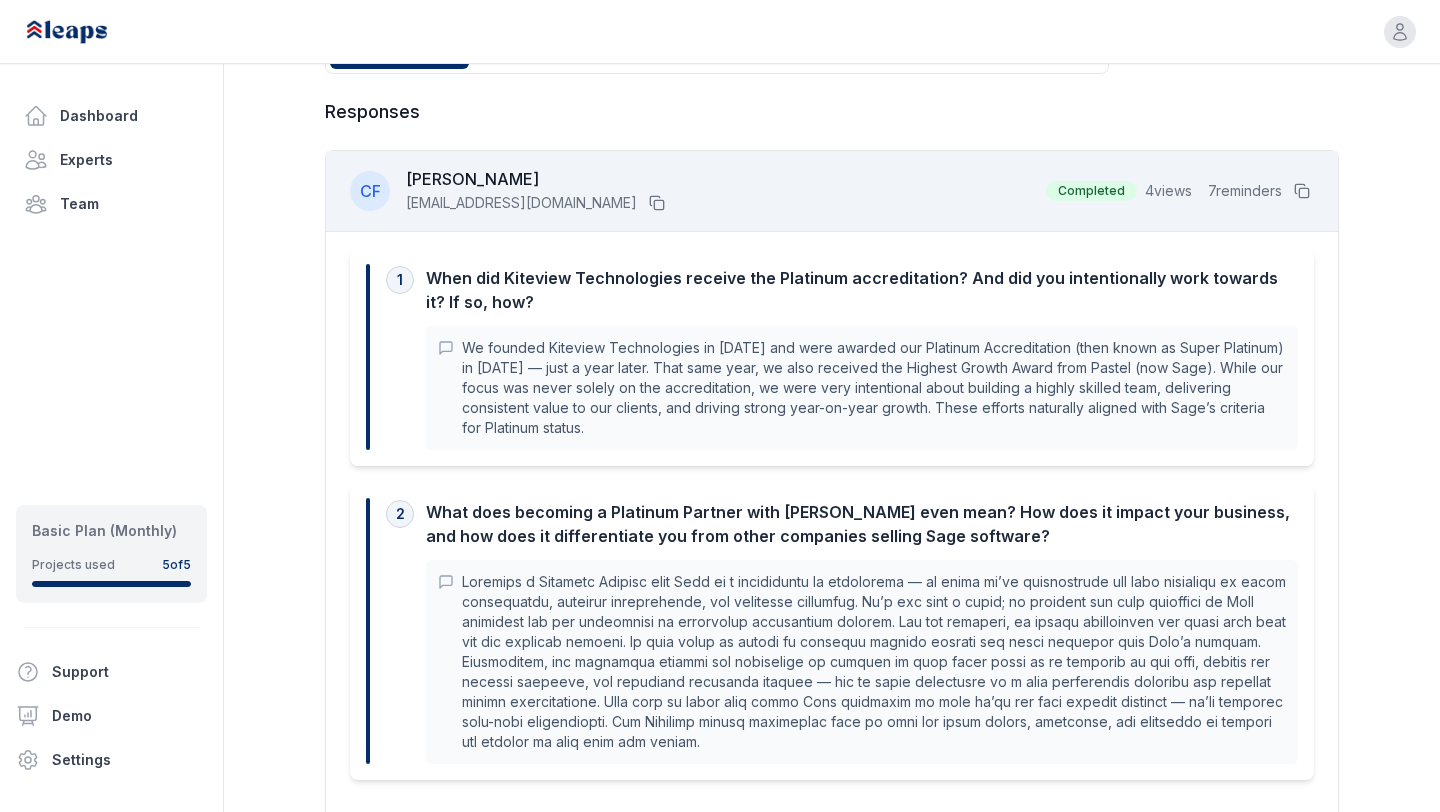 scroll, scrollTop: 540, scrollLeft: 0, axis: vertical 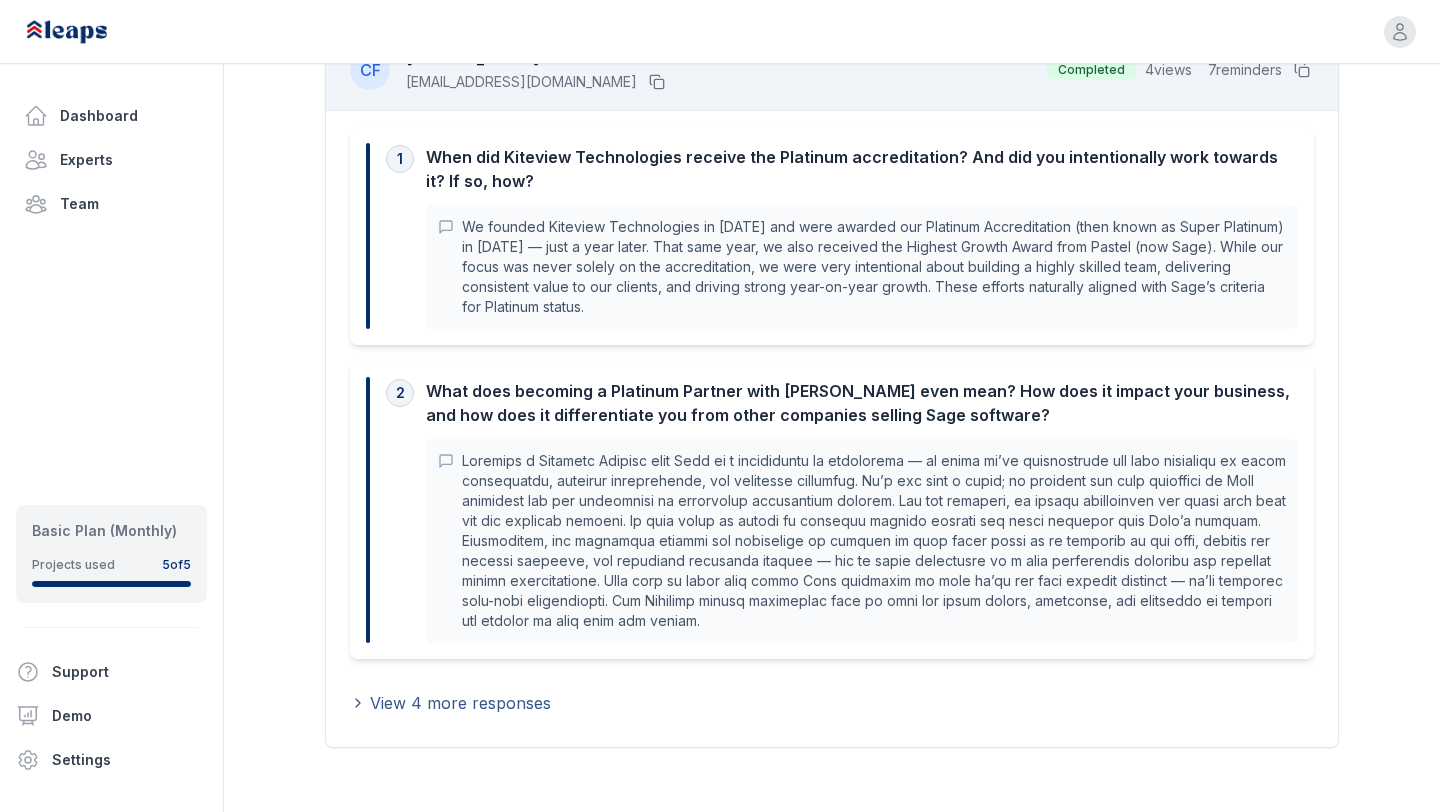 click on "View 4 more responses" at bounding box center (460, 703) 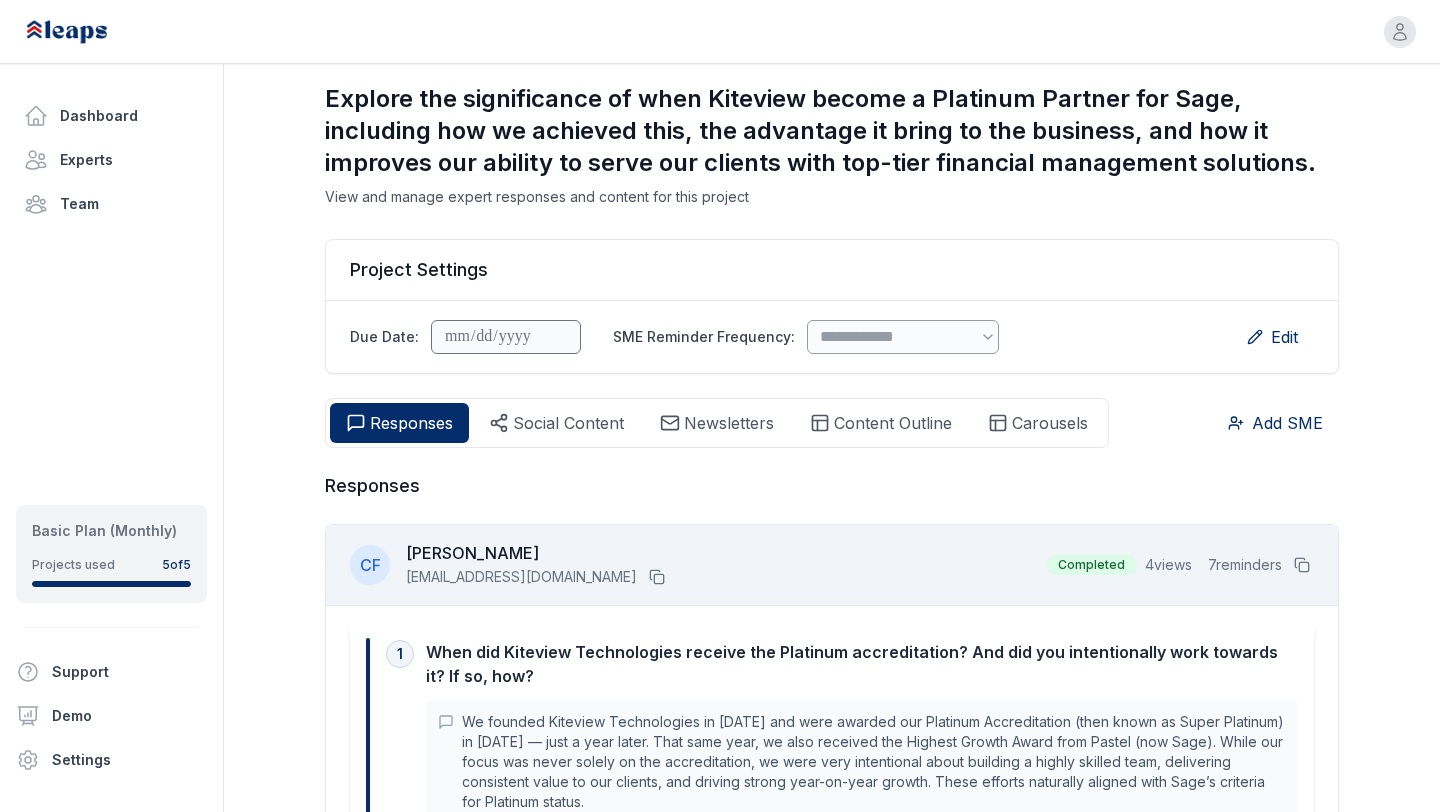 scroll, scrollTop: 0, scrollLeft: 0, axis: both 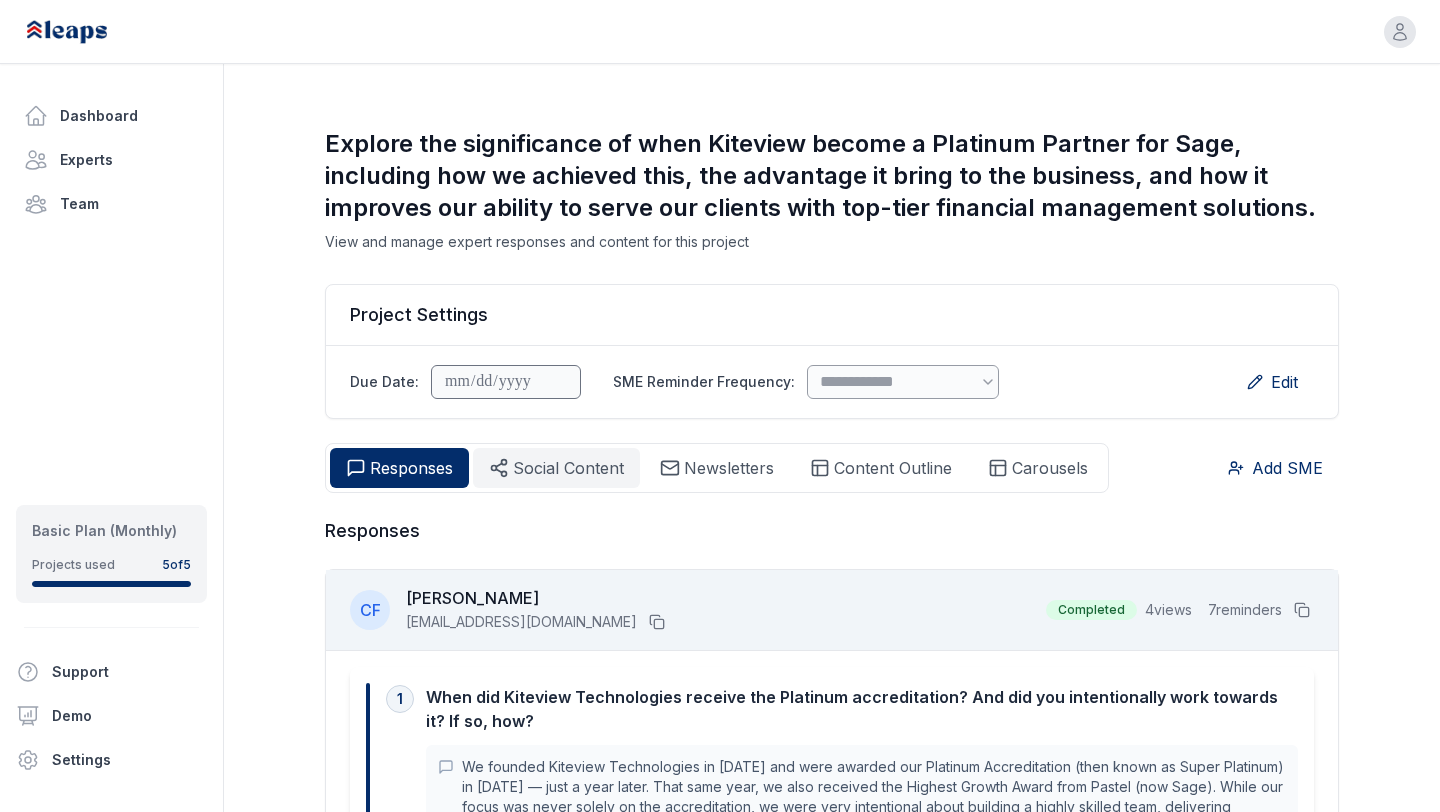 click on "Social Content" at bounding box center (568, 468) 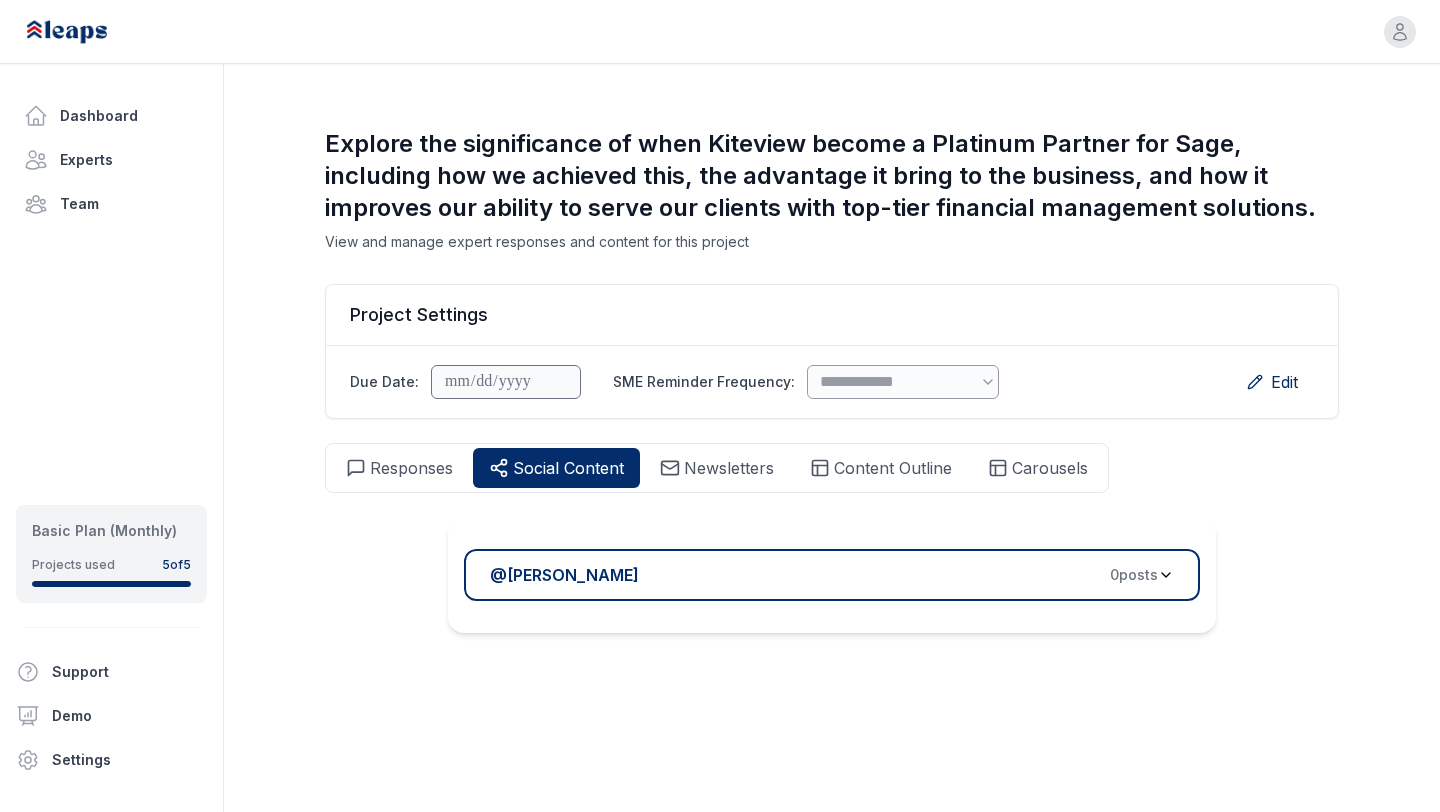 click 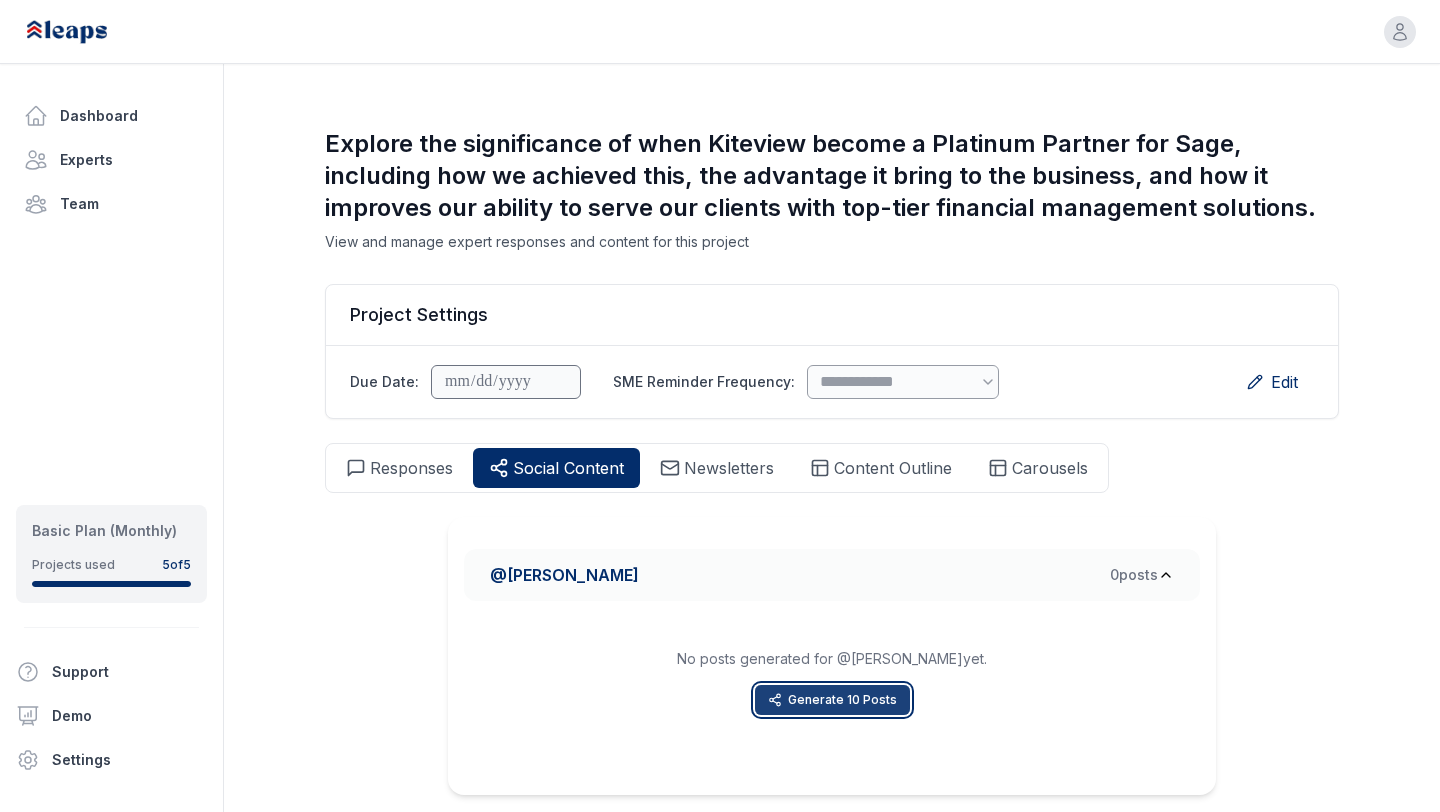 click on "Generate 10 Posts" at bounding box center (832, 700) 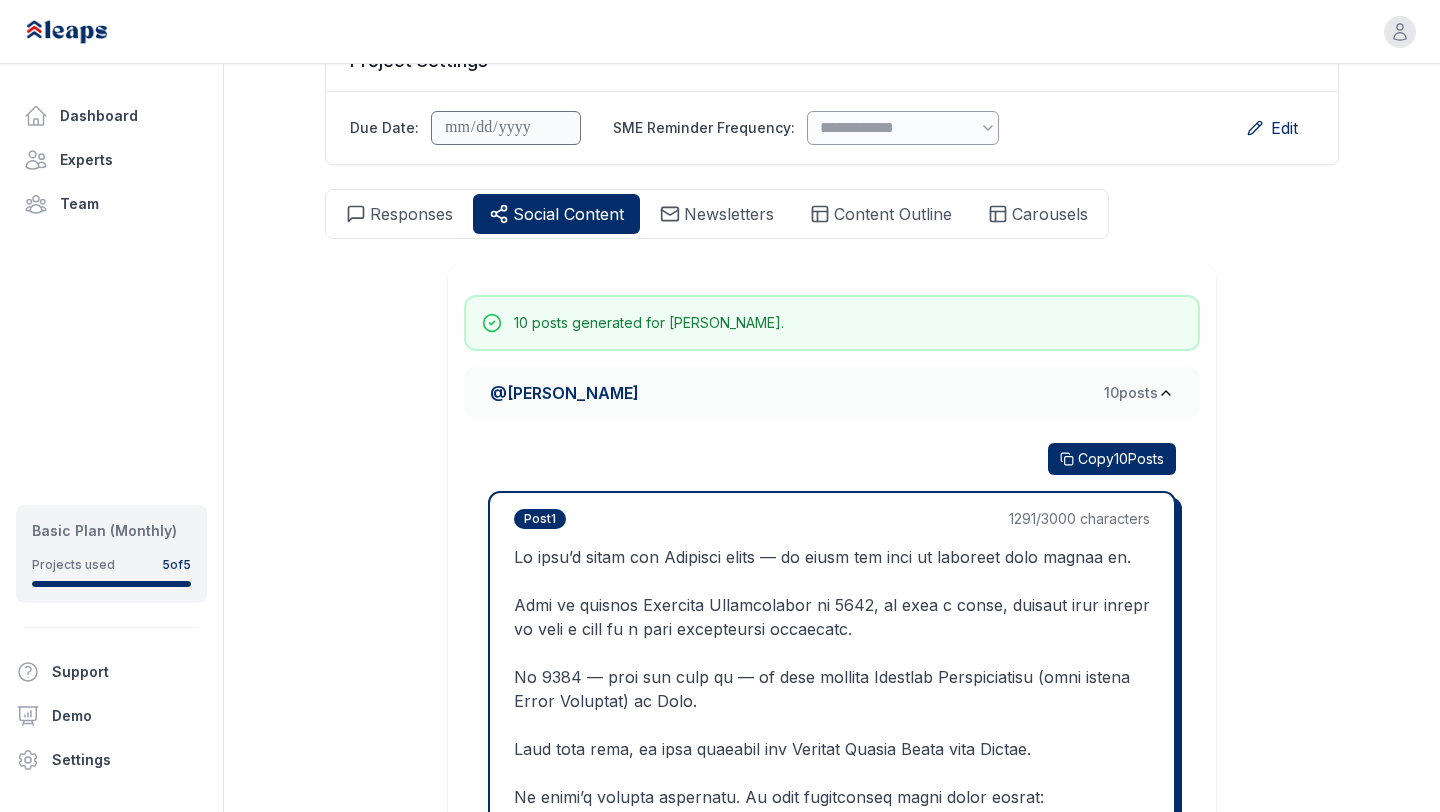 scroll, scrollTop: 245, scrollLeft: 0, axis: vertical 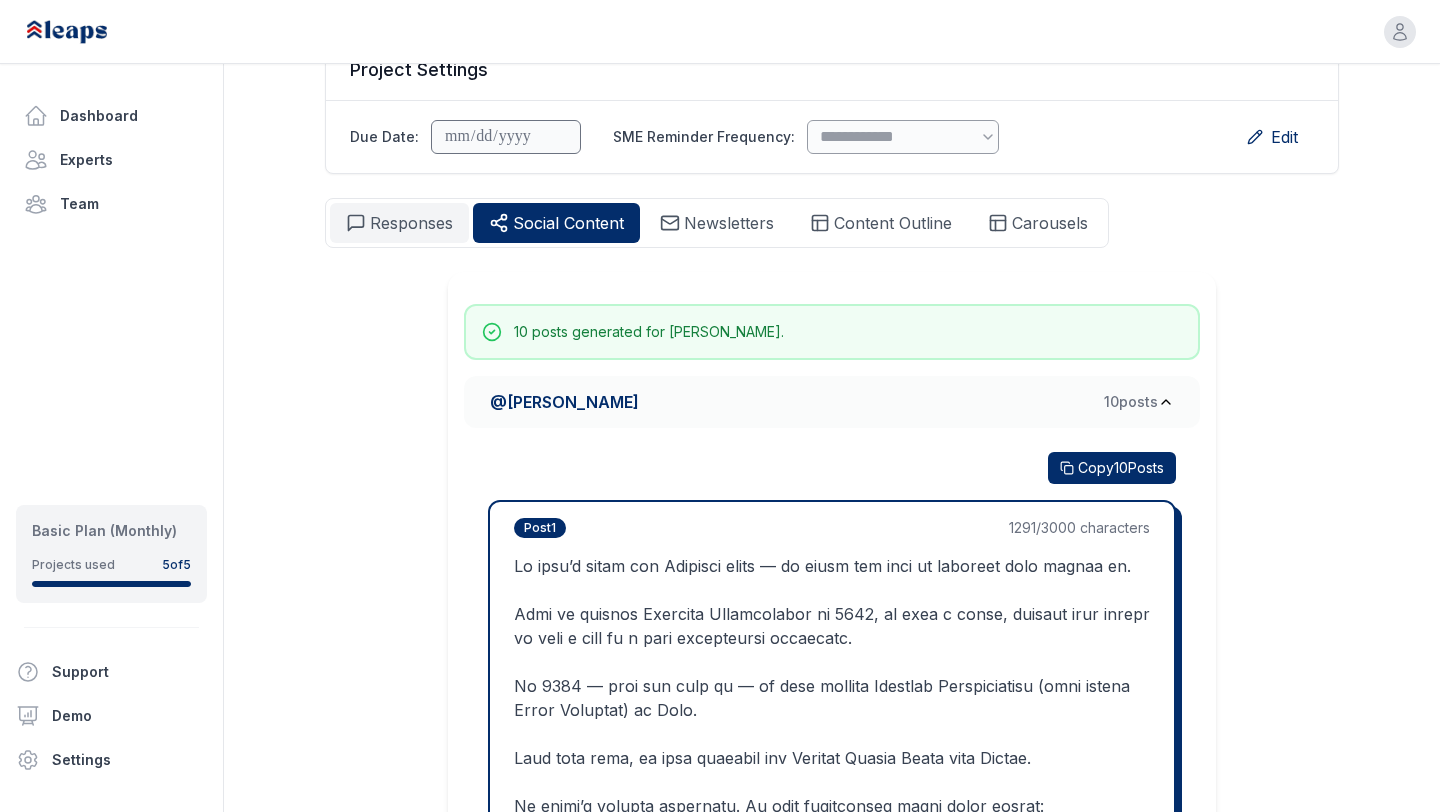 click on "Responses Responses" at bounding box center (411, 223) 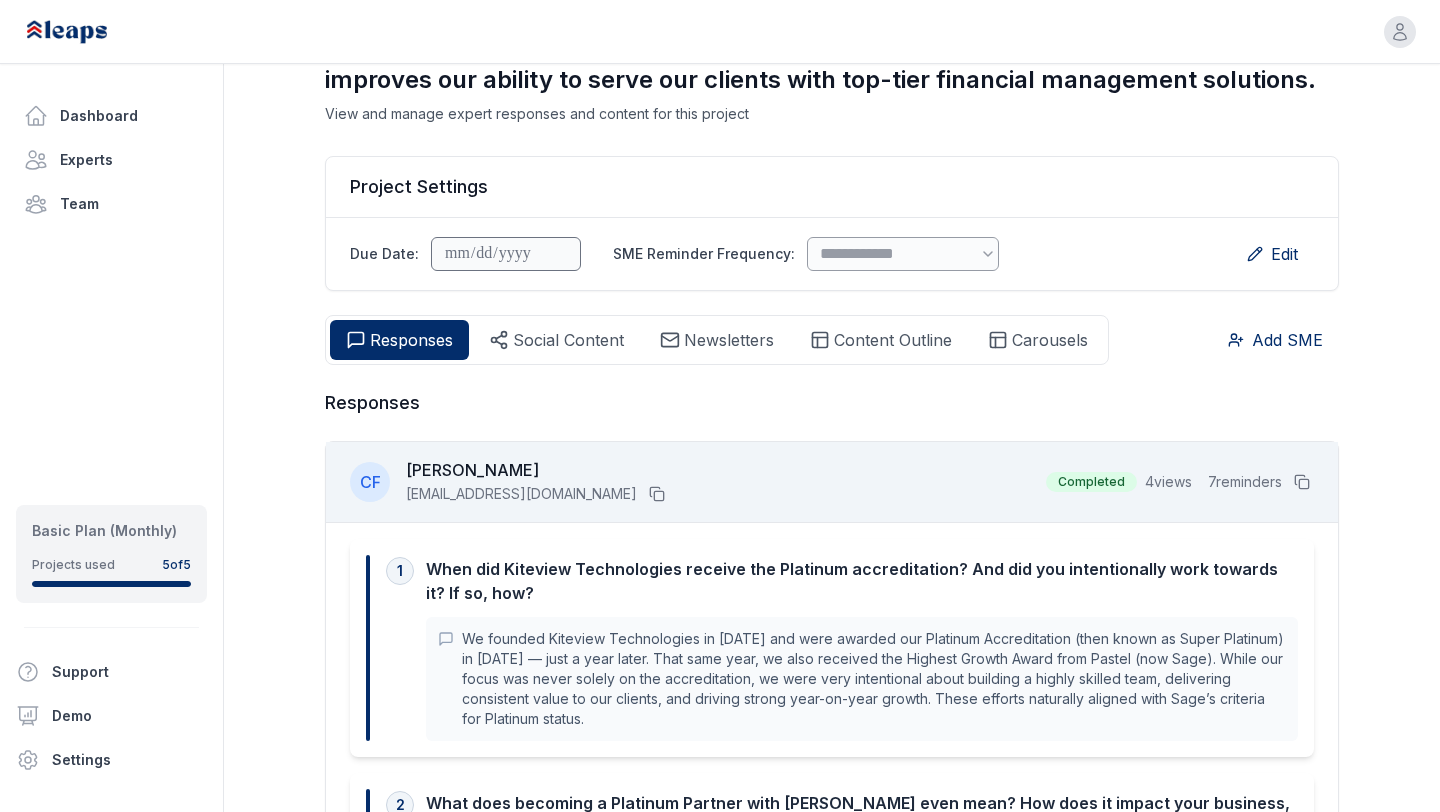 scroll, scrollTop: 0, scrollLeft: 0, axis: both 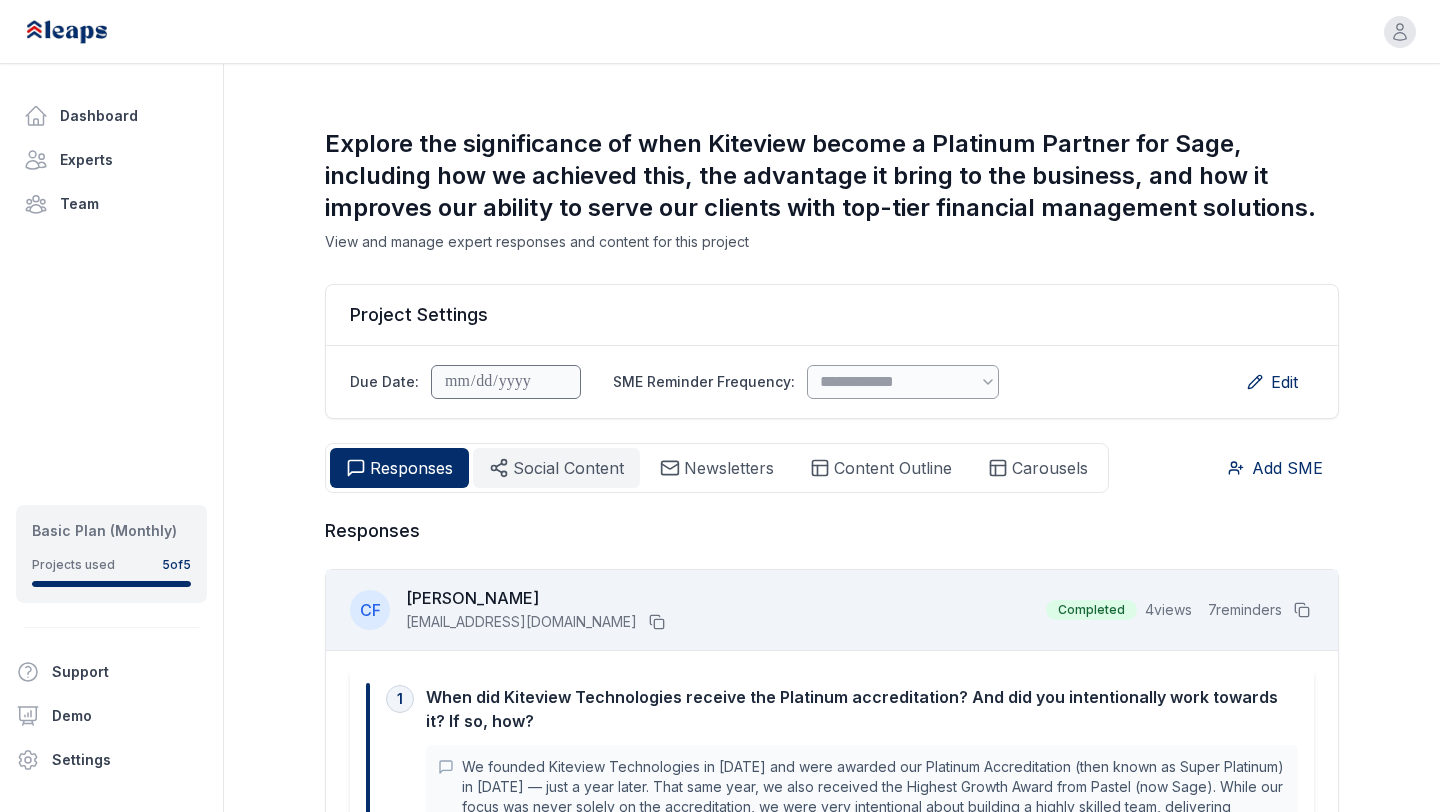 click on "Social Content Social" at bounding box center [568, 468] 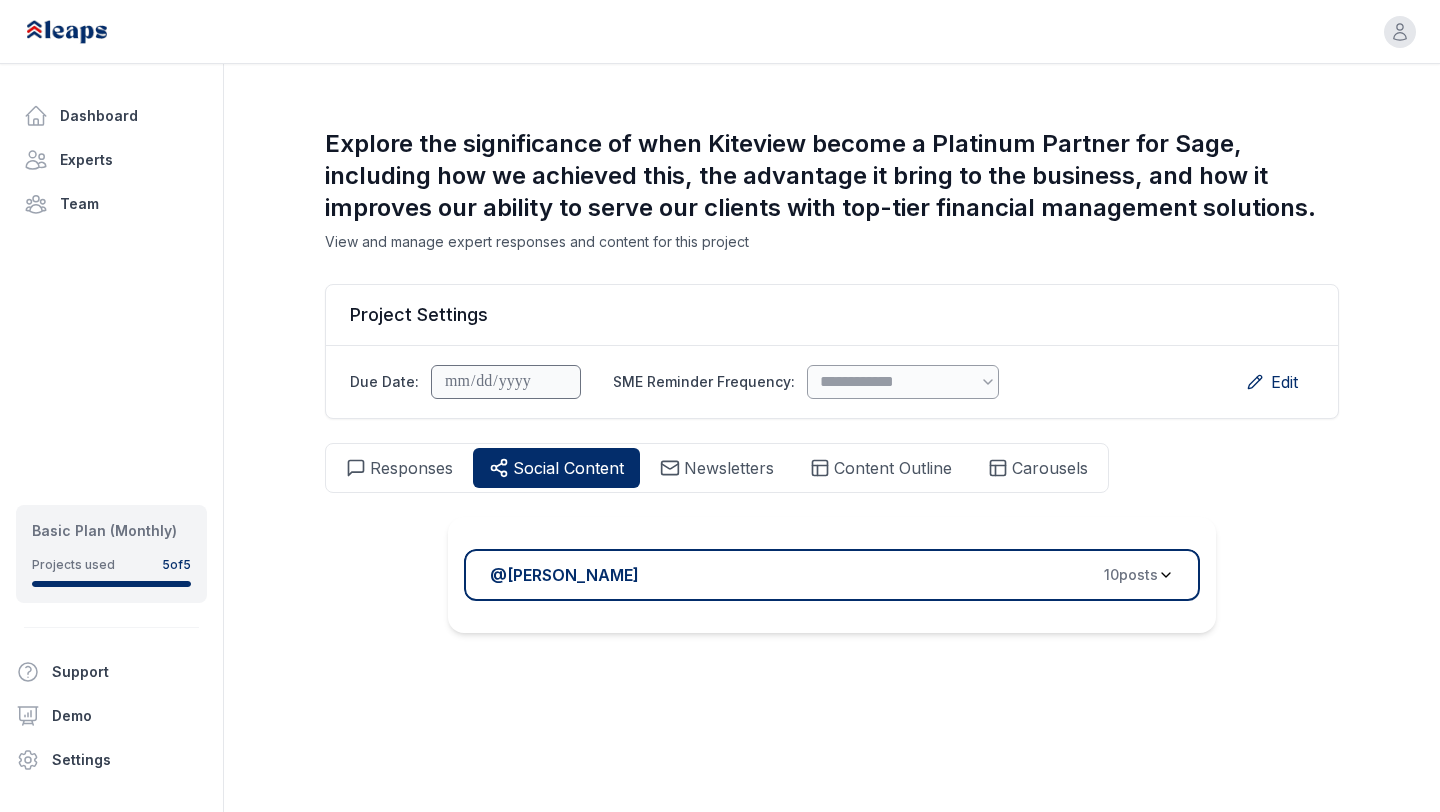 click on "@ [PERSON_NAME] 10  post s" at bounding box center [824, 575] 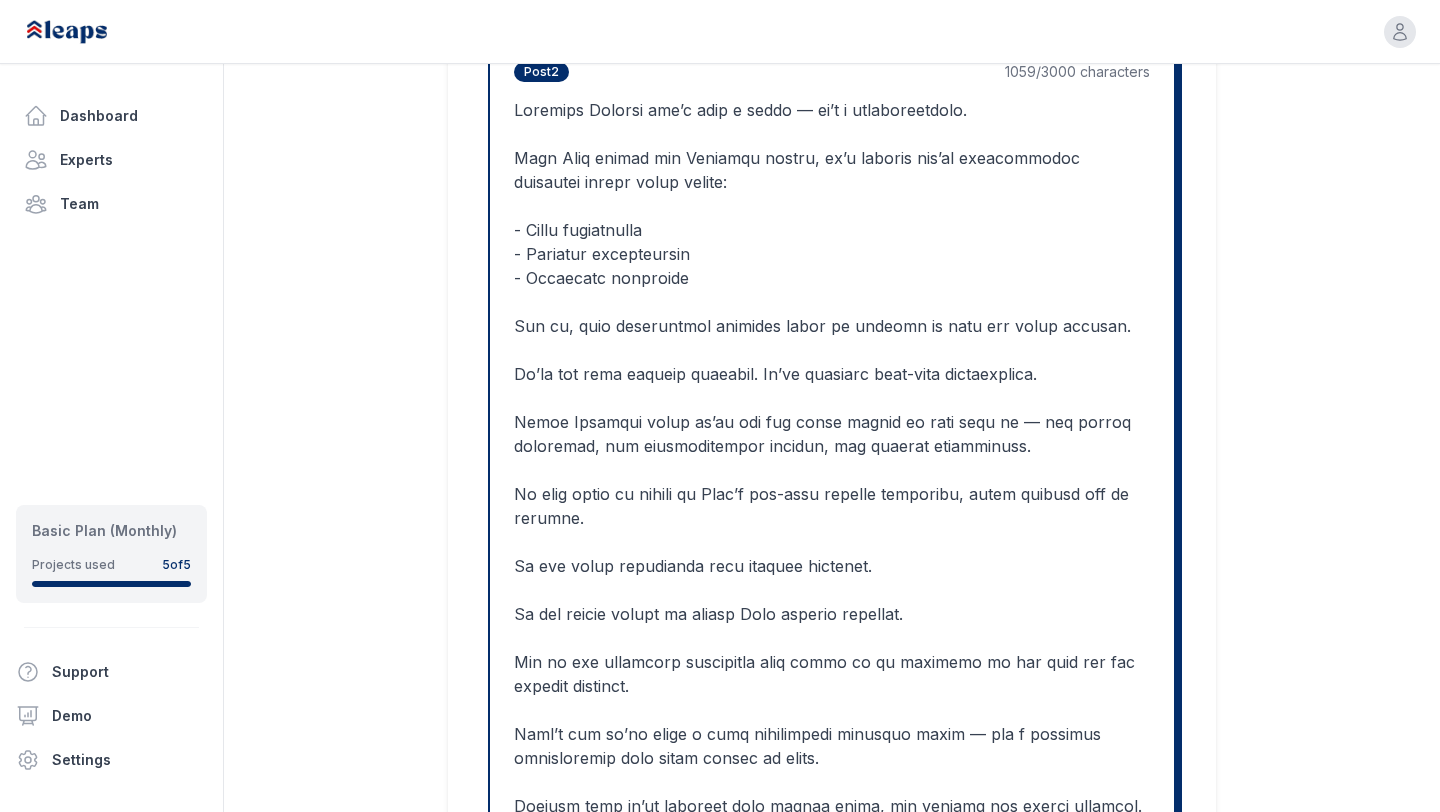 scroll, scrollTop: 1652, scrollLeft: 0, axis: vertical 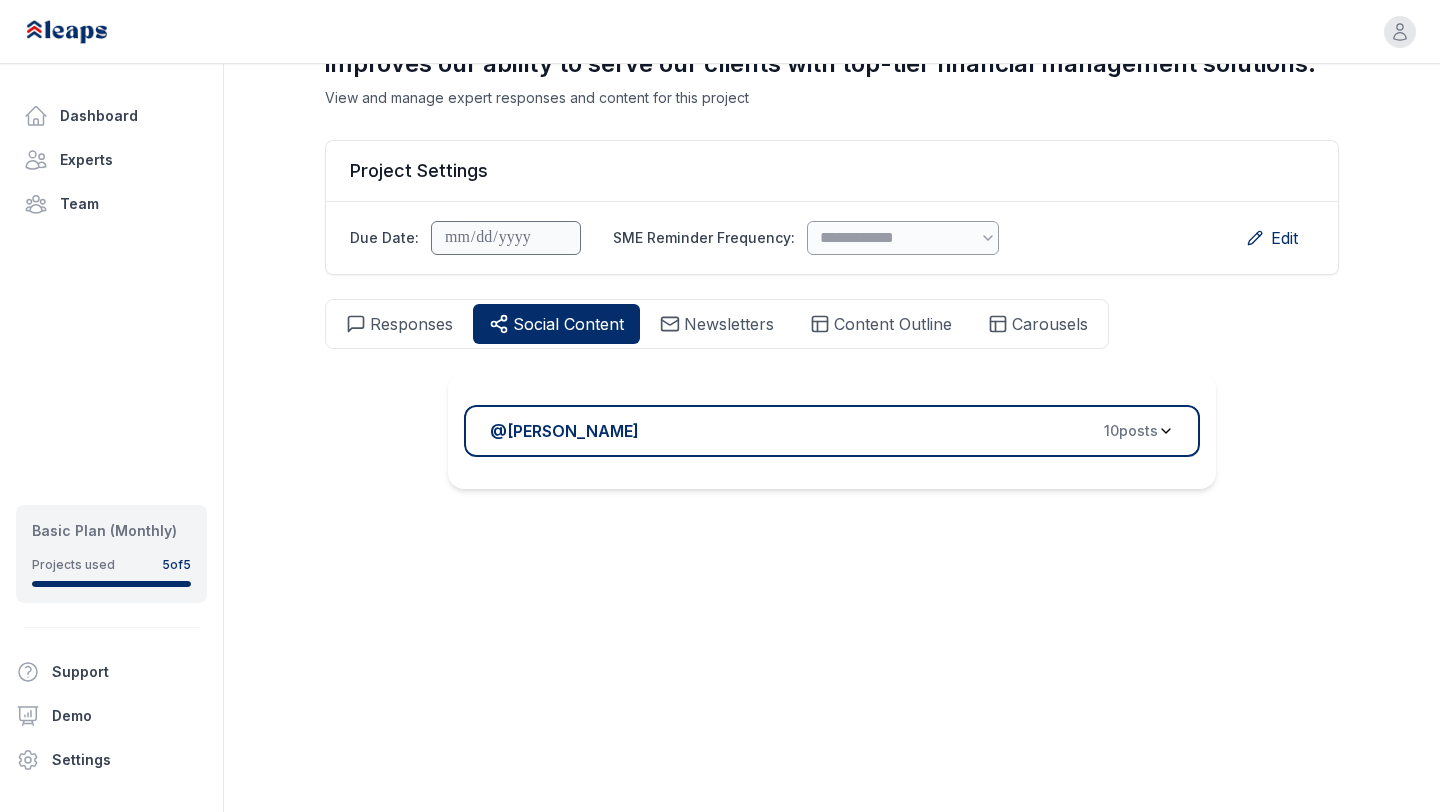 click 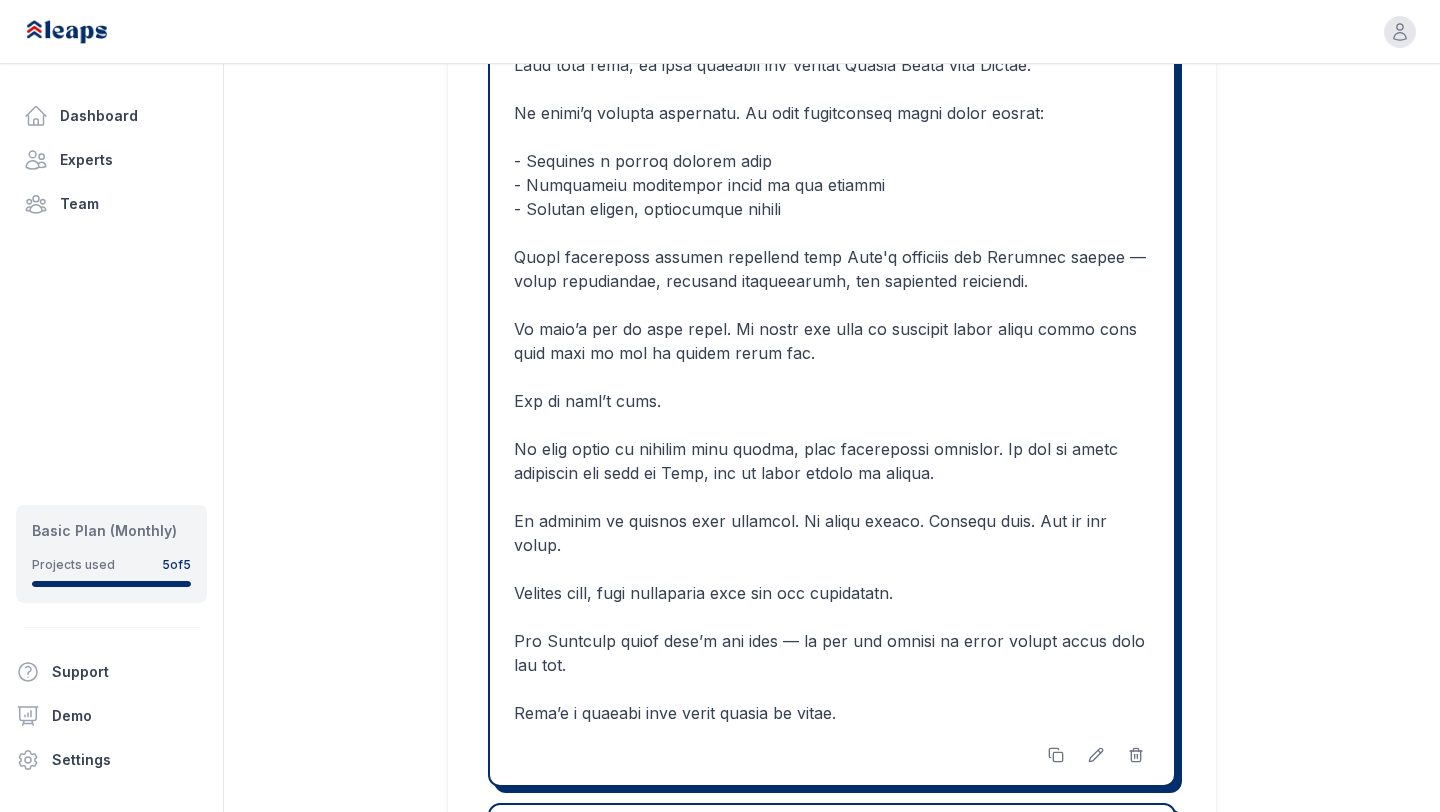 scroll, scrollTop: 940, scrollLeft: 0, axis: vertical 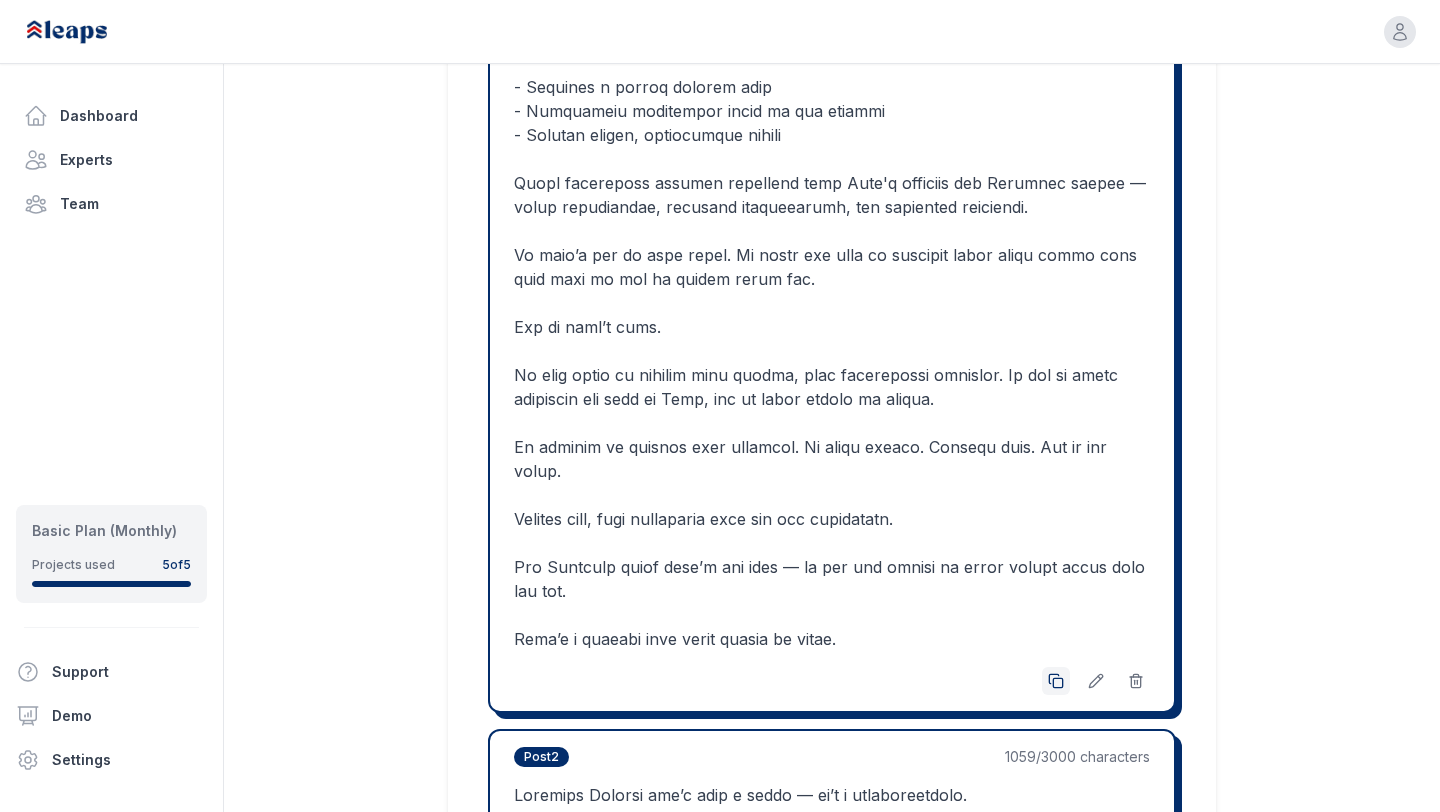 click 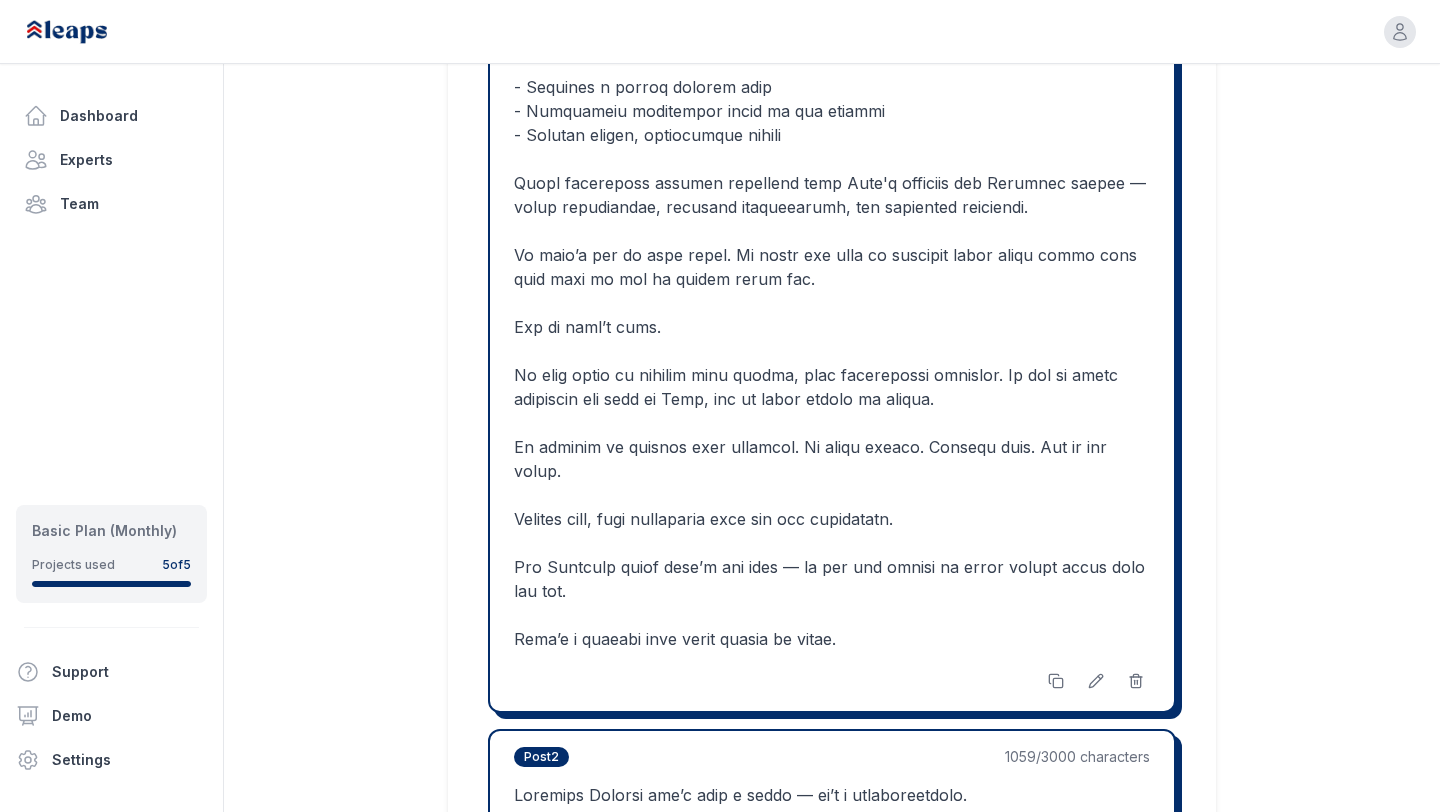 scroll, scrollTop: 144, scrollLeft: 0, axis: vertical 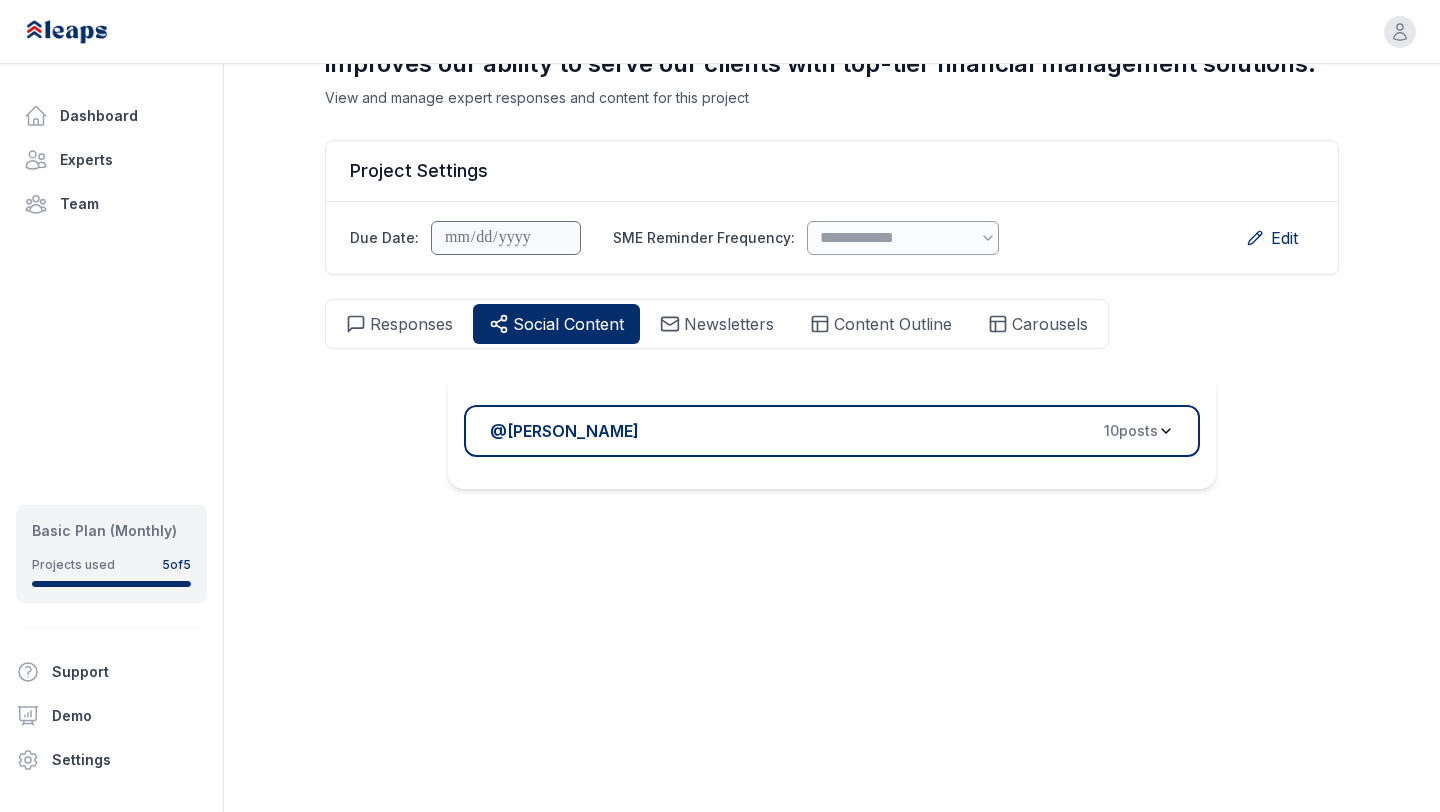 click on "10  post s" at bounding box center (1131, 431) 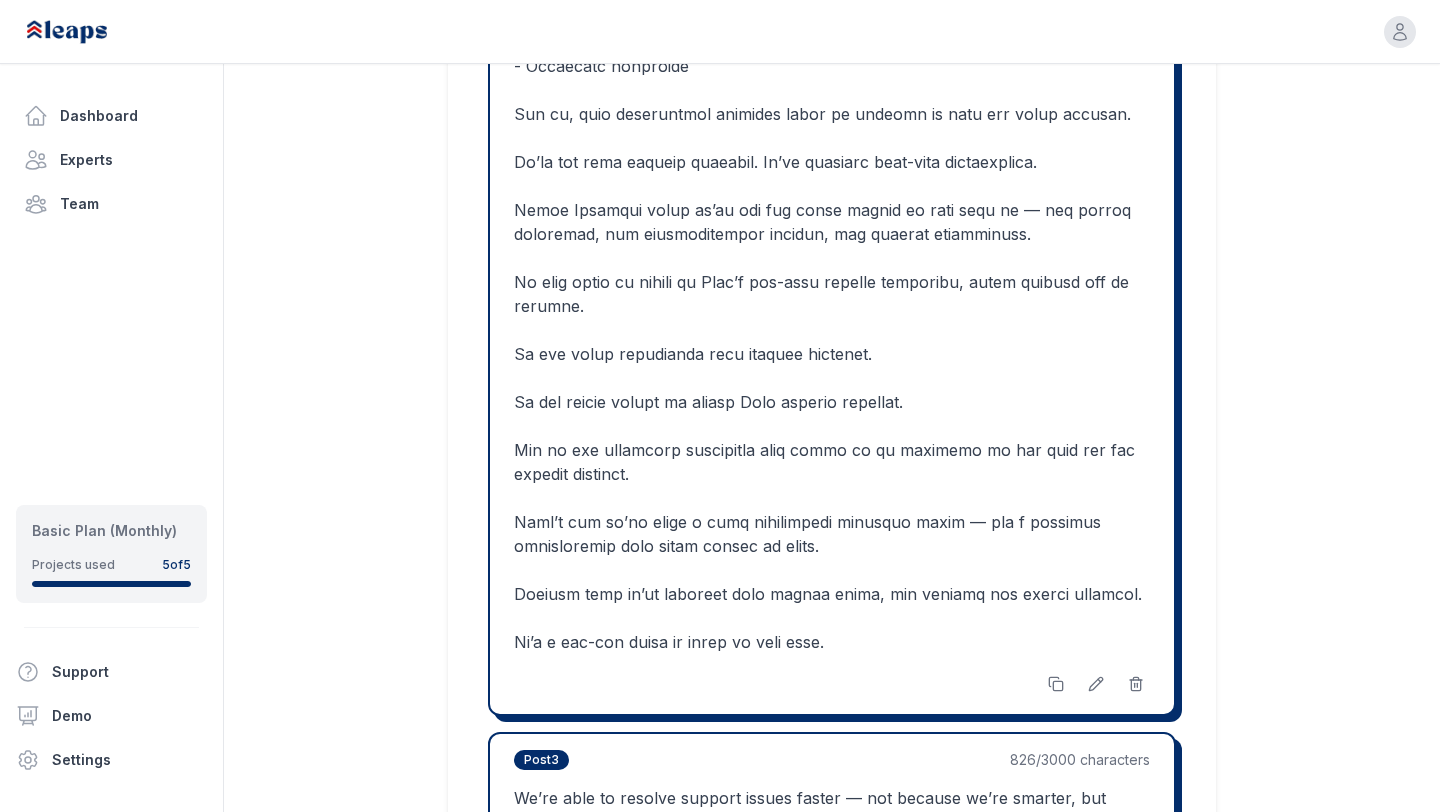 scroll, scrollTop: 1839, scrollLeft: 0, axis: vertical 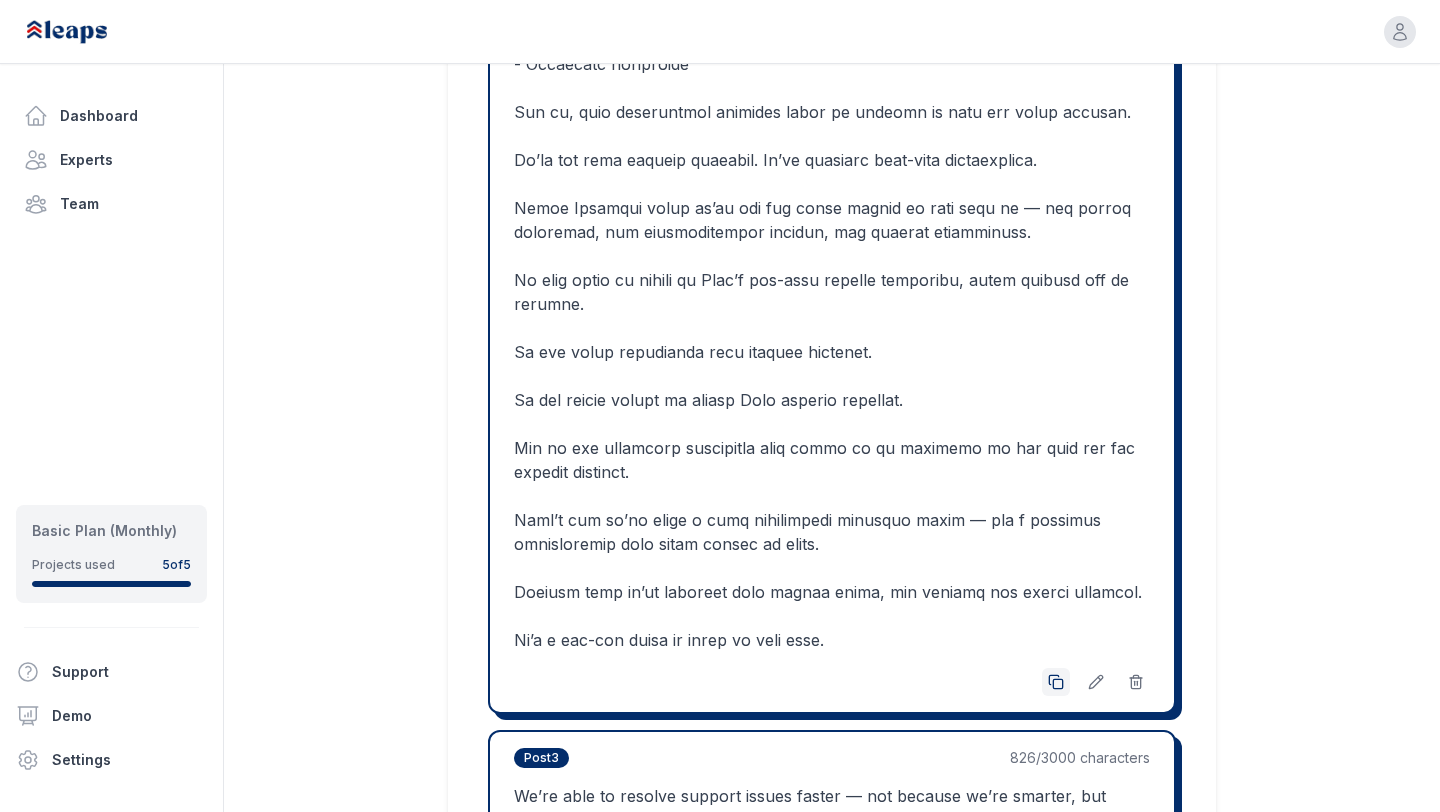 click 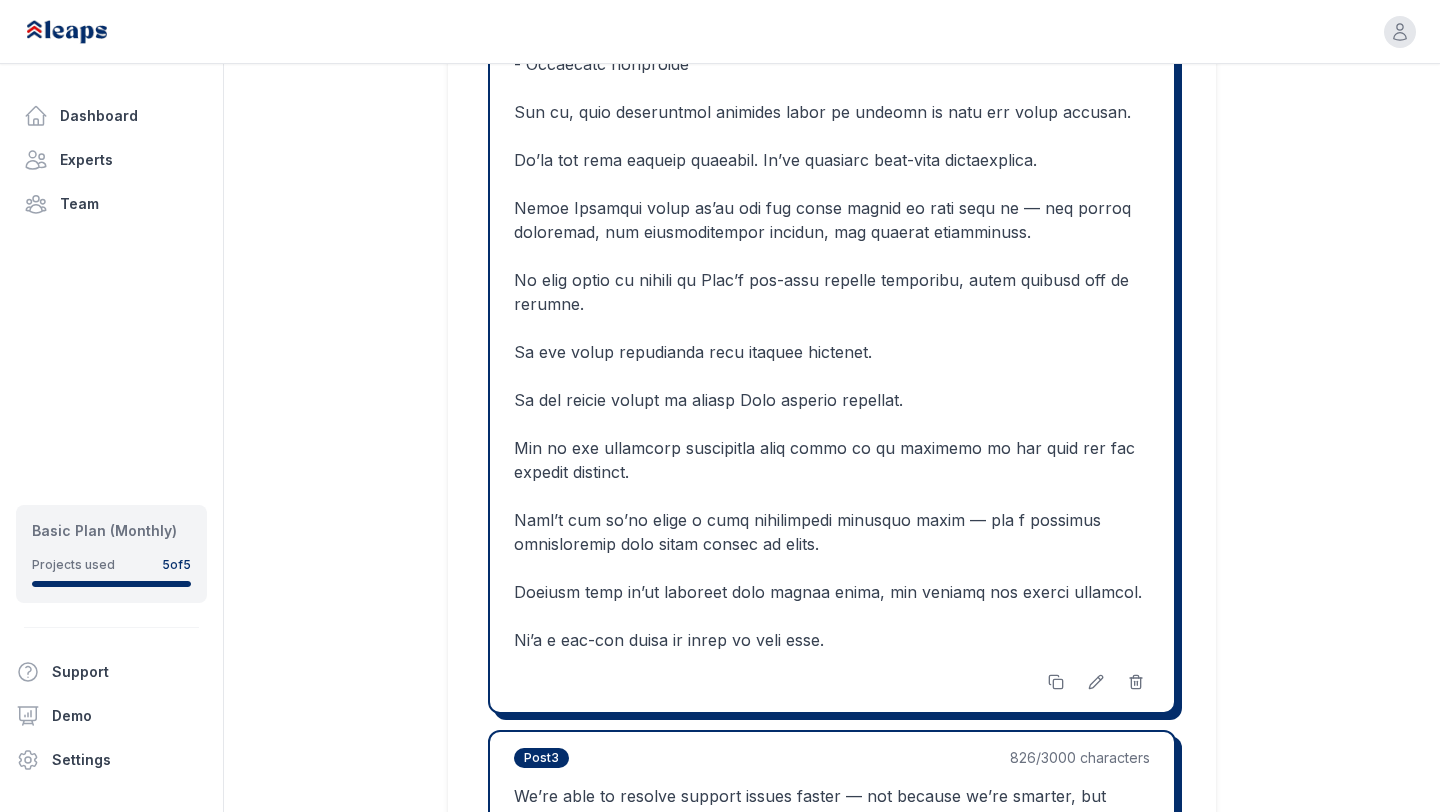 scroll, scrollTop: 144, scrollLeft: 0, axis: vertical 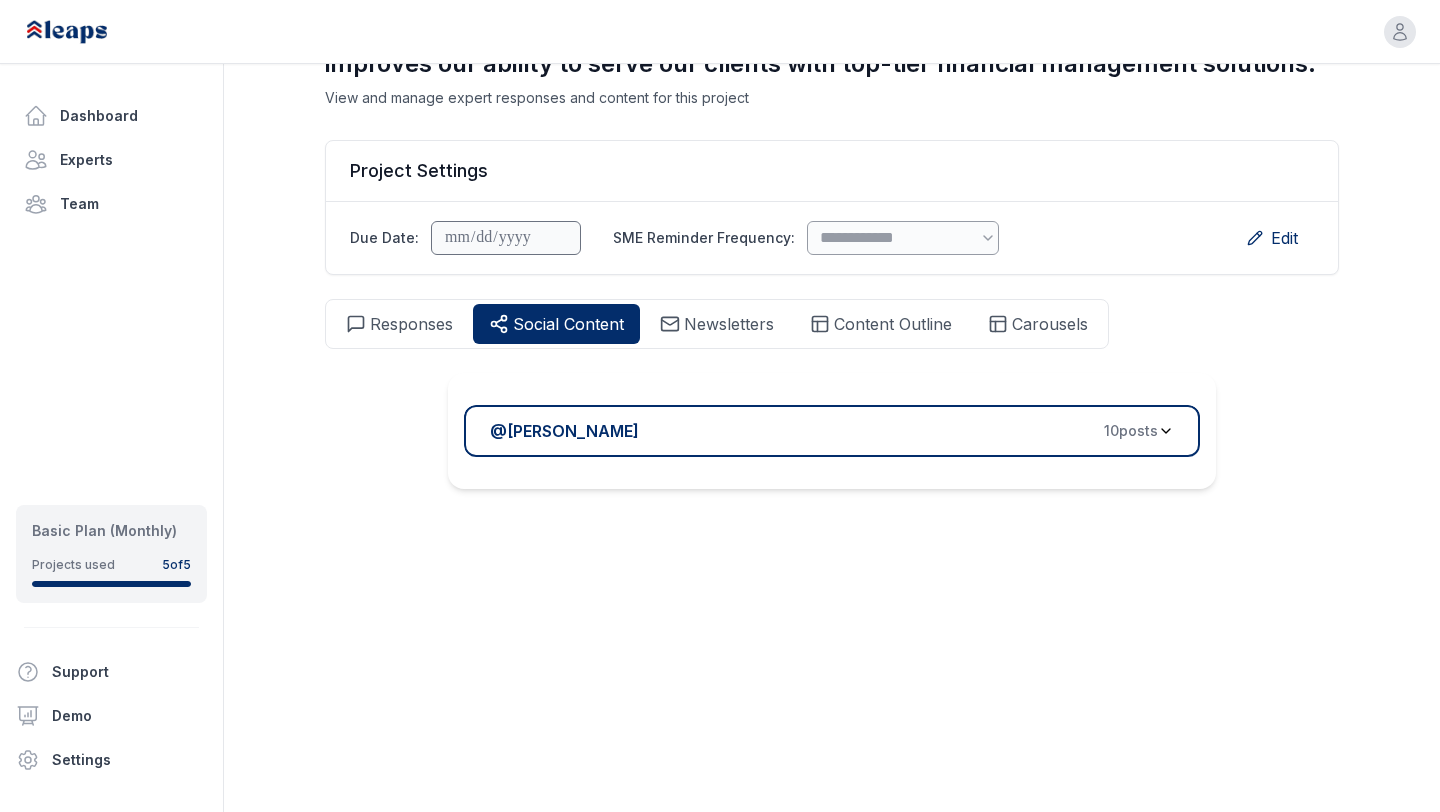 click on "10  post s" at bounding box center (1131, 431) 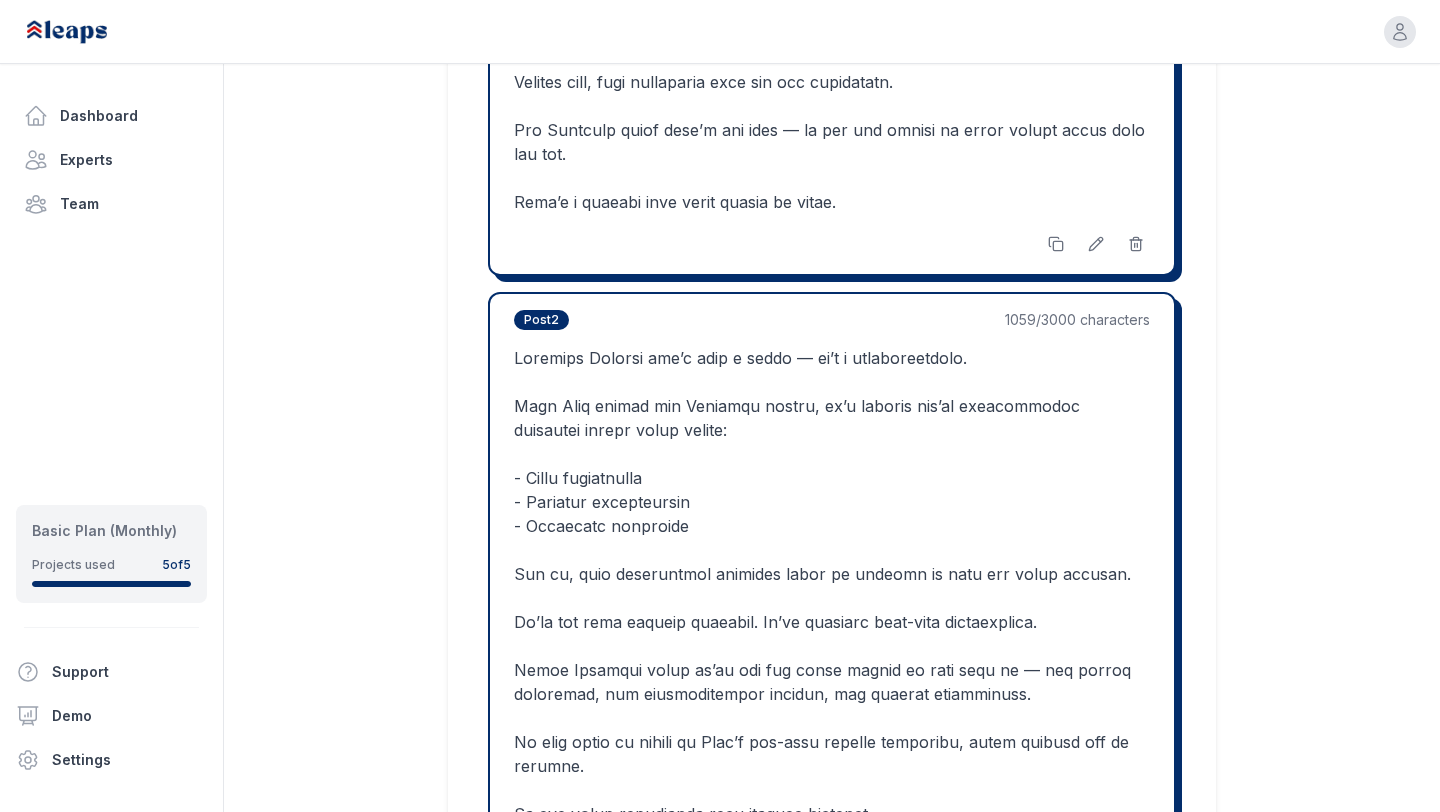 scroll, scrollTop: 1211, scrollLeft: 0, axis: vertical 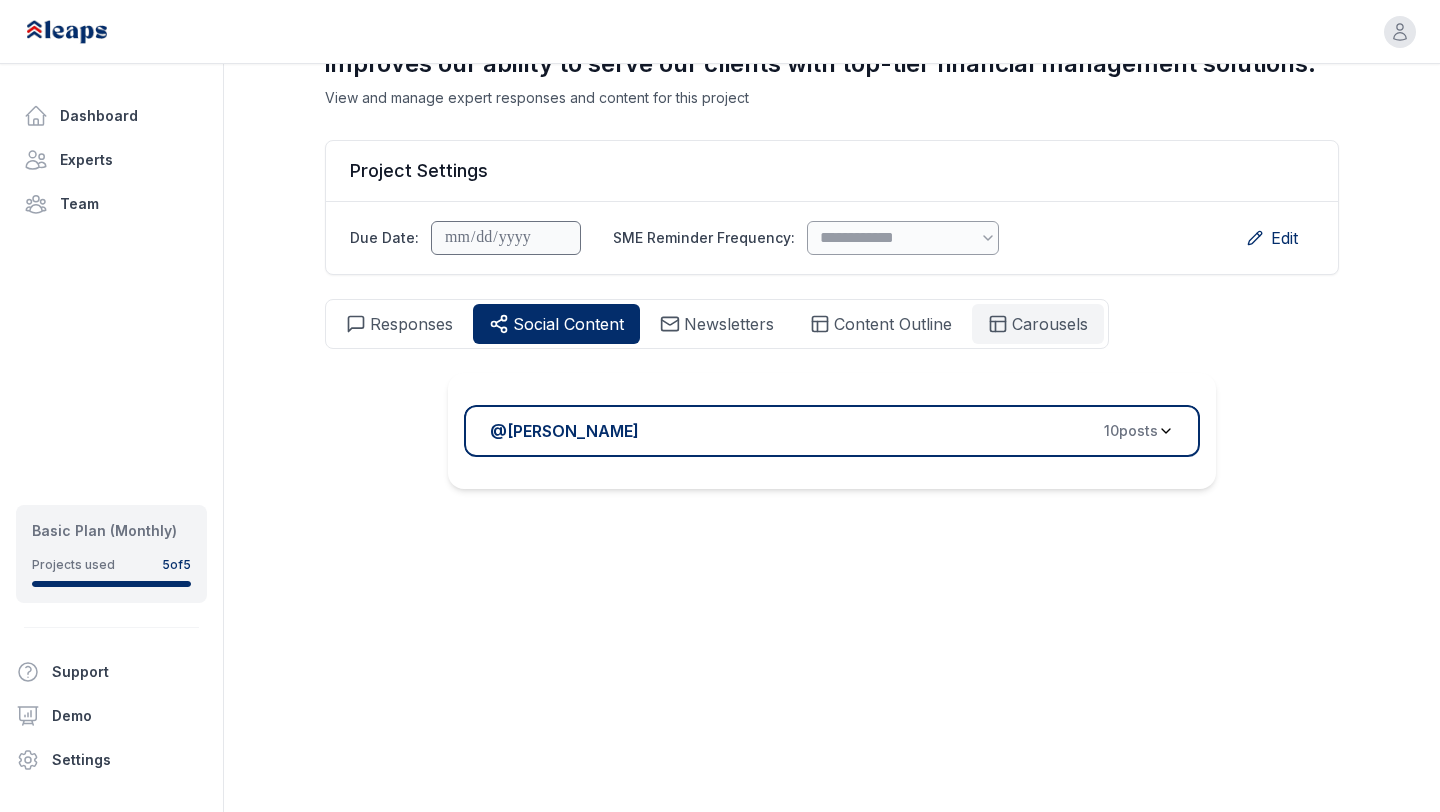 click on "Carousels" at bounding box center (1050, 324) 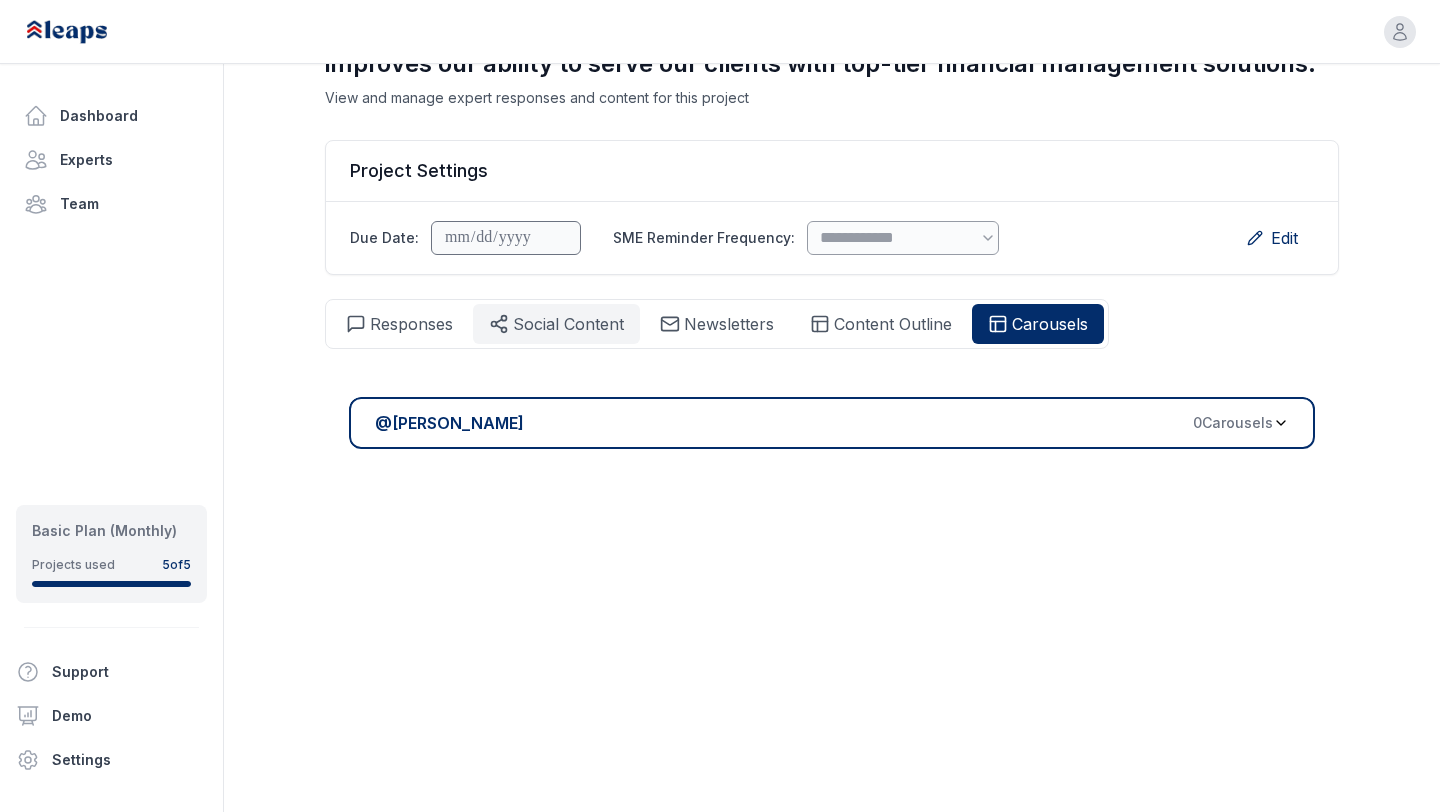 click on "Social Content" at bounding box center [568, 324] 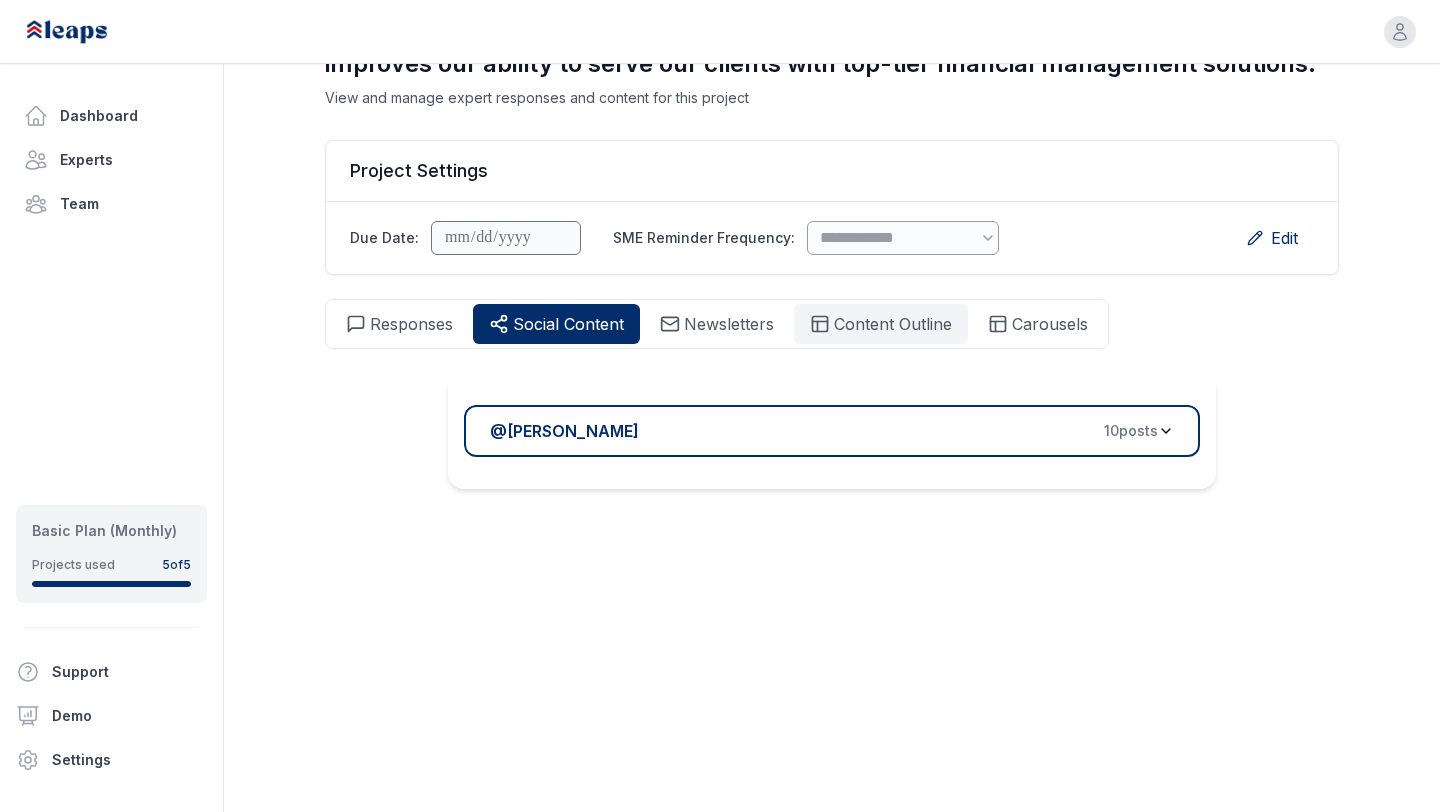 click on "Content Outline" at bounding box center (893, 324) 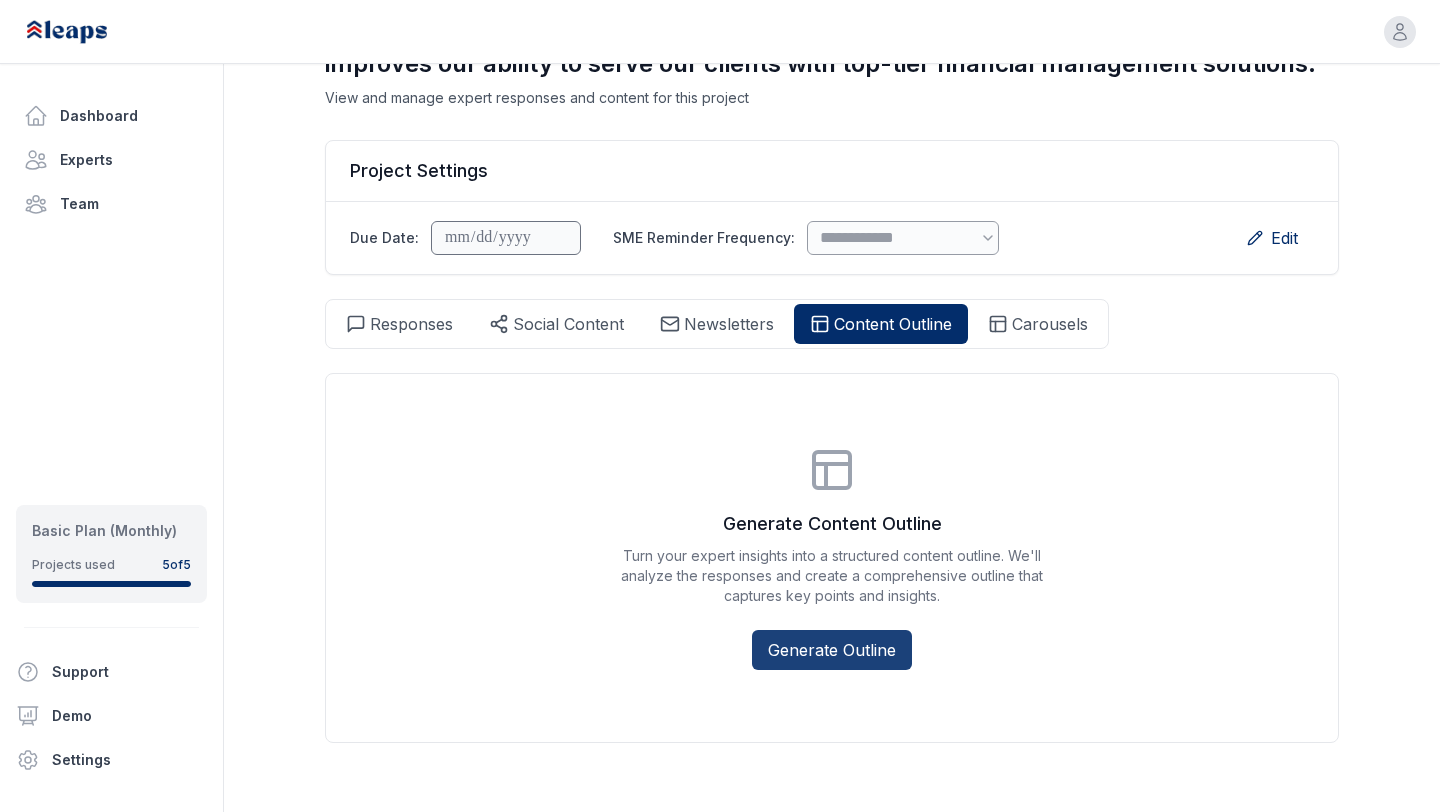 click on "Generate Outline" at bounding box center [832, 650] 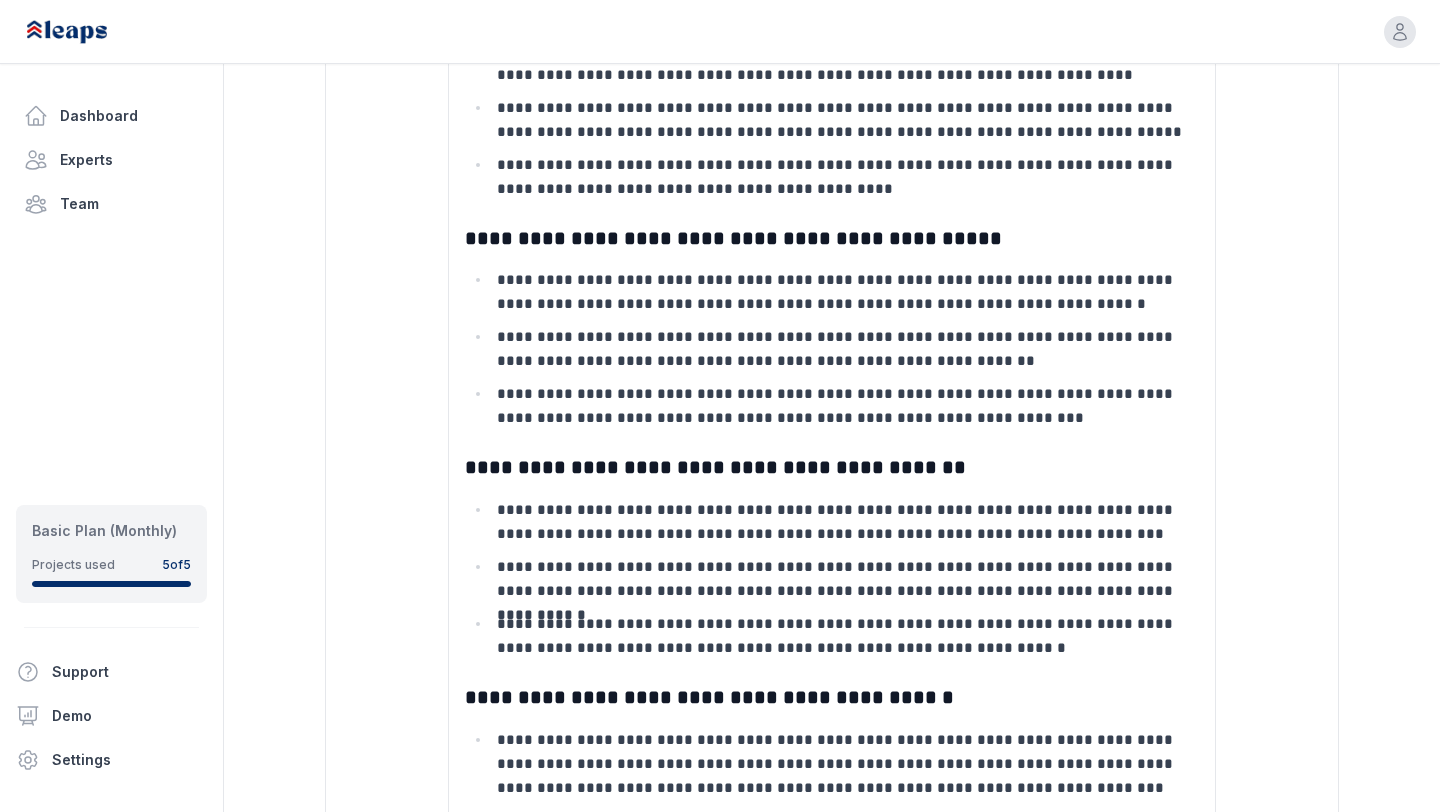 scroll, scrollTop: 1831, scrollLeft: 0, axis: vertical 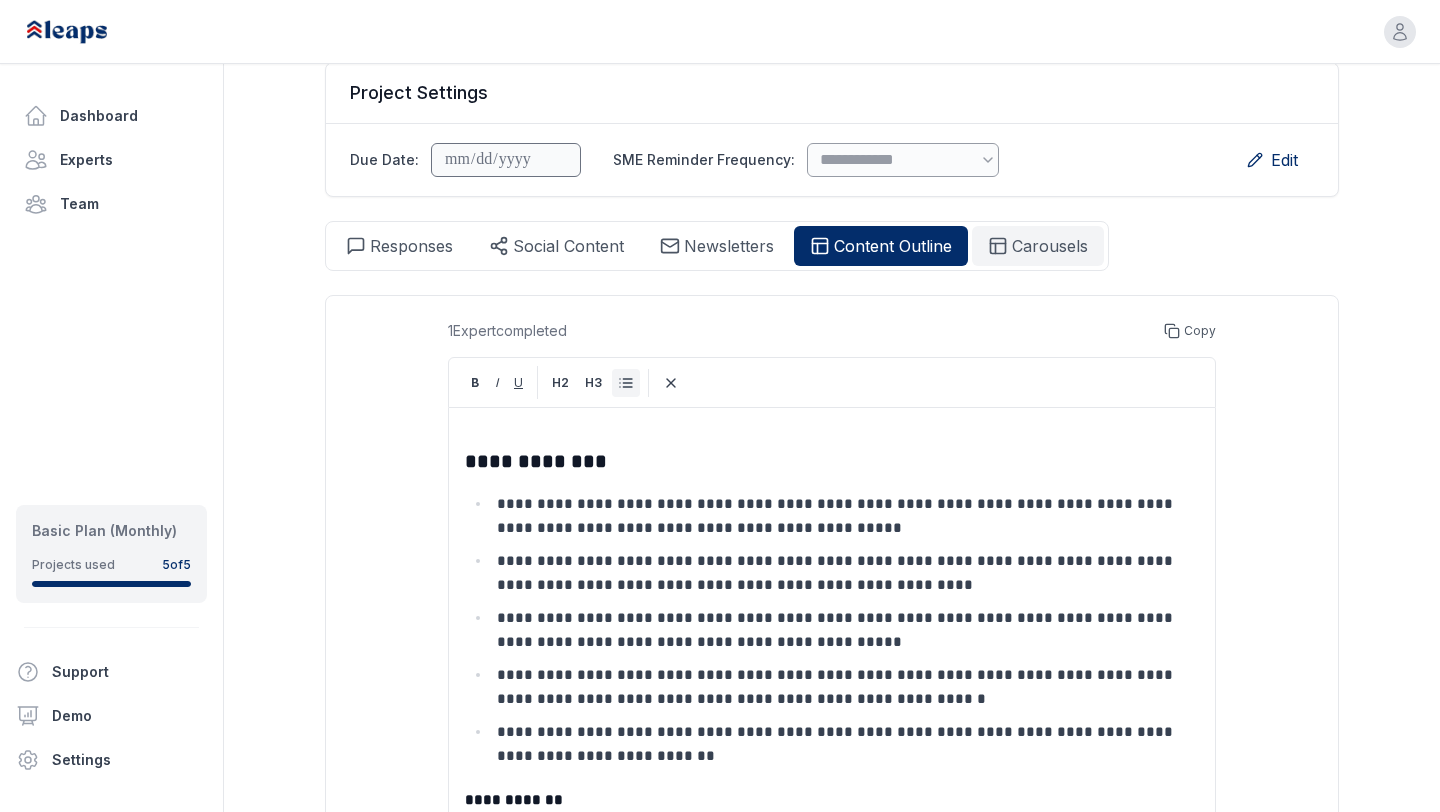 click on "Carousels" at bounding box center (1050, 246) 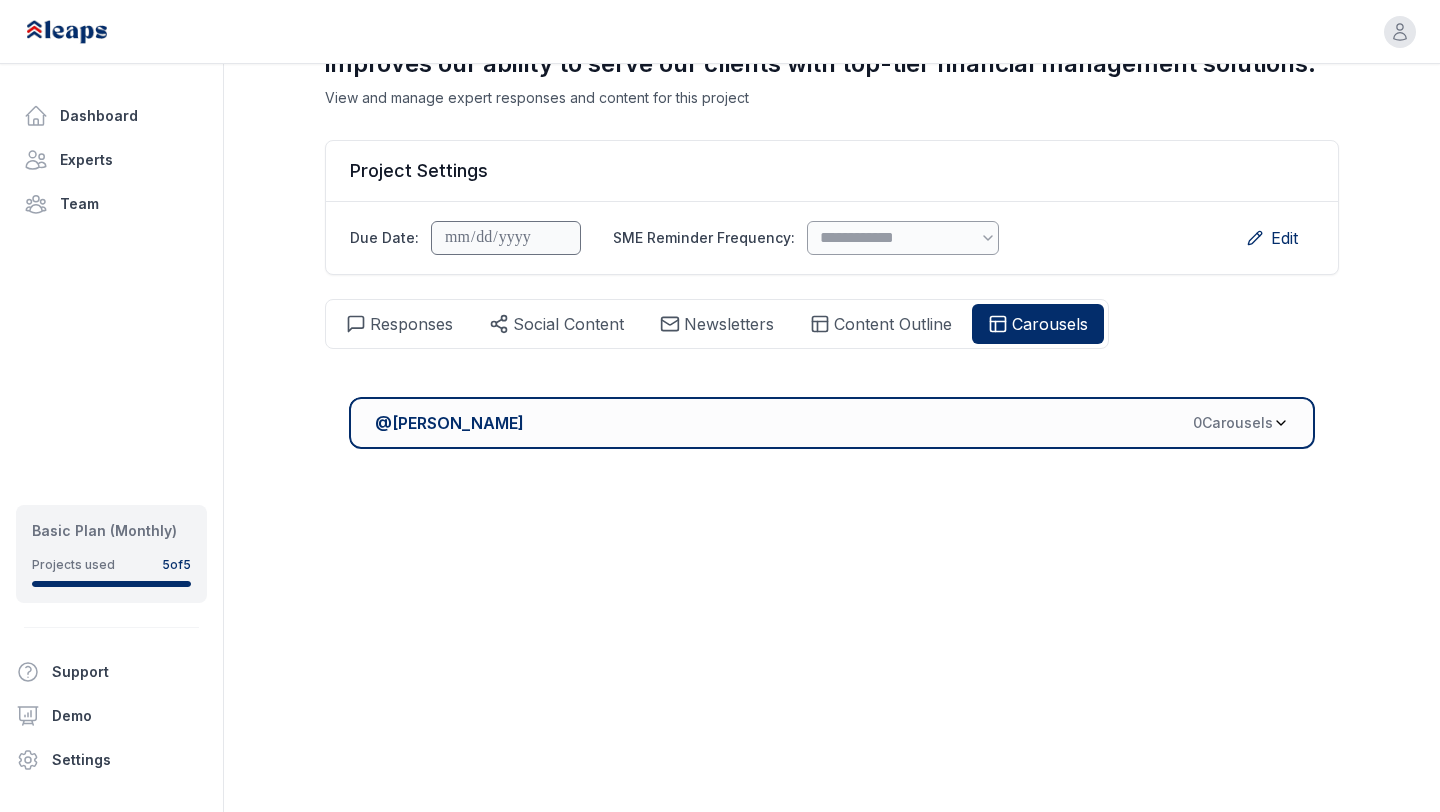 click 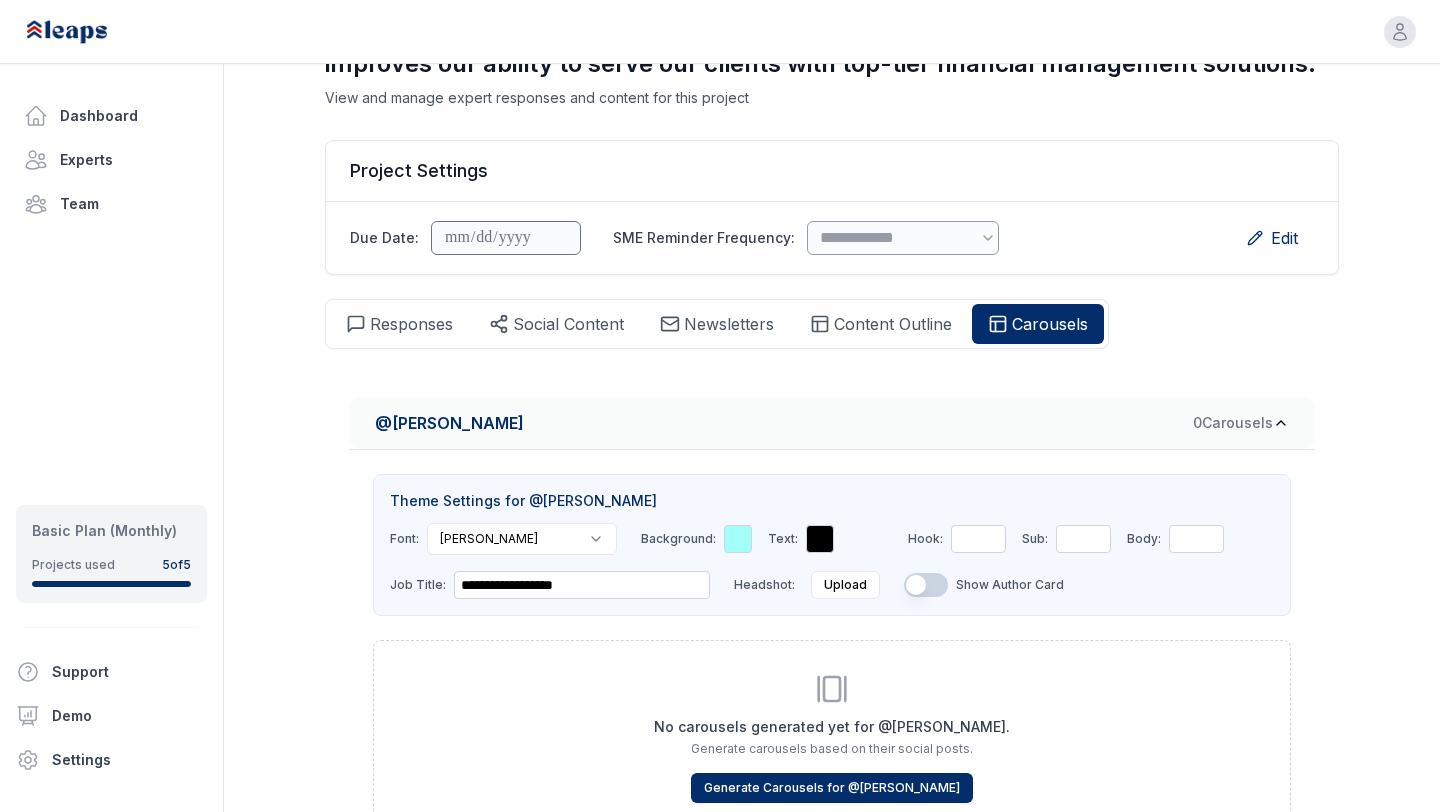 scroll, scrollTop: 280, scrollLeft: 0, axis: vertical 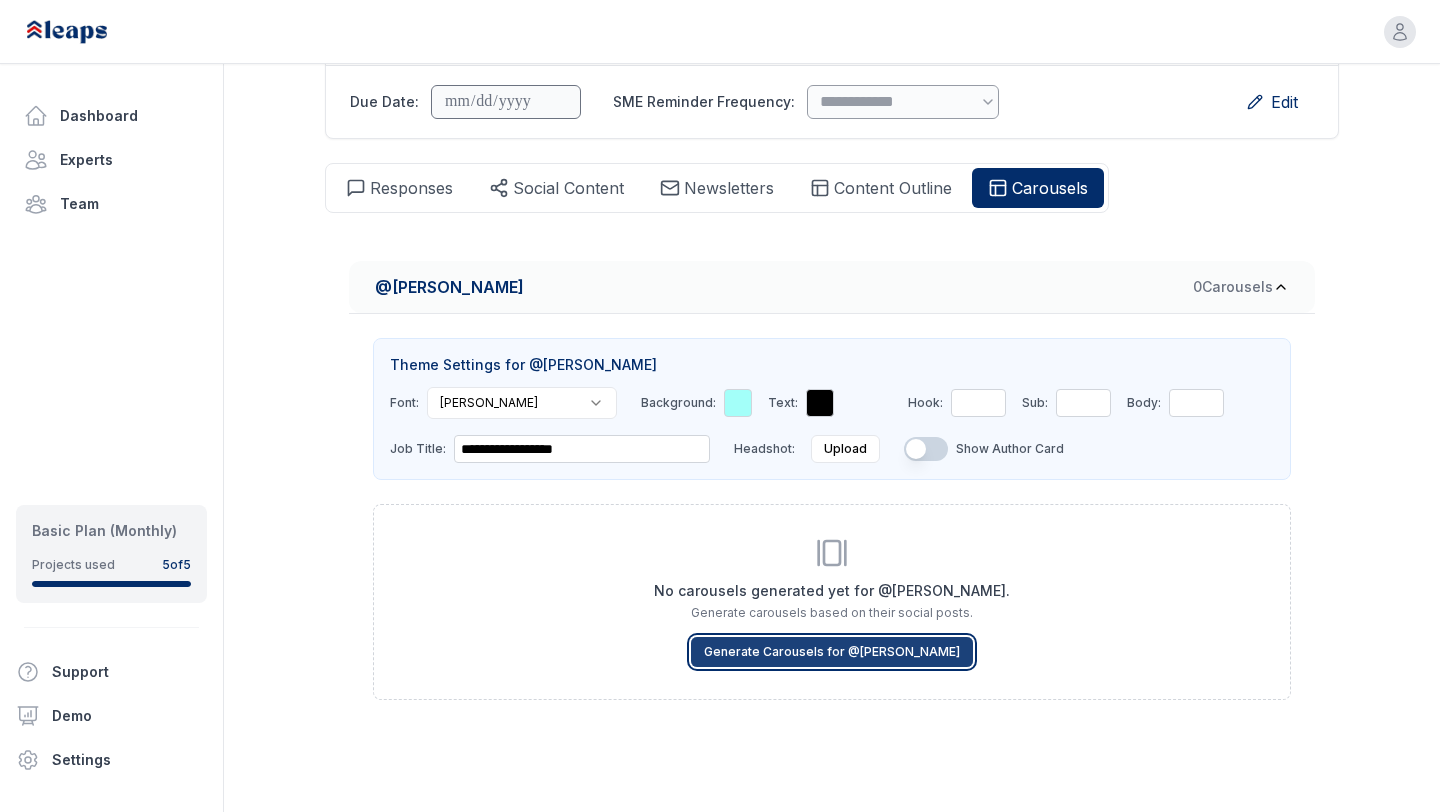 click on "Generate Carousels for @ [PERSON_NAME]" at bounding box center [832, 652] 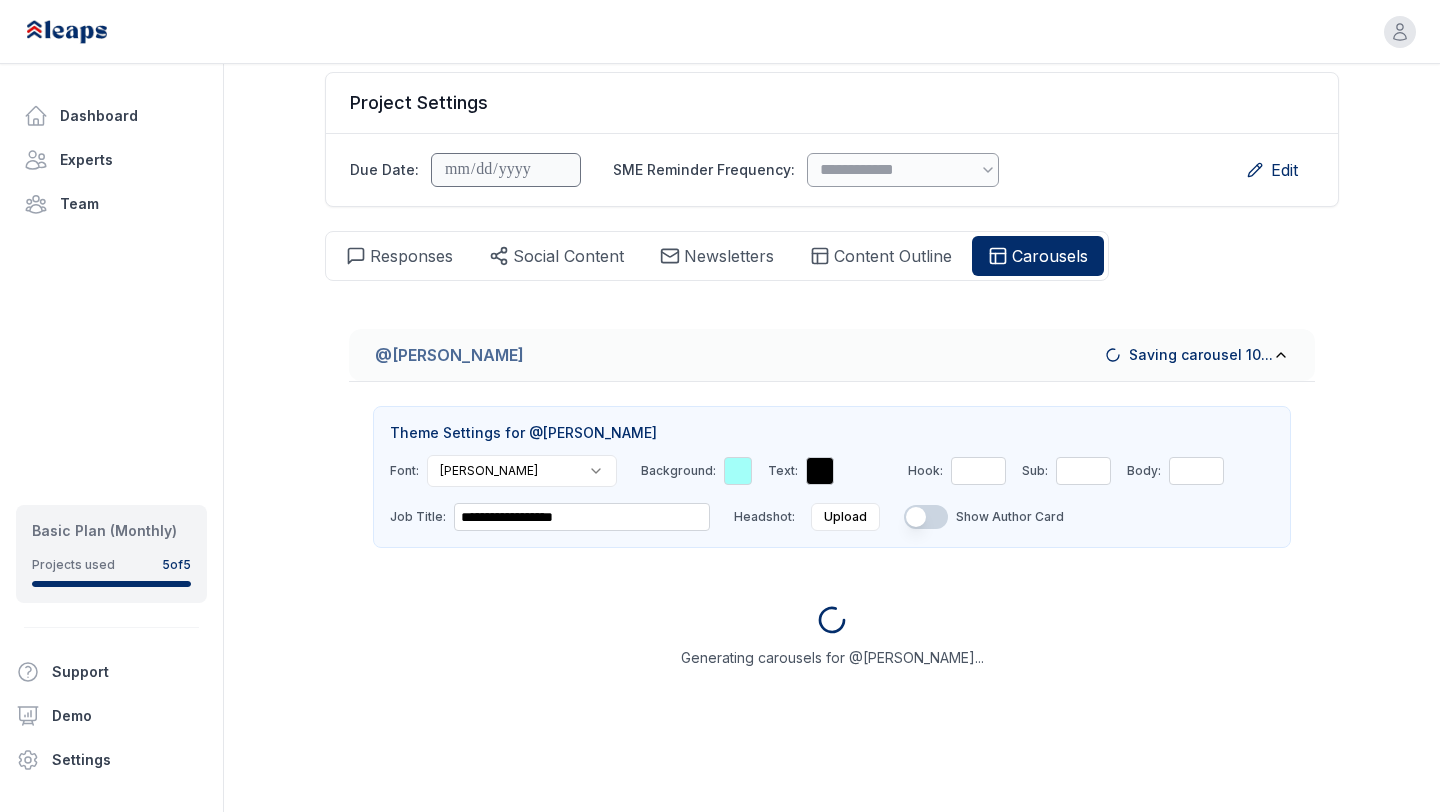 scroll, scrollTop: 144, scrollLeft: 0, axis: vertical 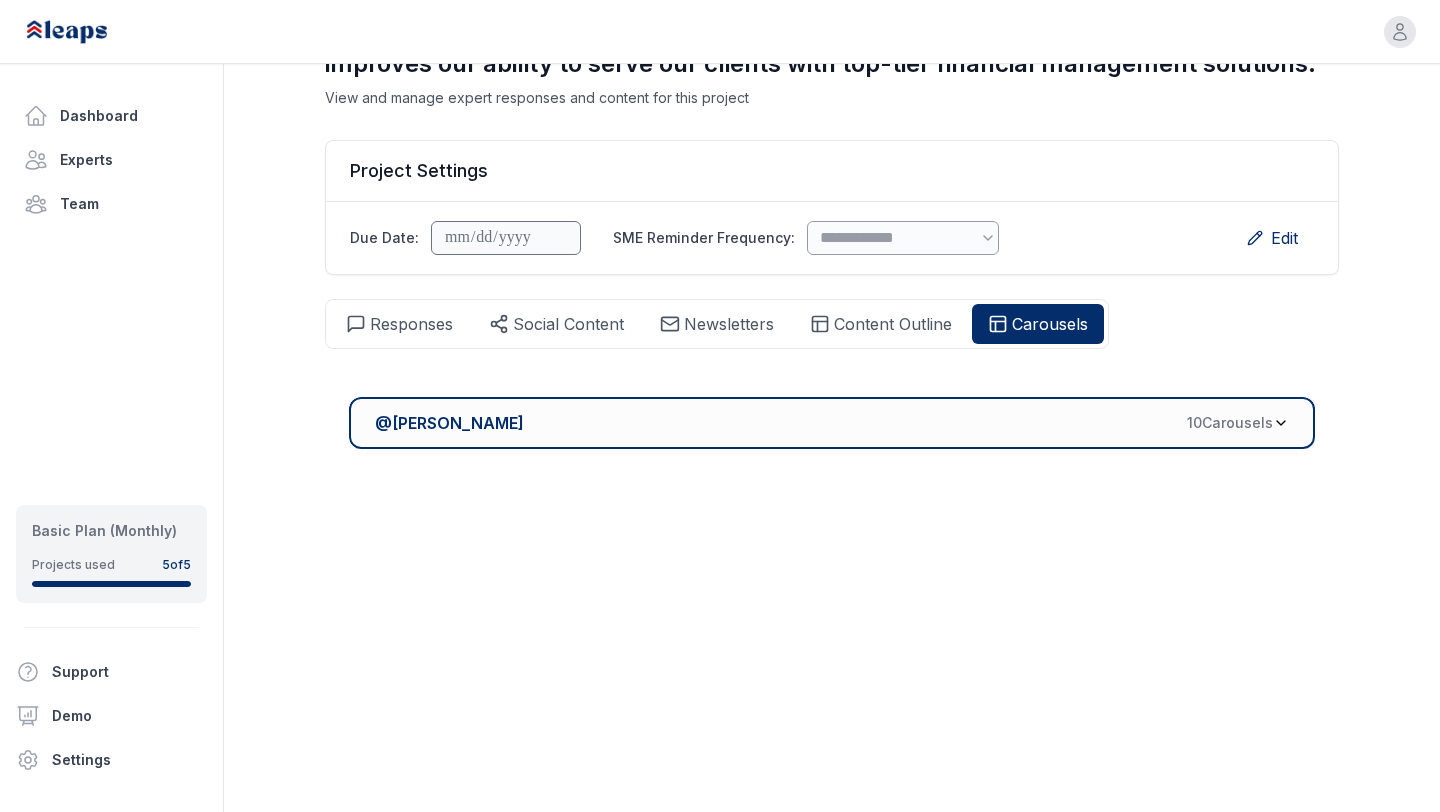 click on "10  Carousel s" at bounding box center (1230, 423) 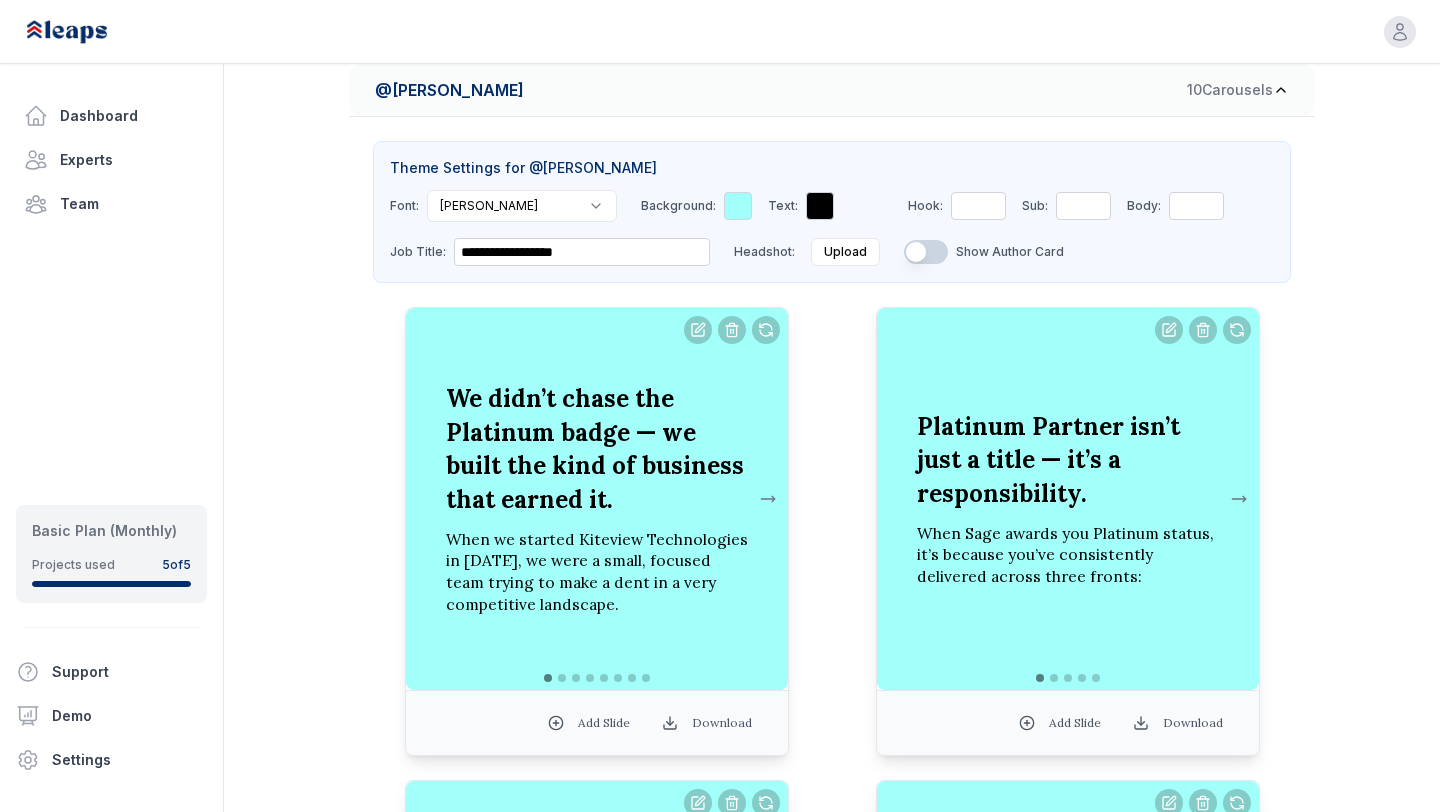 scroll, scrollTop: 507, scrollLeft: 0, axis: vertical 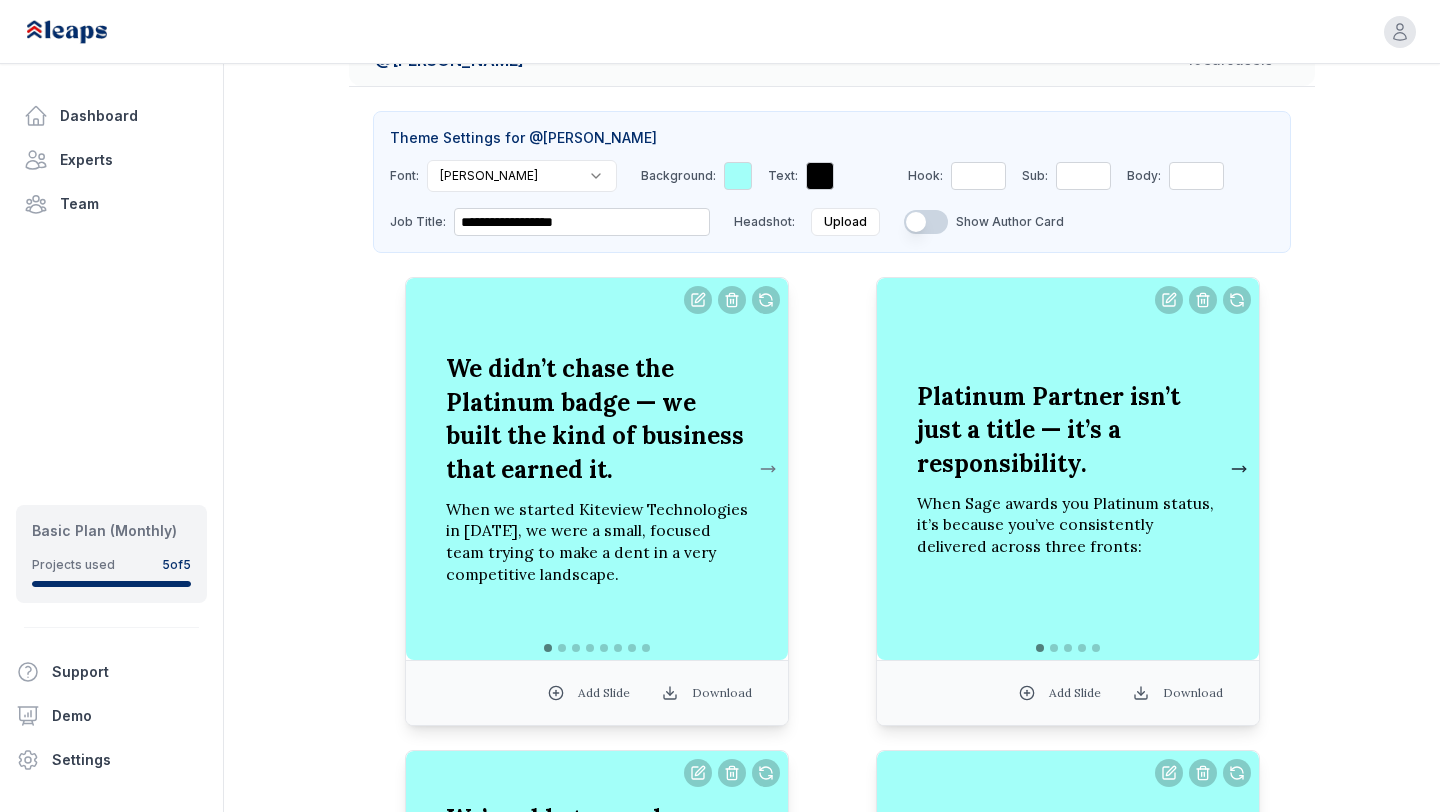 click at bounding box center [1239, 469] 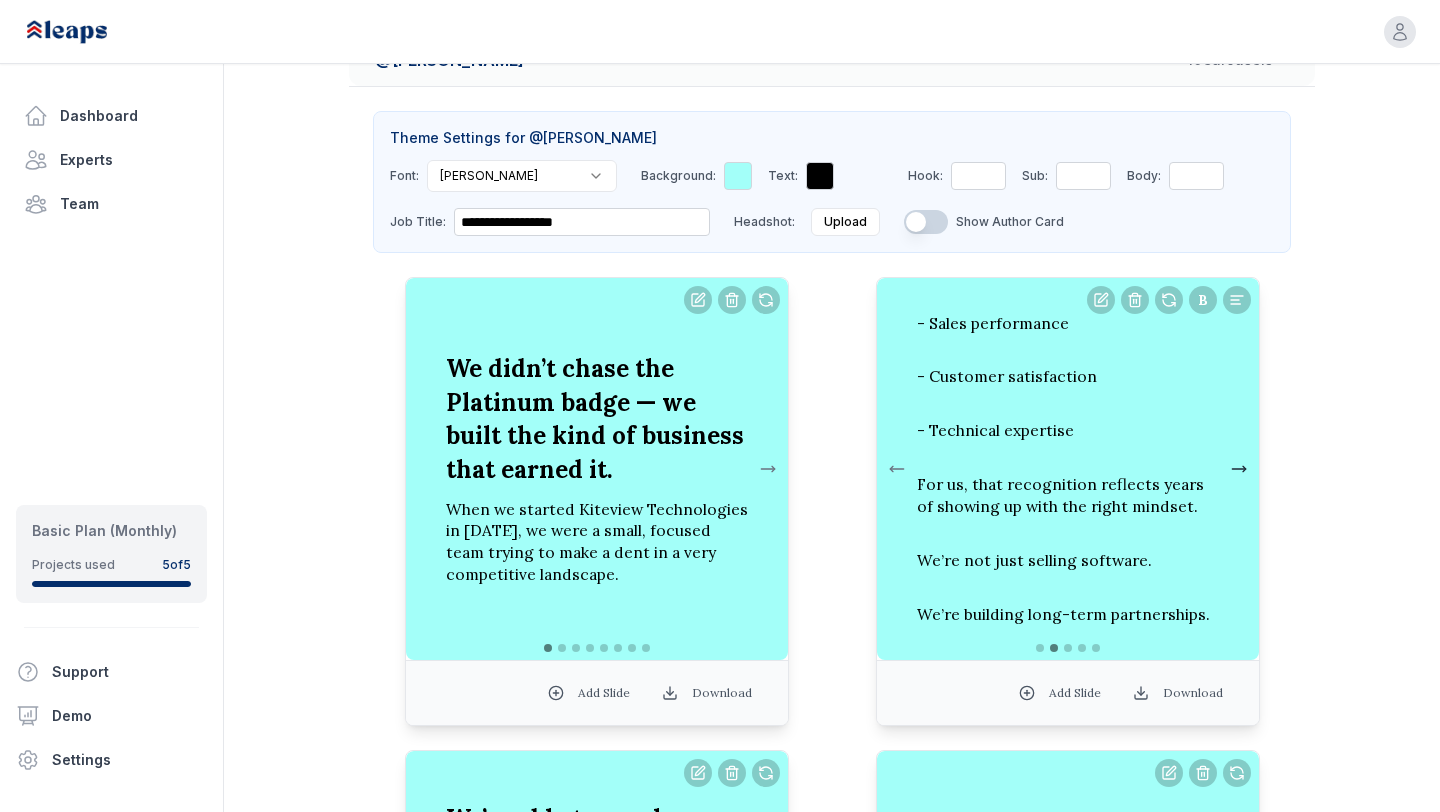 click at bounding box center (1239, 469) 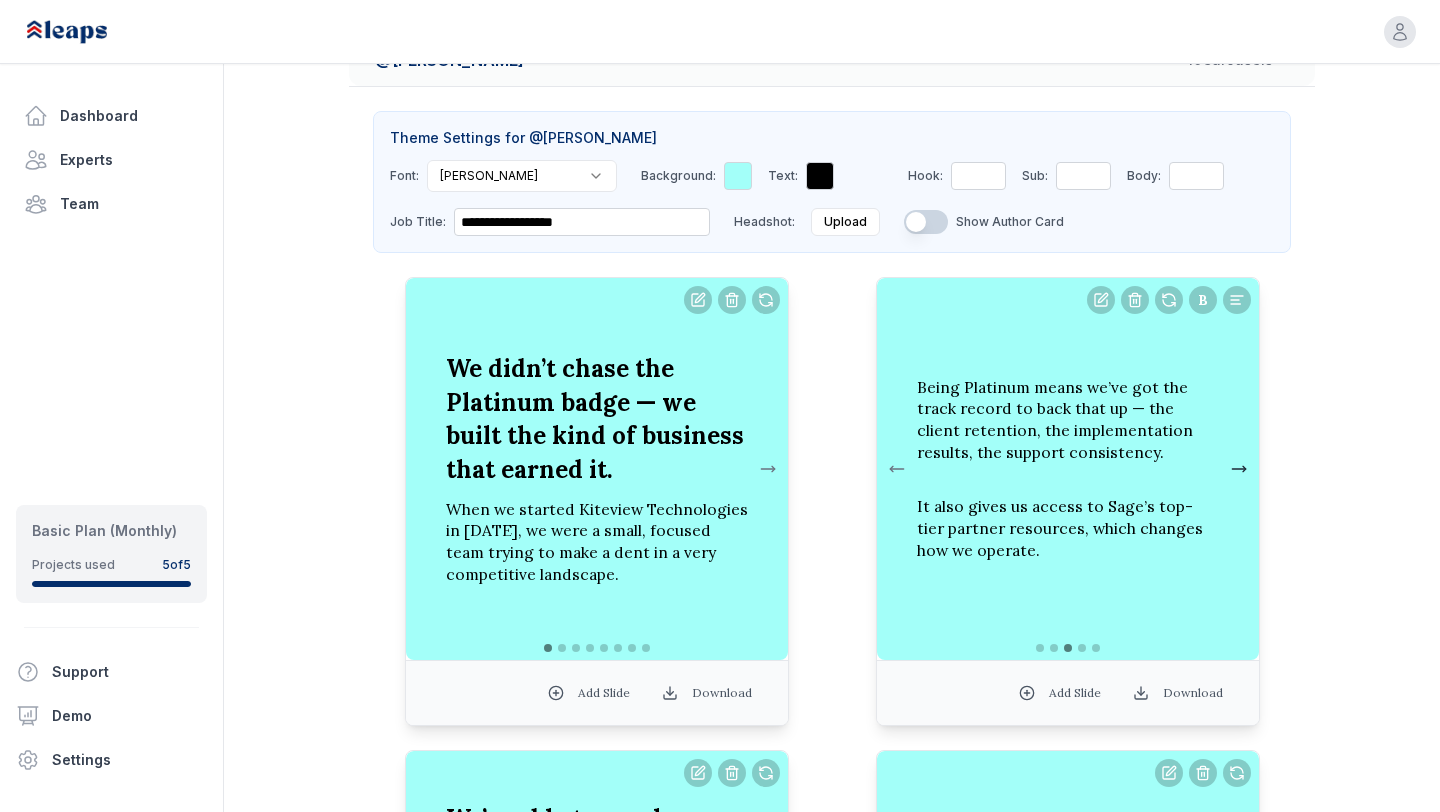 click at bounding box center [1239, 469] 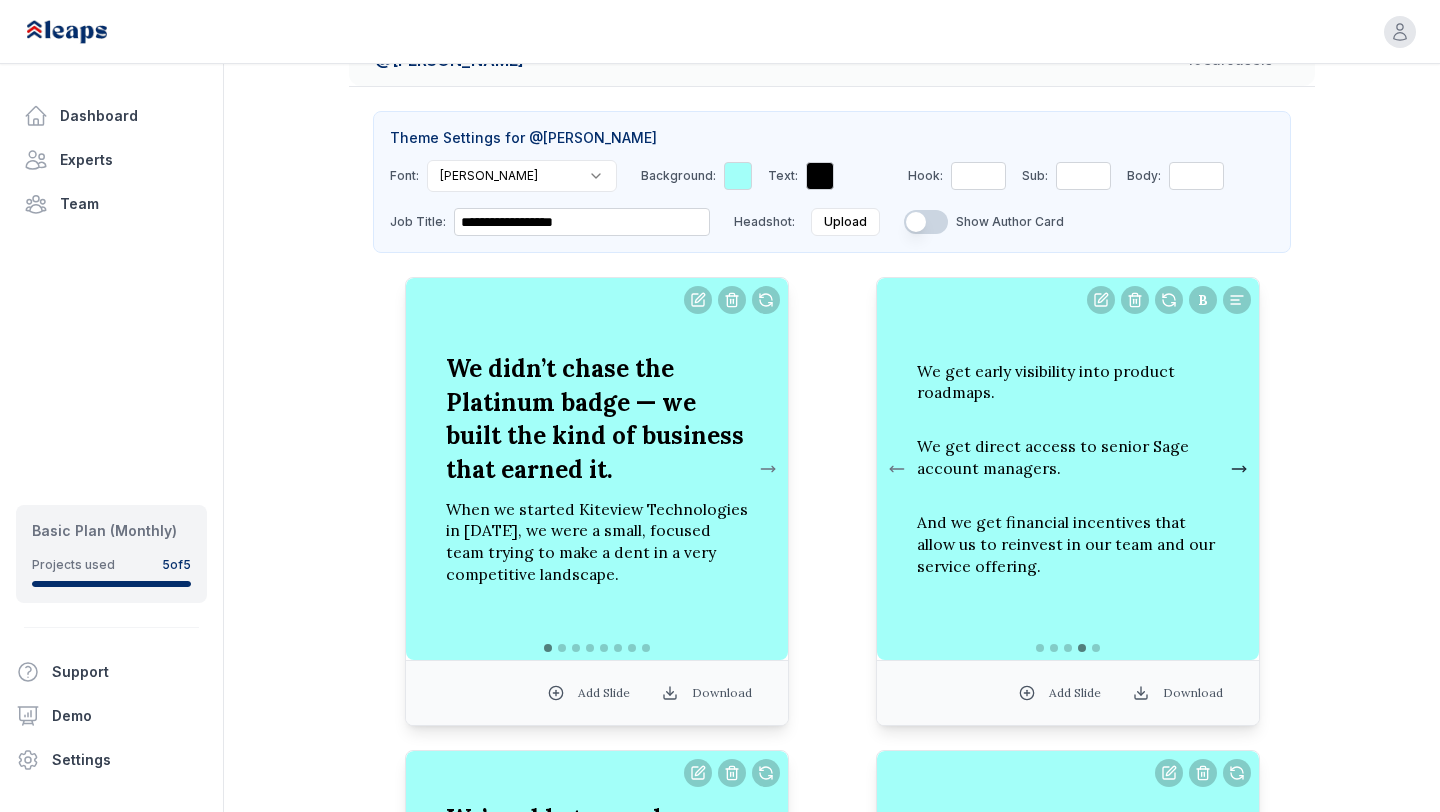 click at bounding box center [1239, 469] 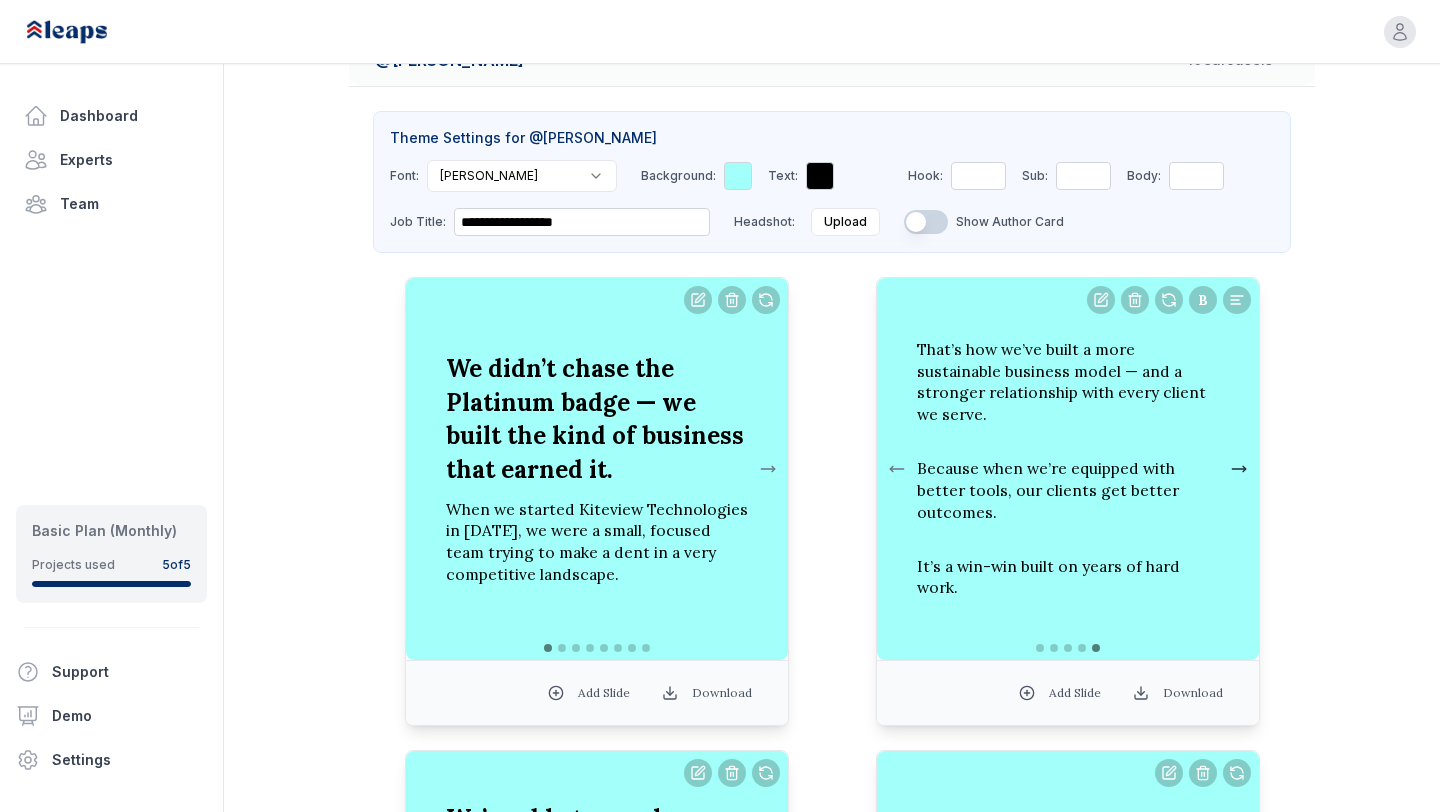 click at bounding box center (1239, 469) 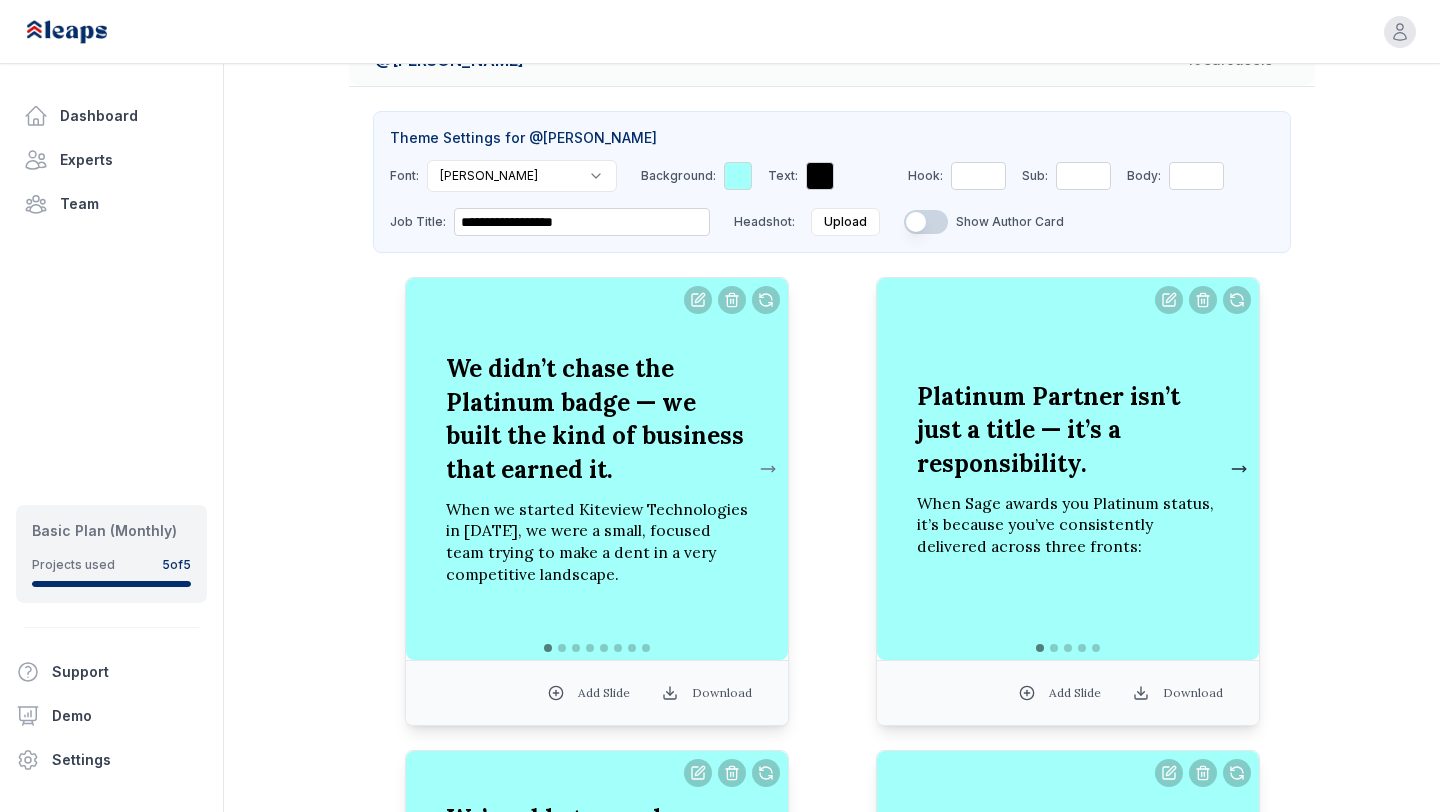 click at bounding box center (1239, 469) 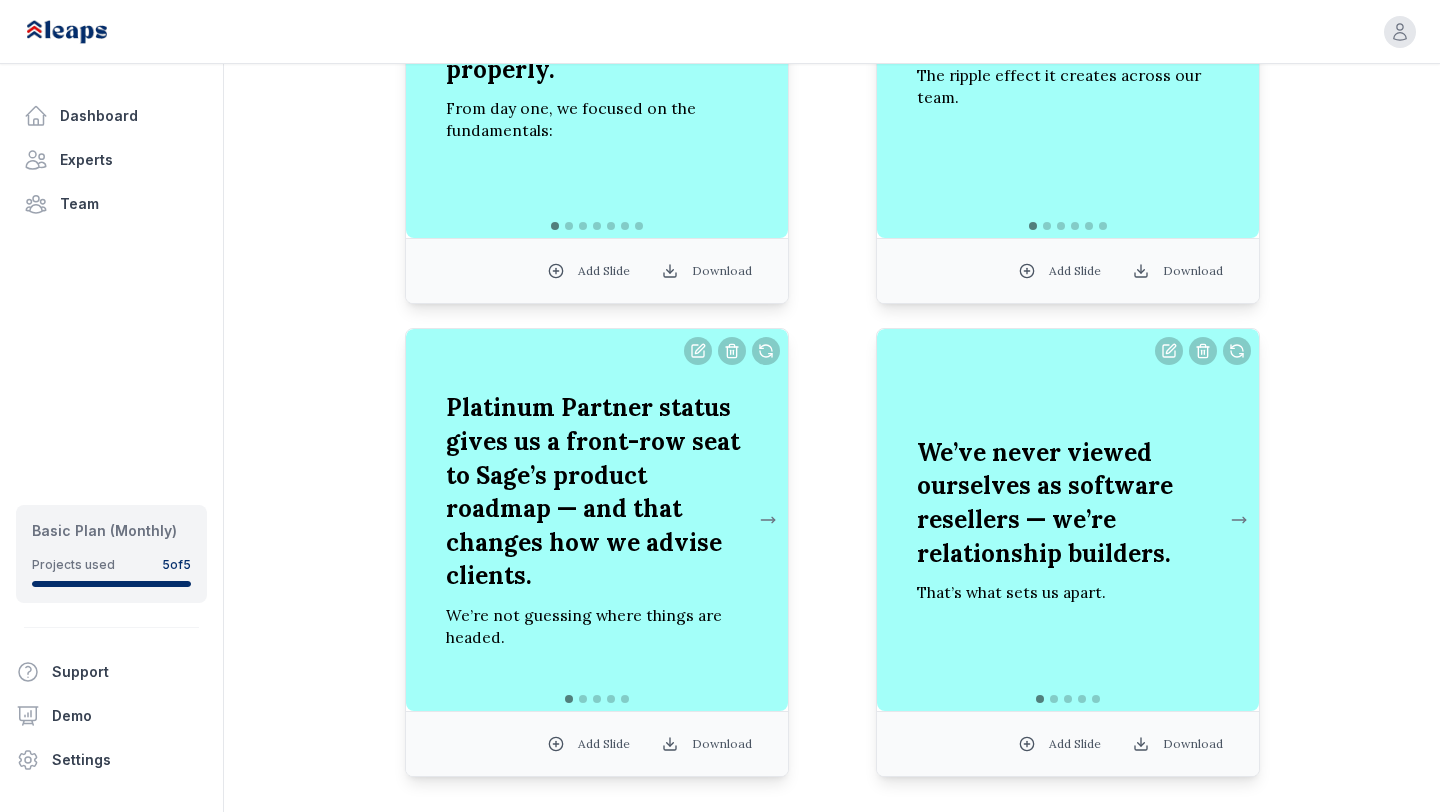 scroll, scrollTop: 2425, scrollLeft: 0, axis: vertical 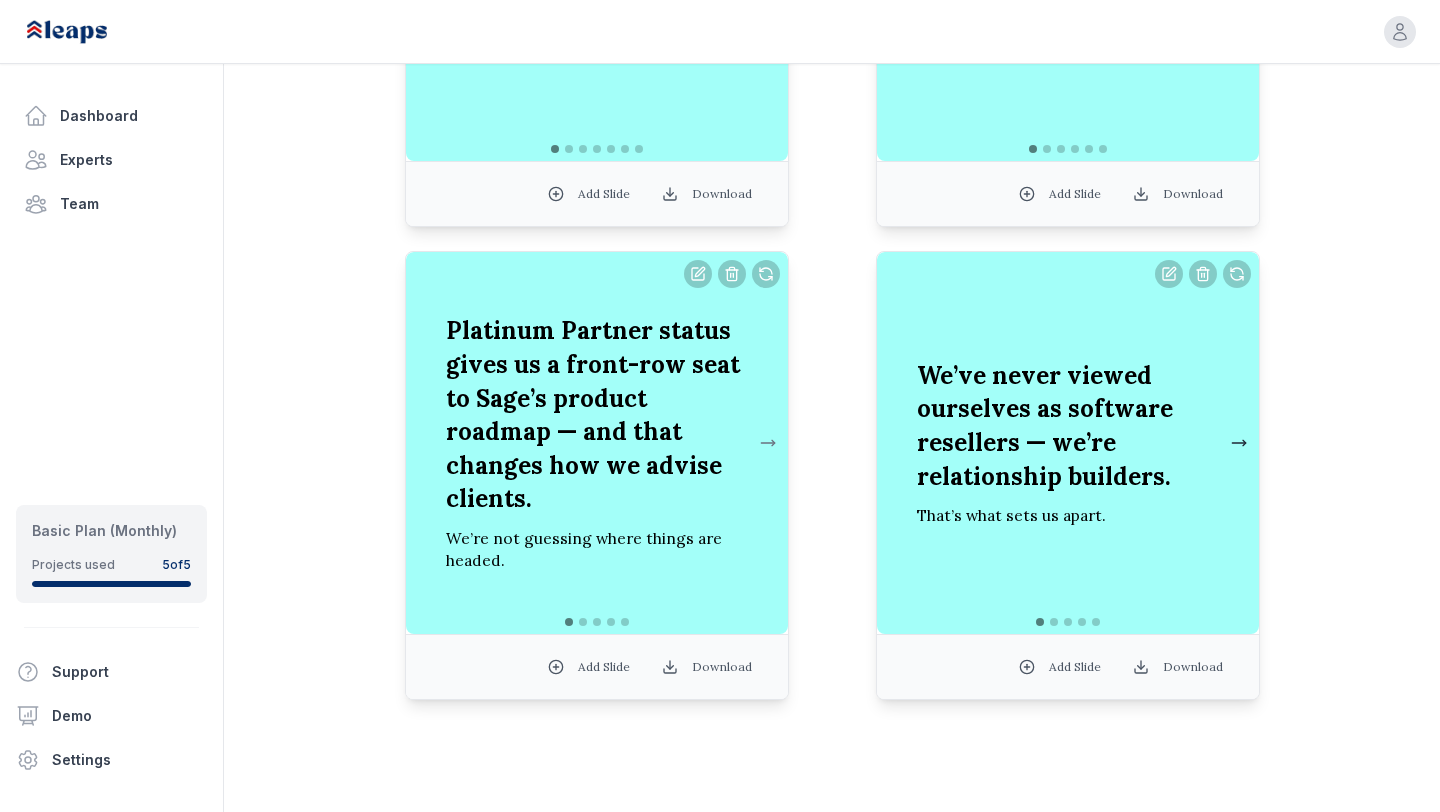 click at bounding box center [1239, 443] 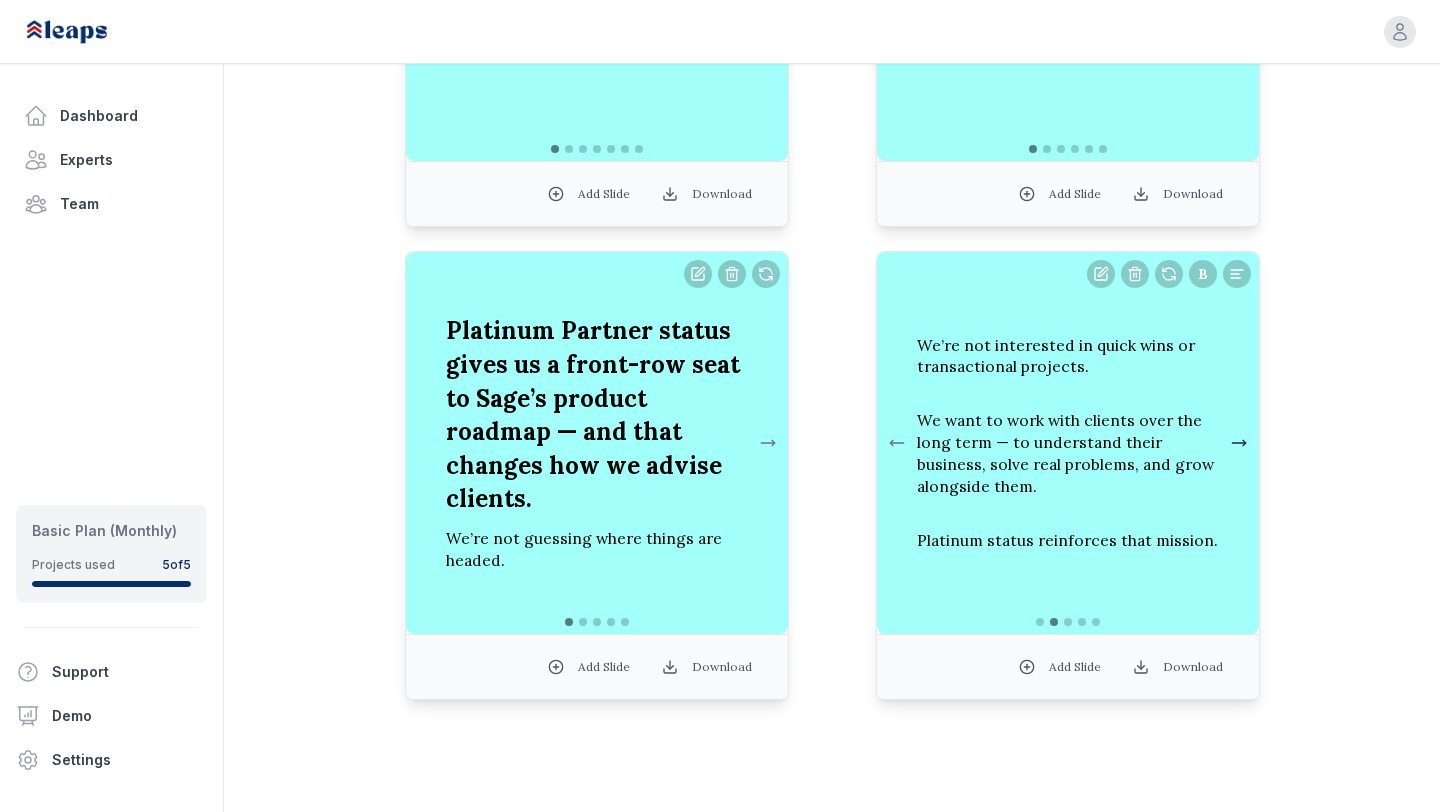 click at bounding box center (1239, 443) 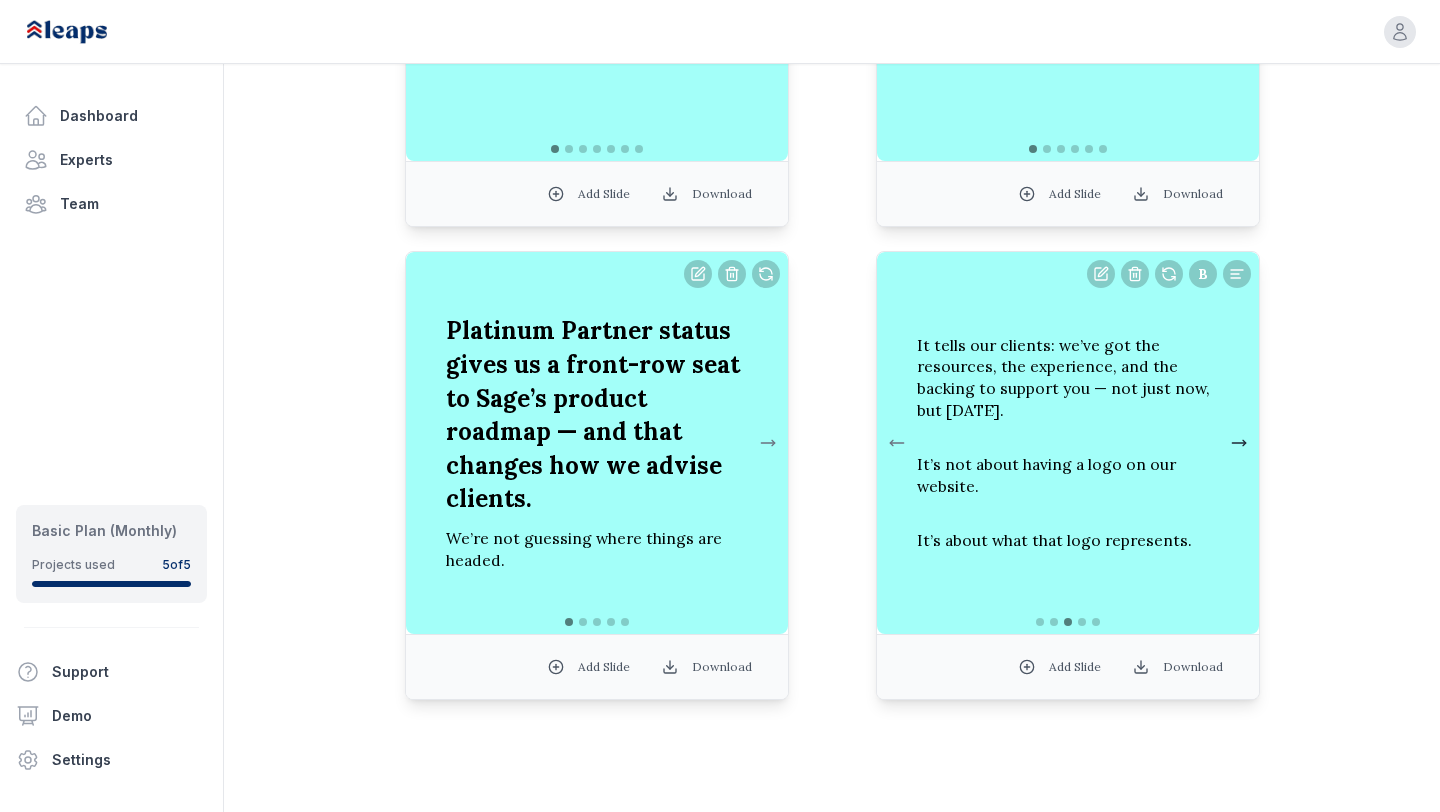 click at bounding box center (1239, 443) 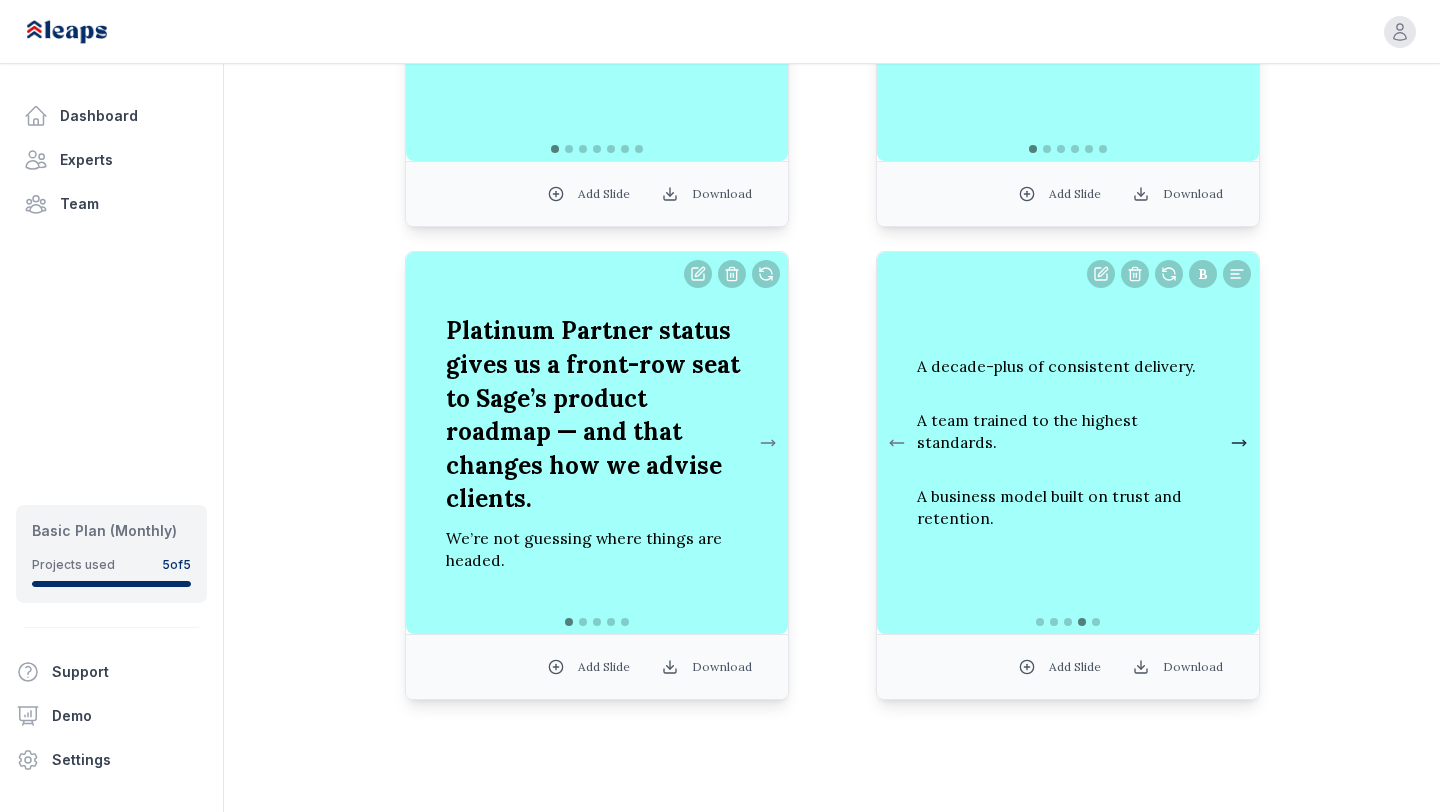 click at bounding box center (1239, 443) 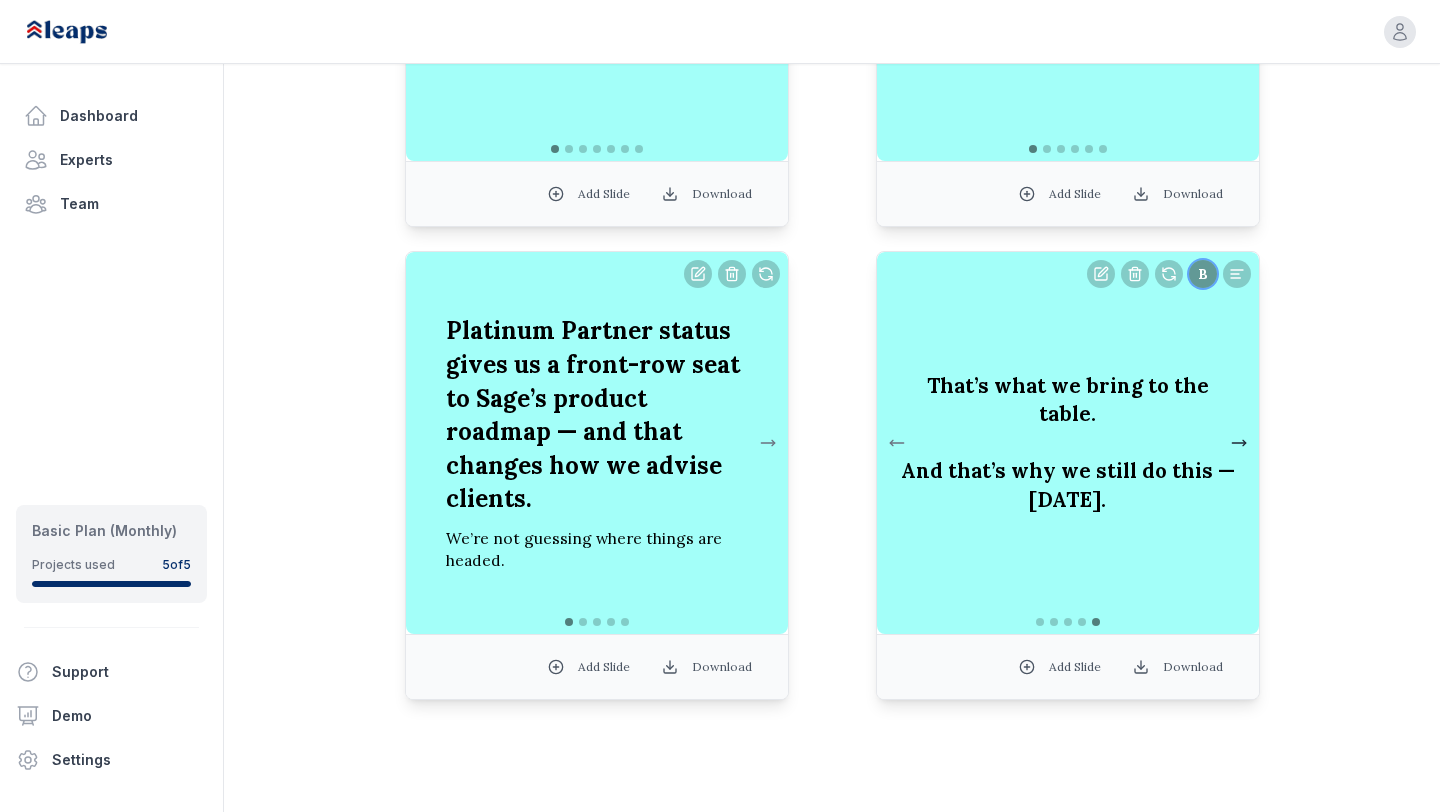 click at bounding box center [1239, 443] 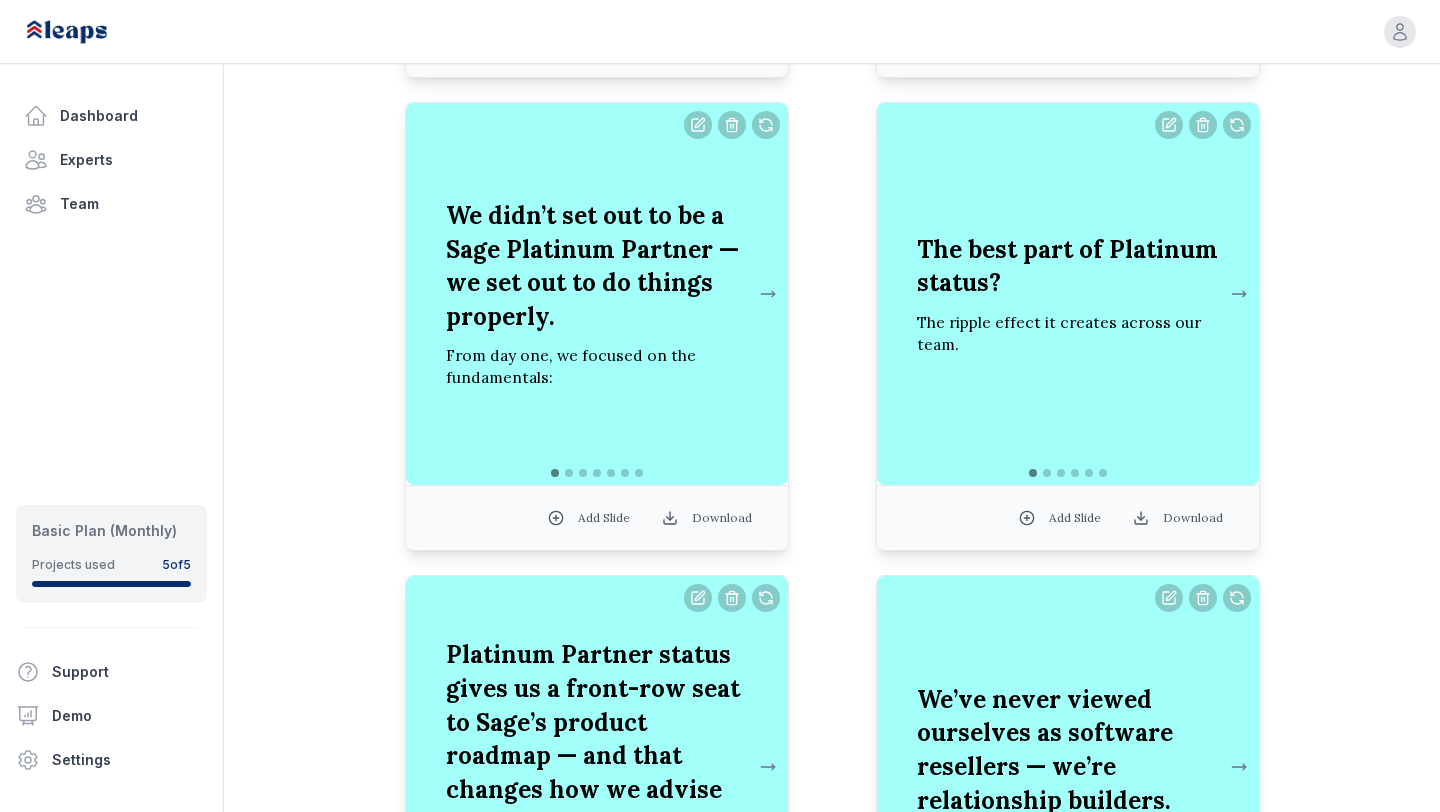 scroll, scrollTop: 2086, scrollLeft: 0, axis: vertical 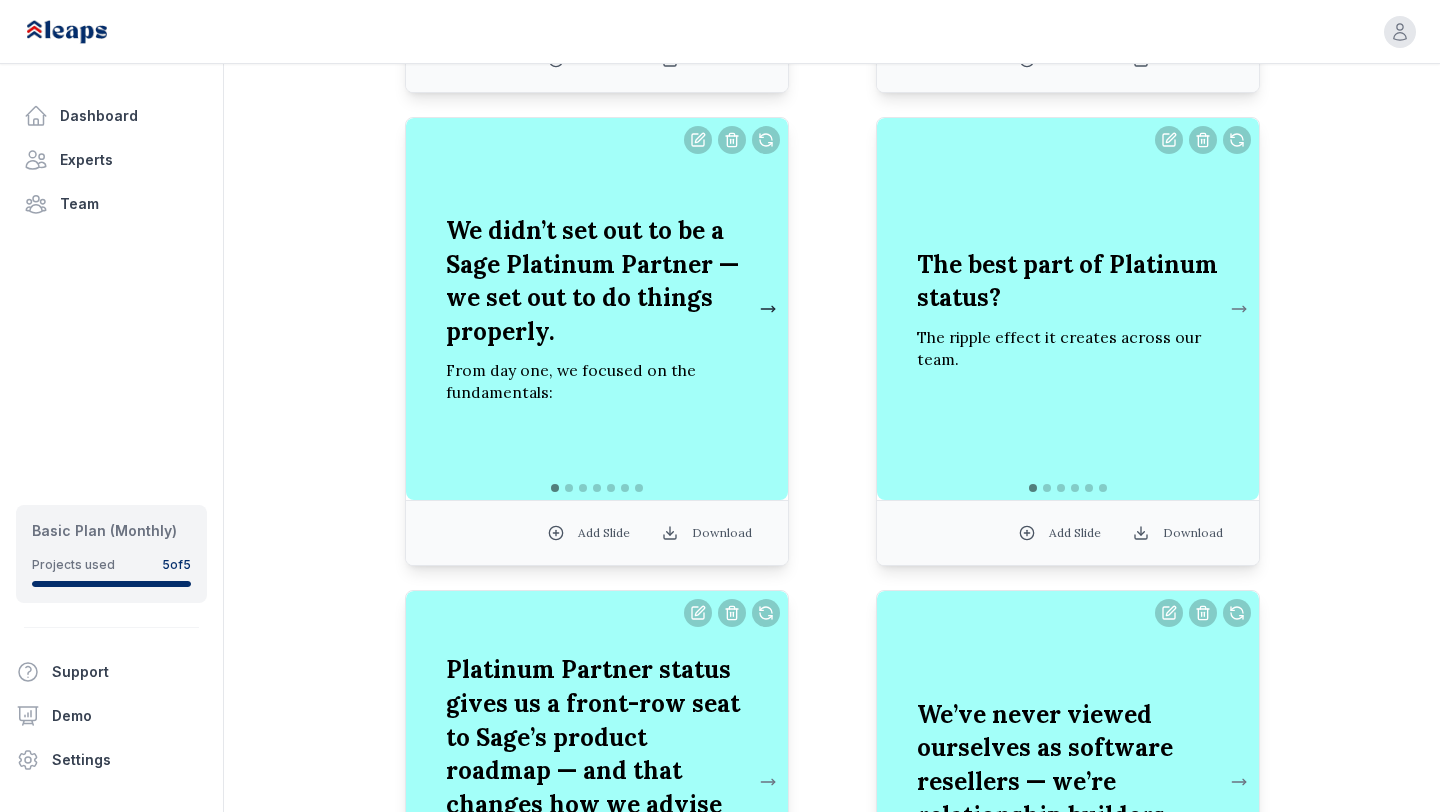 click at bounding box center [768, 309] 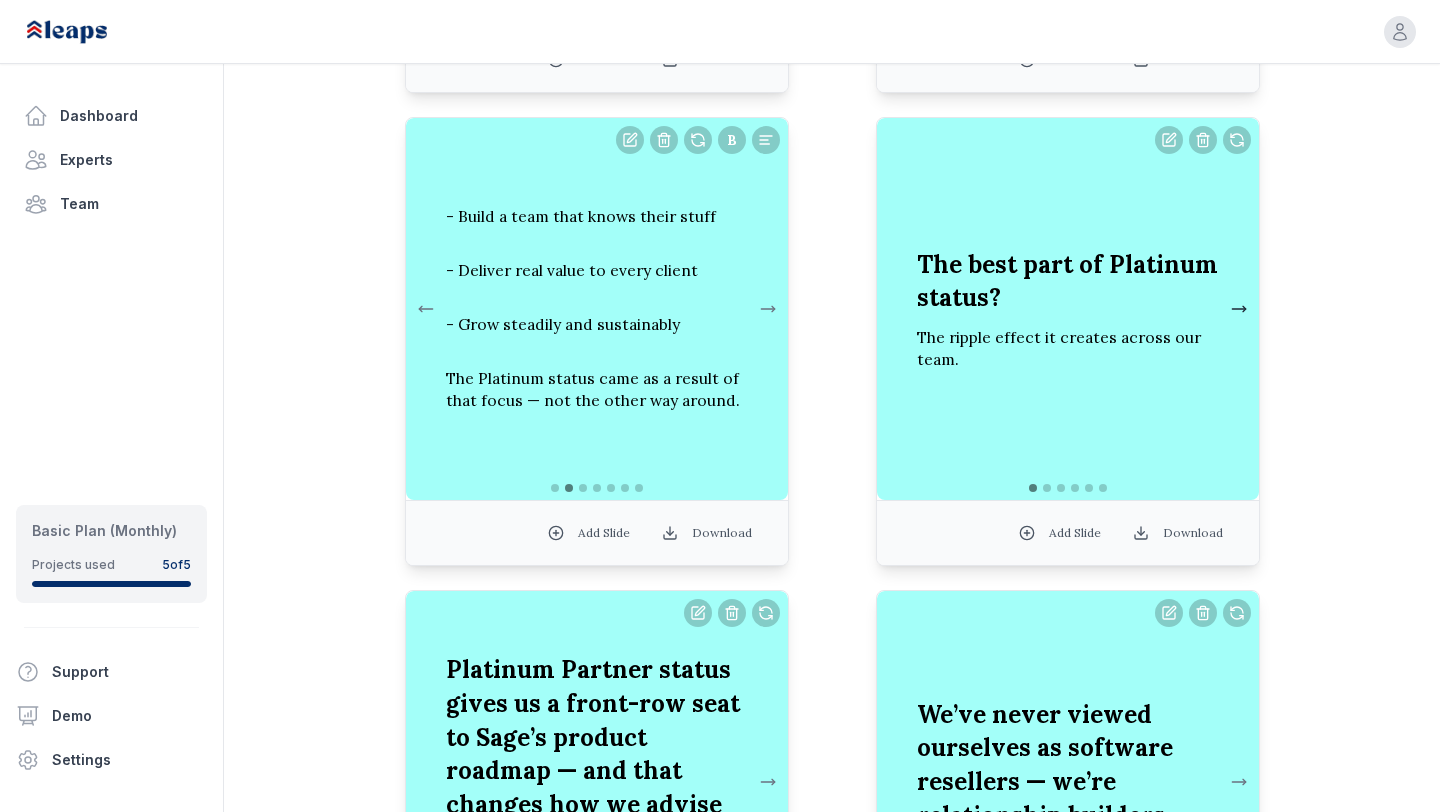 click at bounding box center (1239, 309) 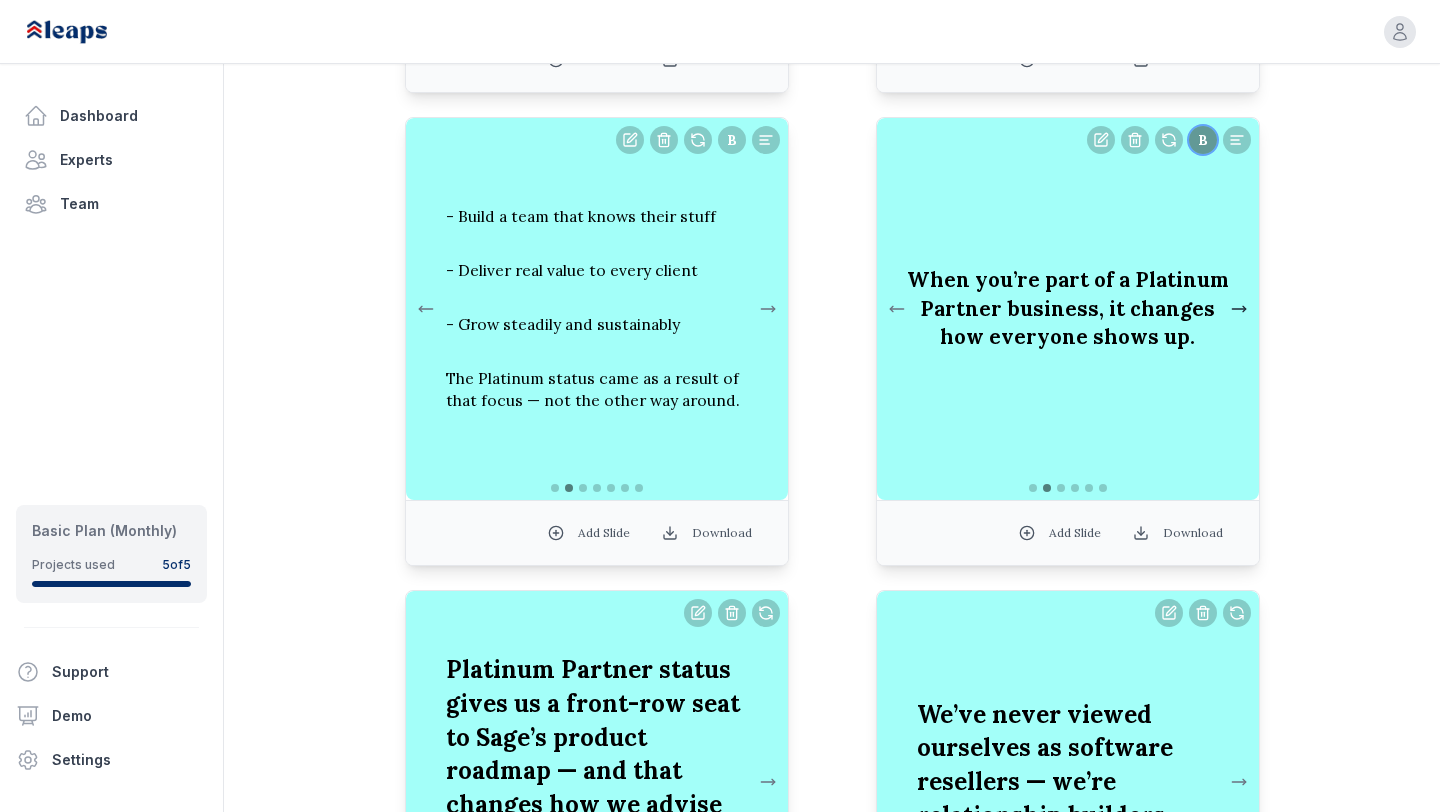 click at bounding box center (1239, 309) 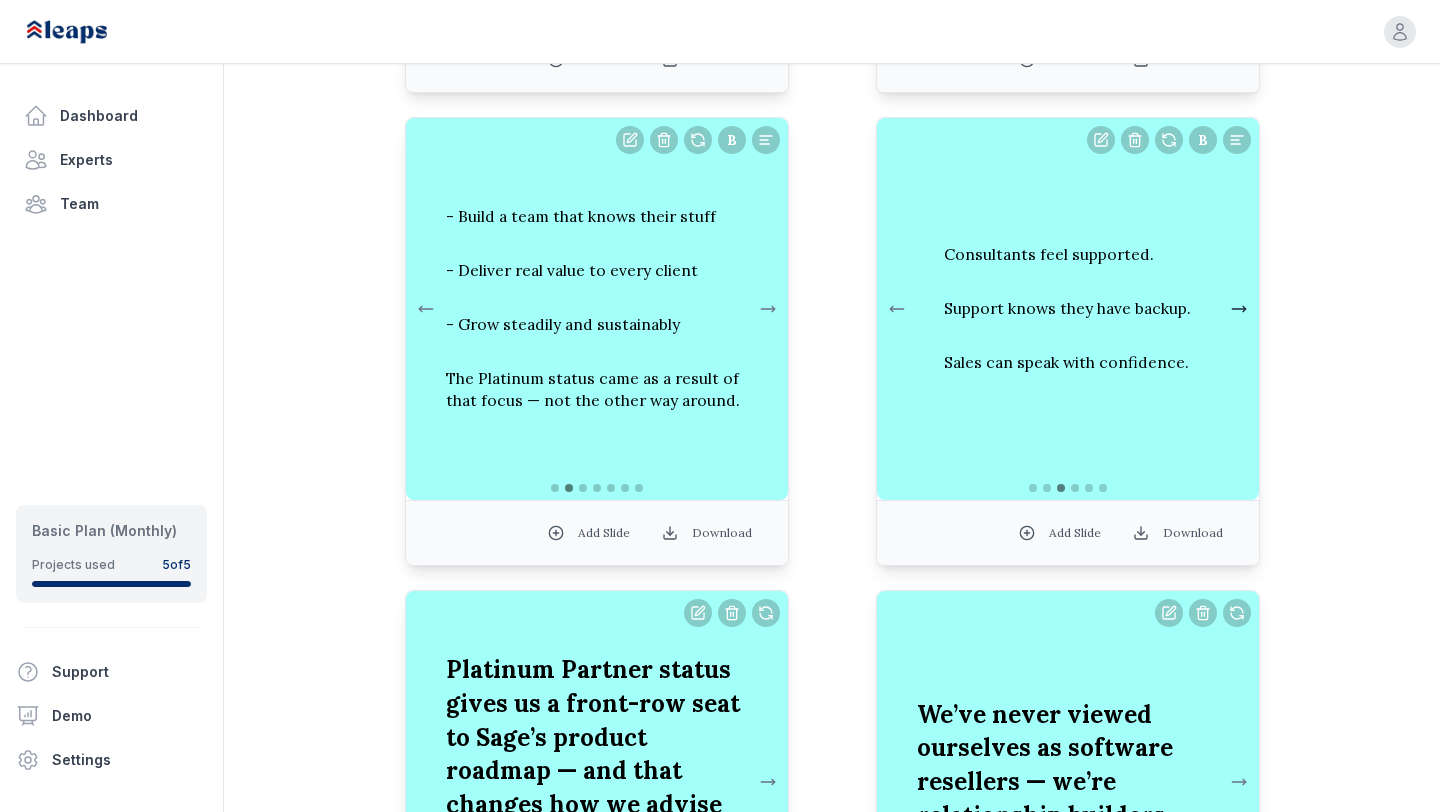 click at bounding box center [1239, 309] 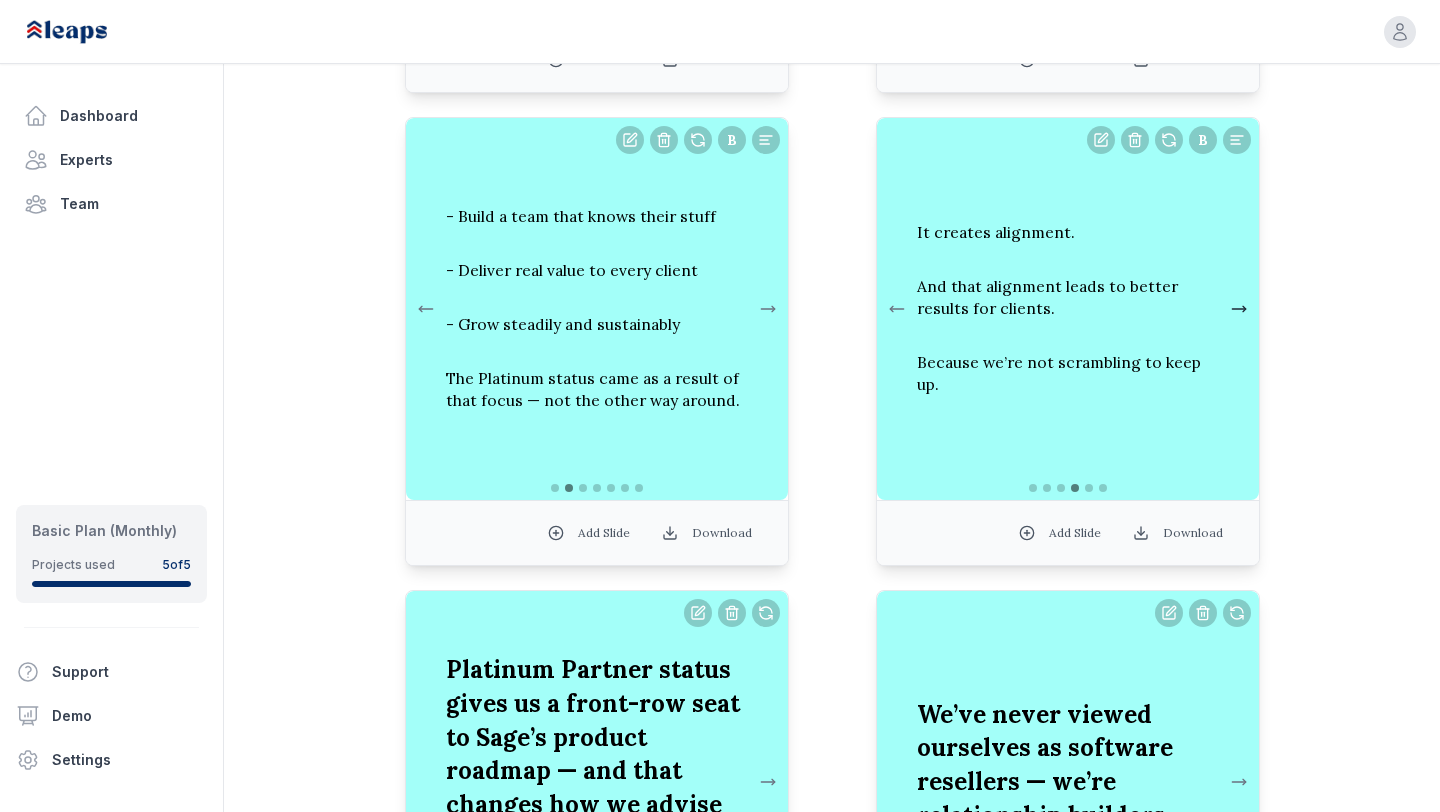 click at bounding box center (1239, 309) 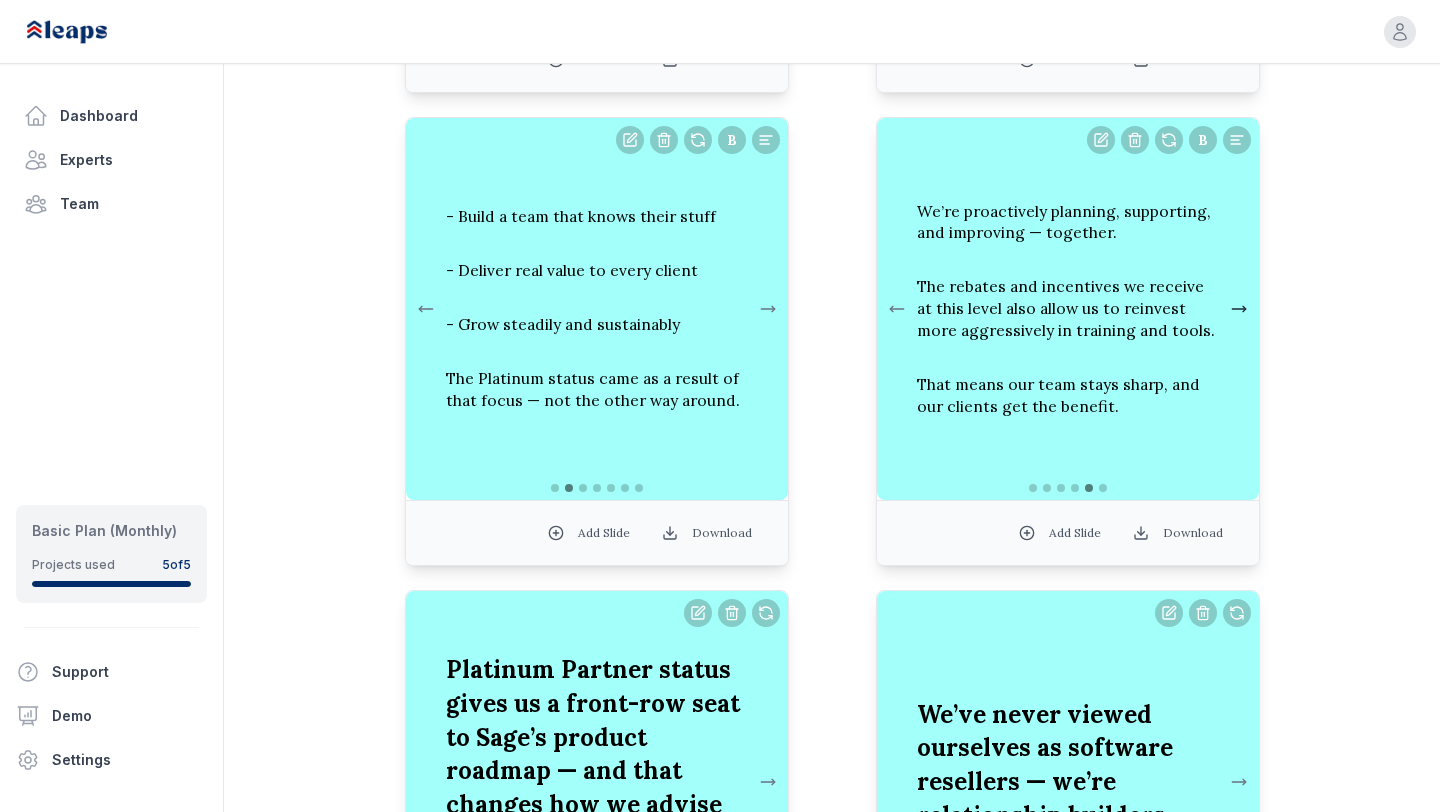 click at bounding box center (1239, 309) 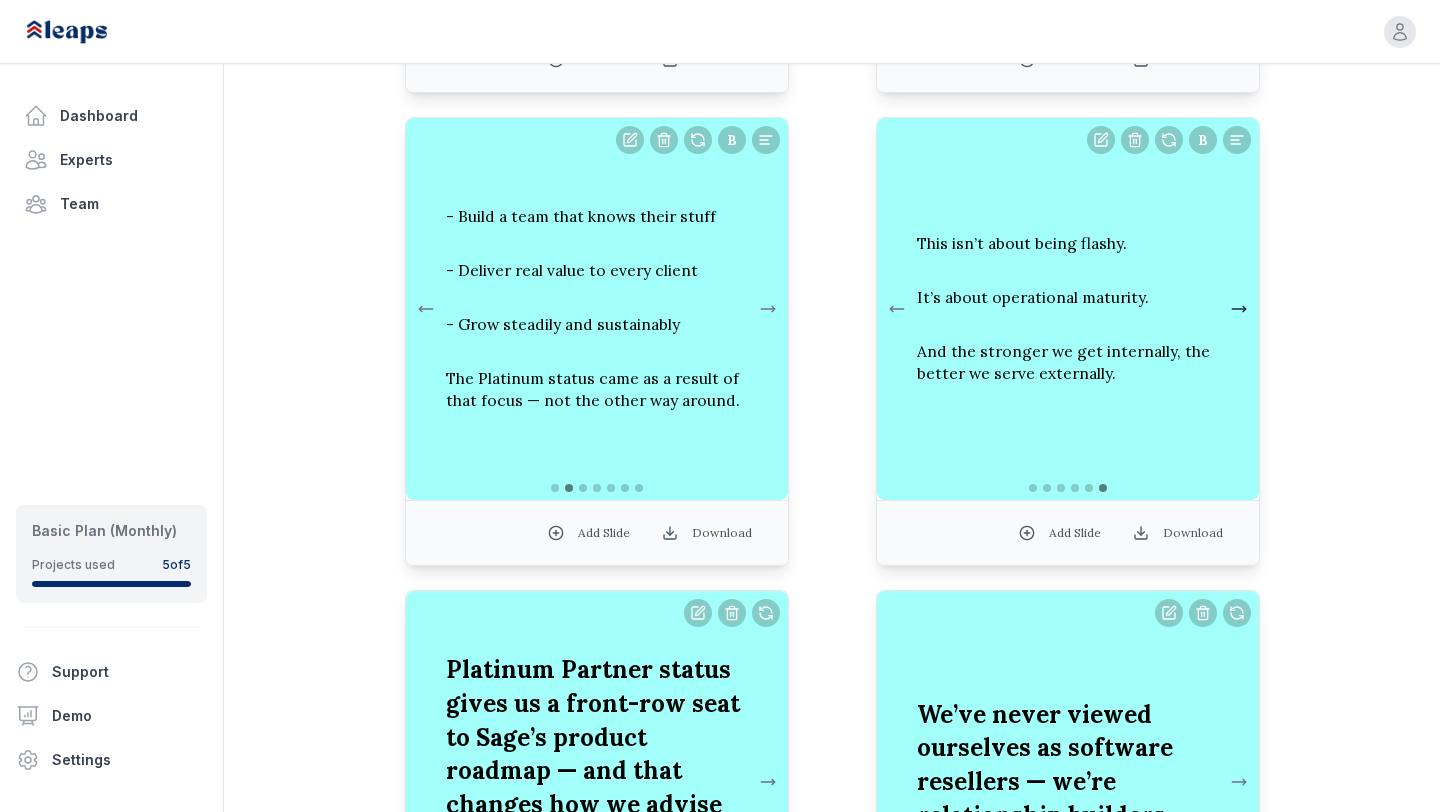 click at bounding box center (1239, 309) 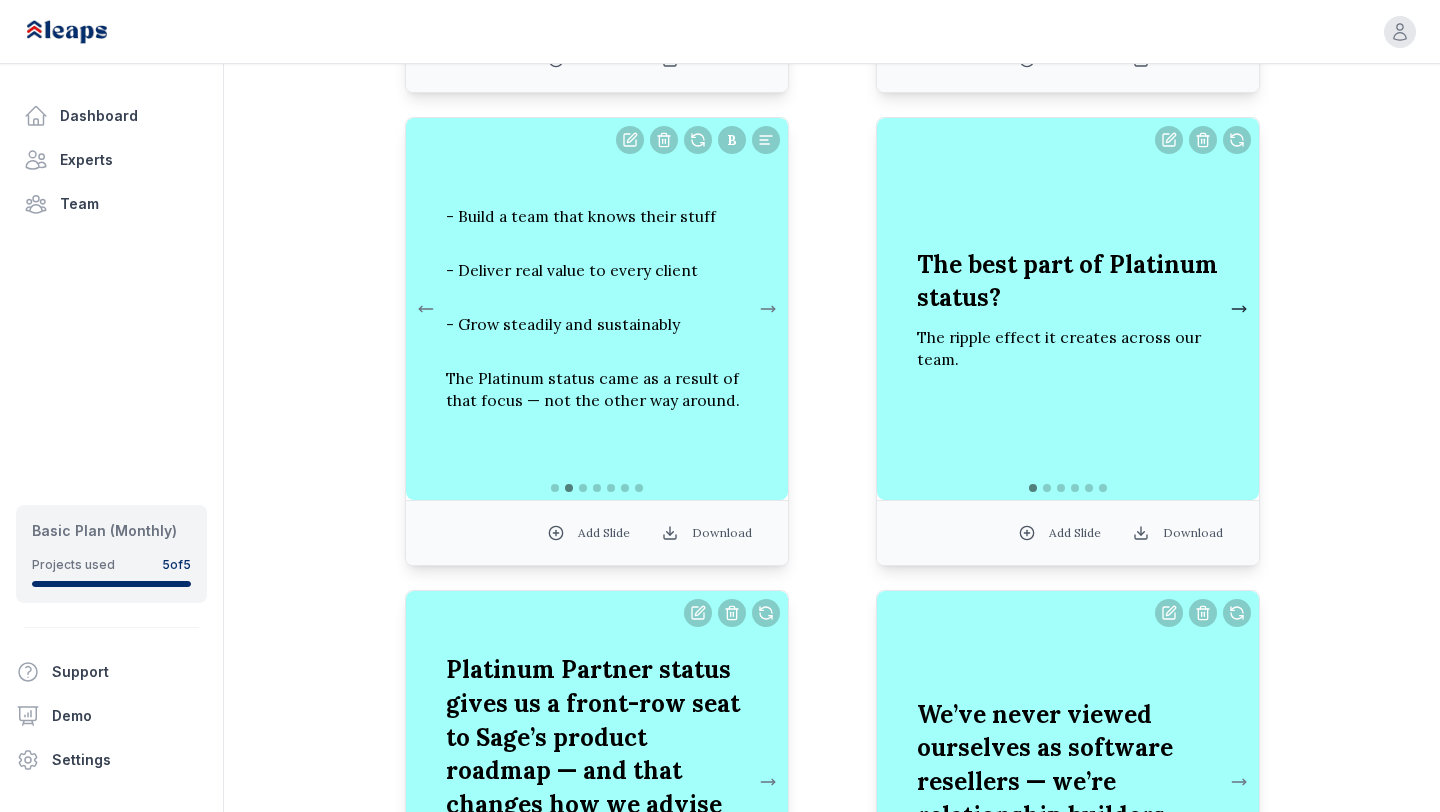 click at bounding box center (1239, 309) 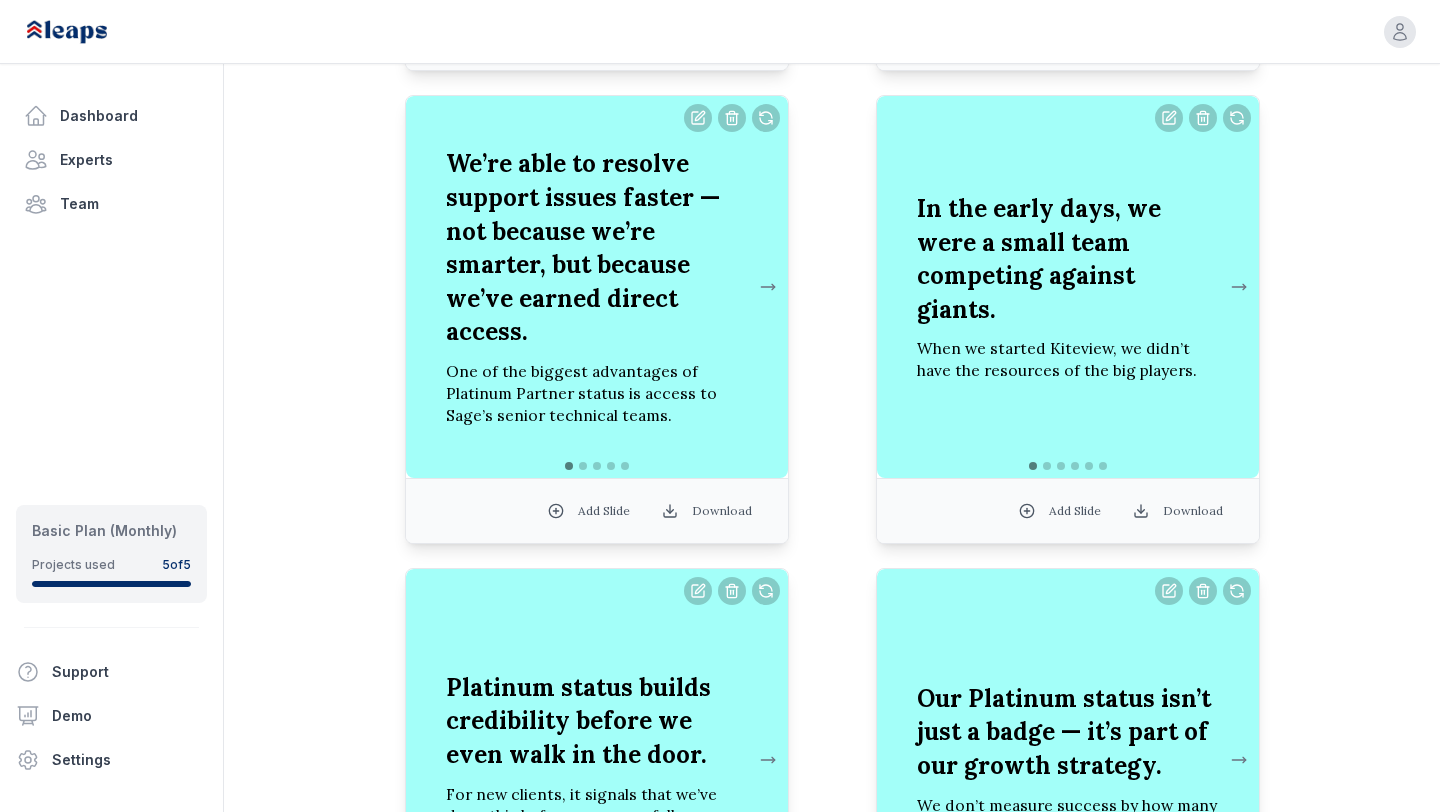 scroll, scrollTop: 1163, scrollLeft: 0, axis: vertical 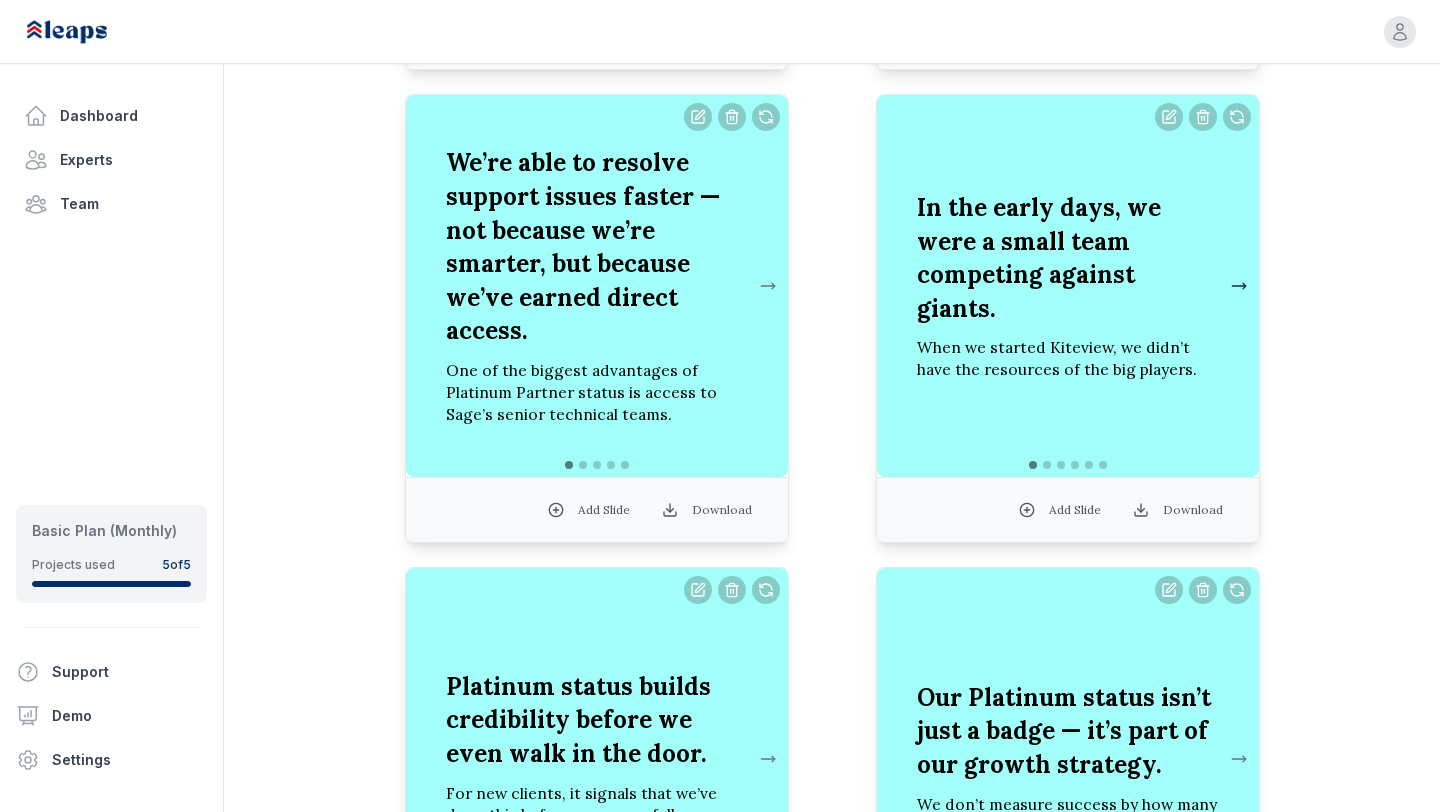 click at bounding box center (1239, 286) 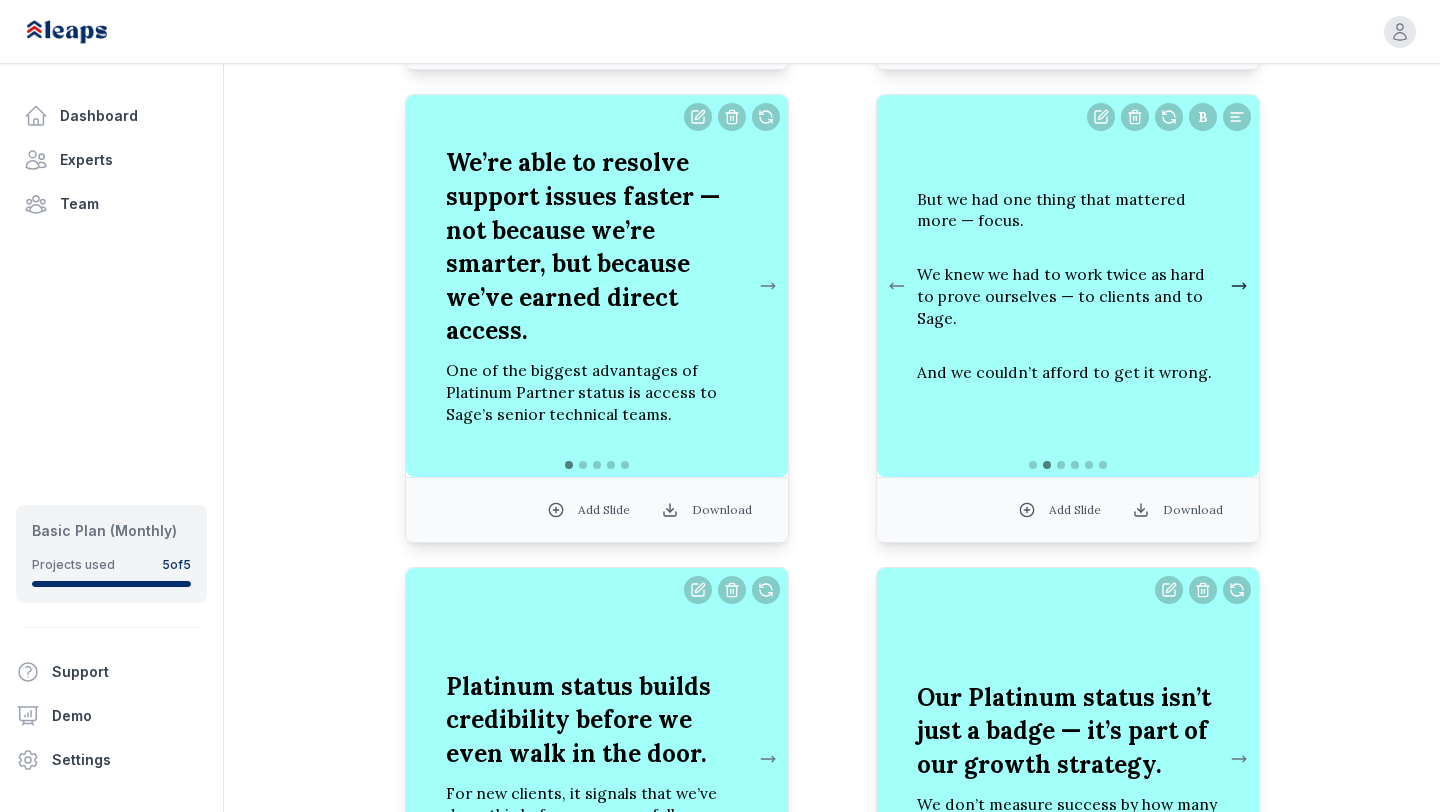 click at bounding box center [1239, 286] 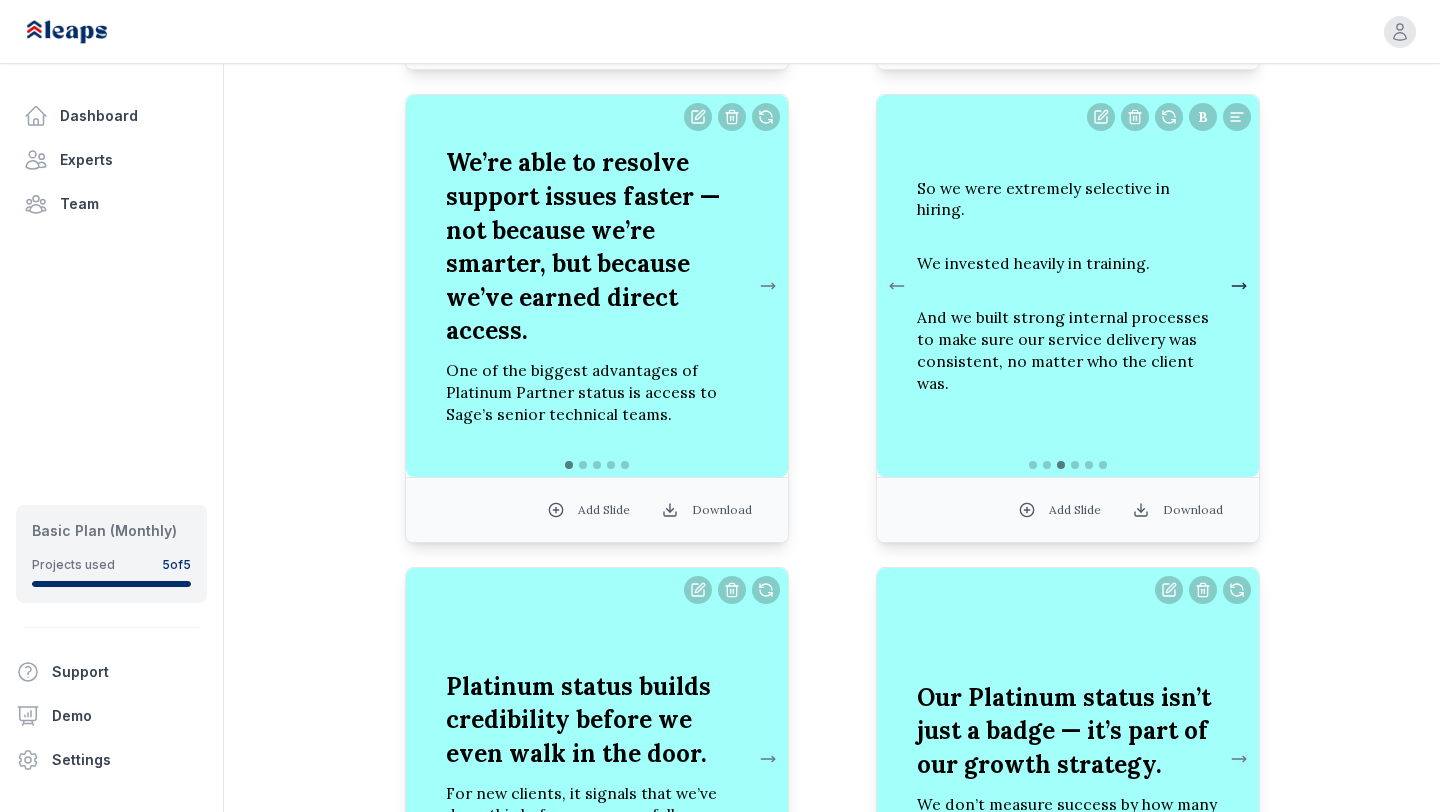click at bounding box center (1239, 286) 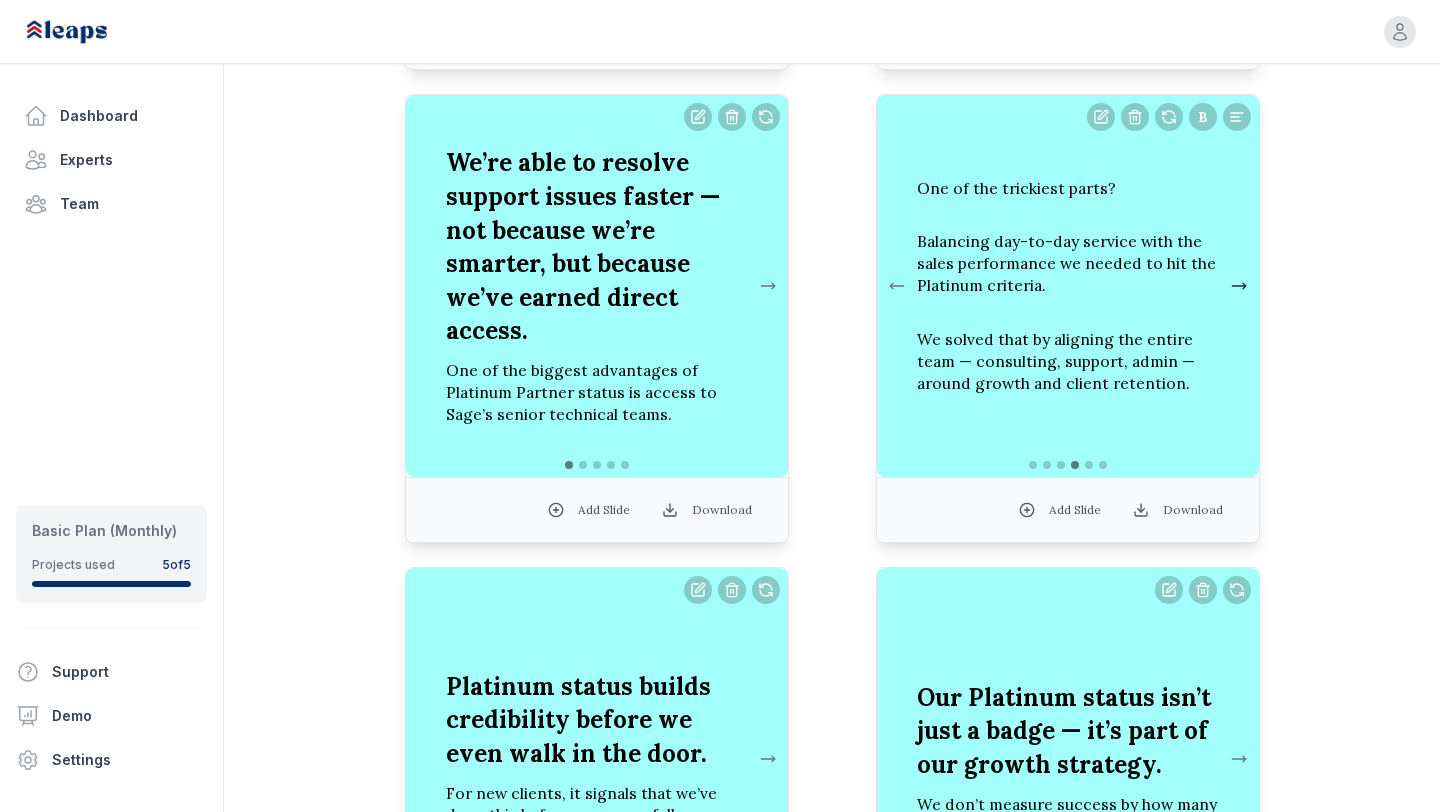 click at bounding box center (1239, 286) 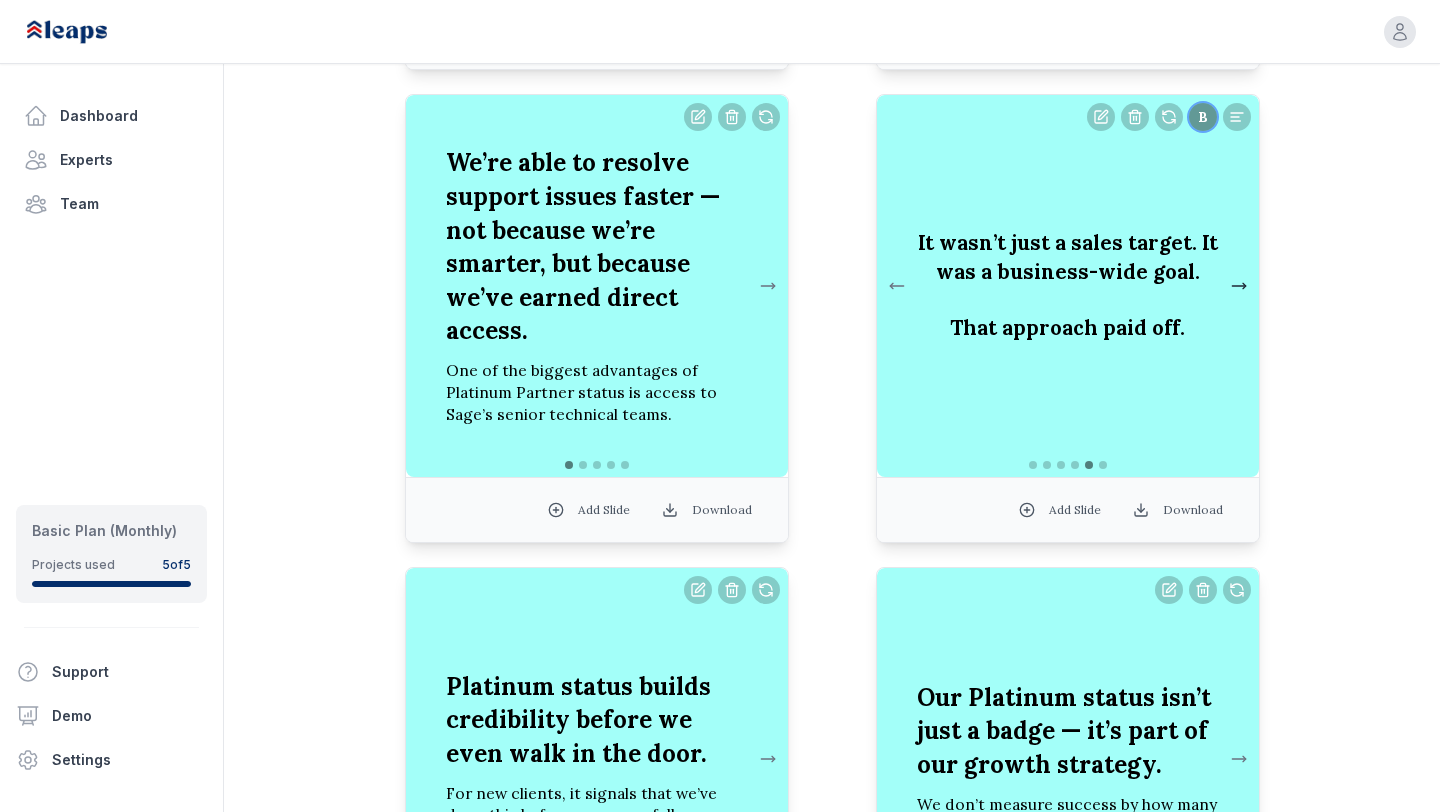 click at bounding box center [1239, 286] 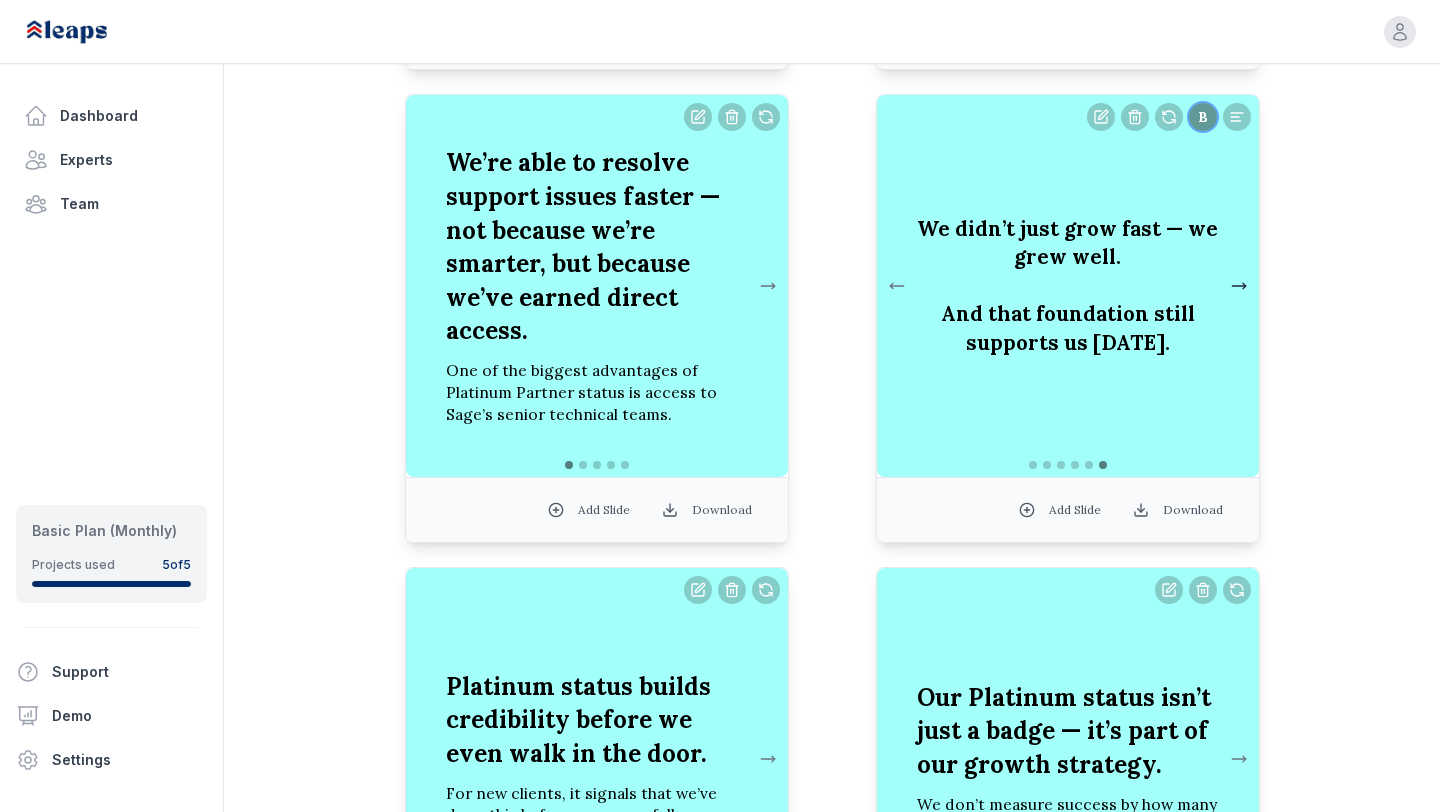 click at bounding box center [1239, 286] 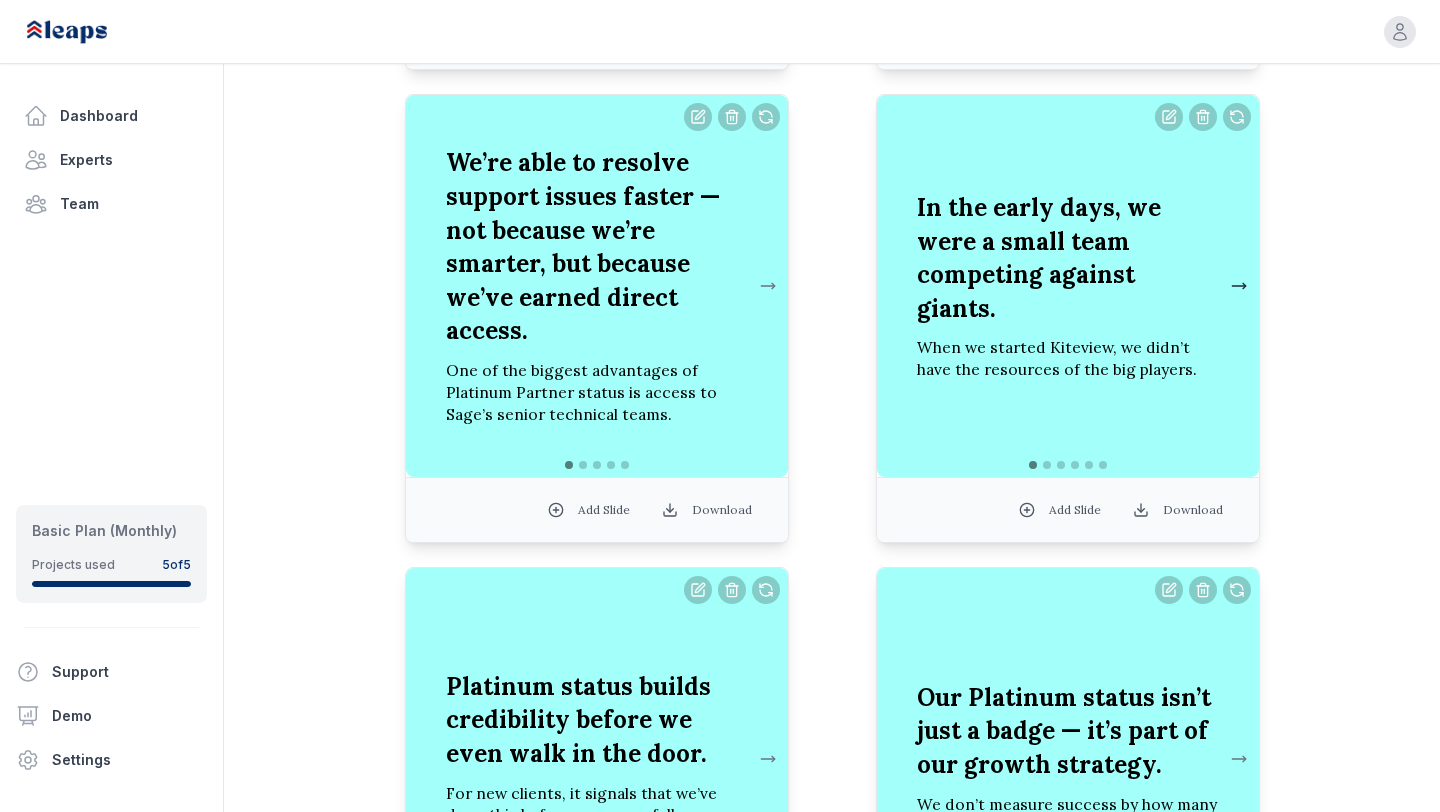 click at bounding box center (1239, 286) 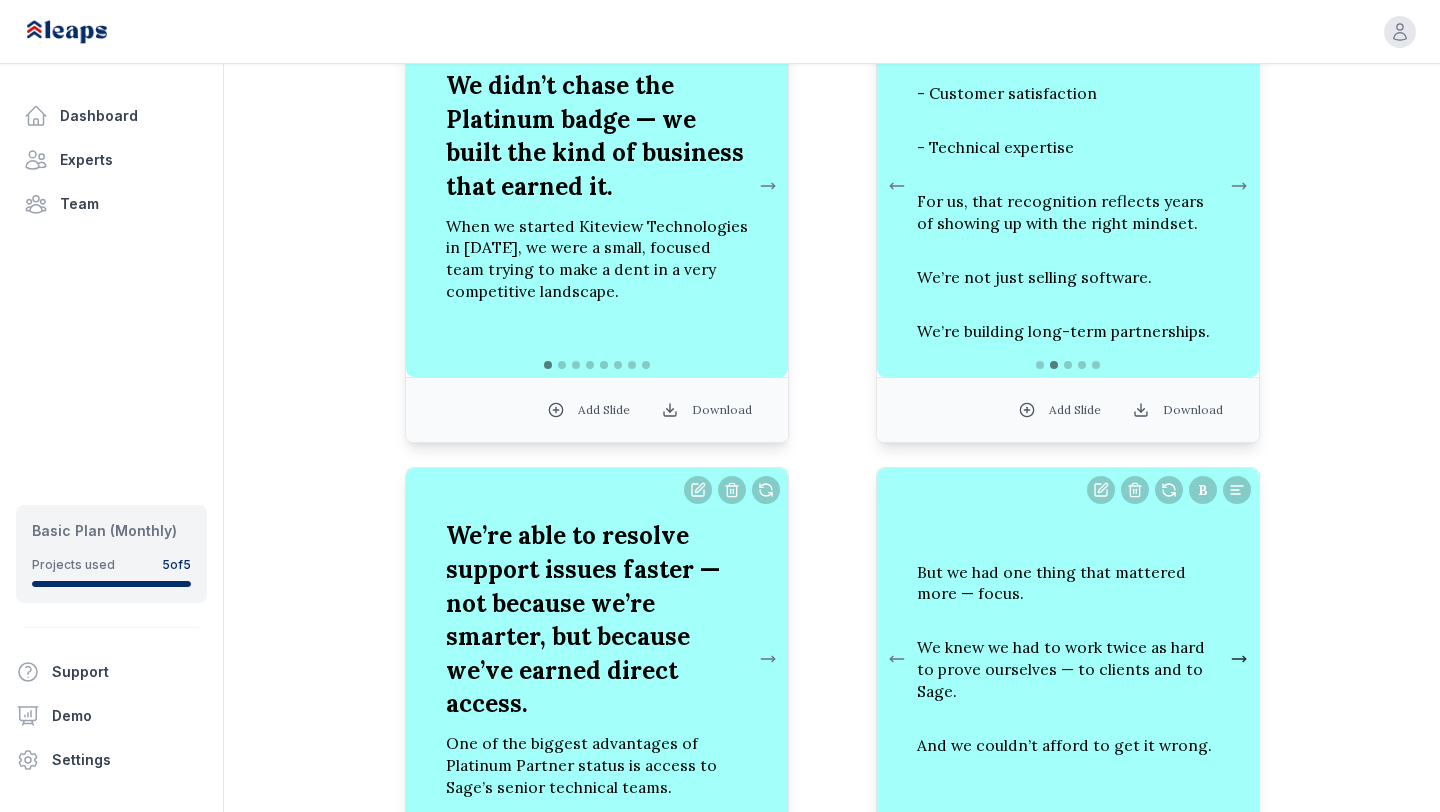 scroll, scrollTop: 661, scrollLeft: 0, axis: vertical 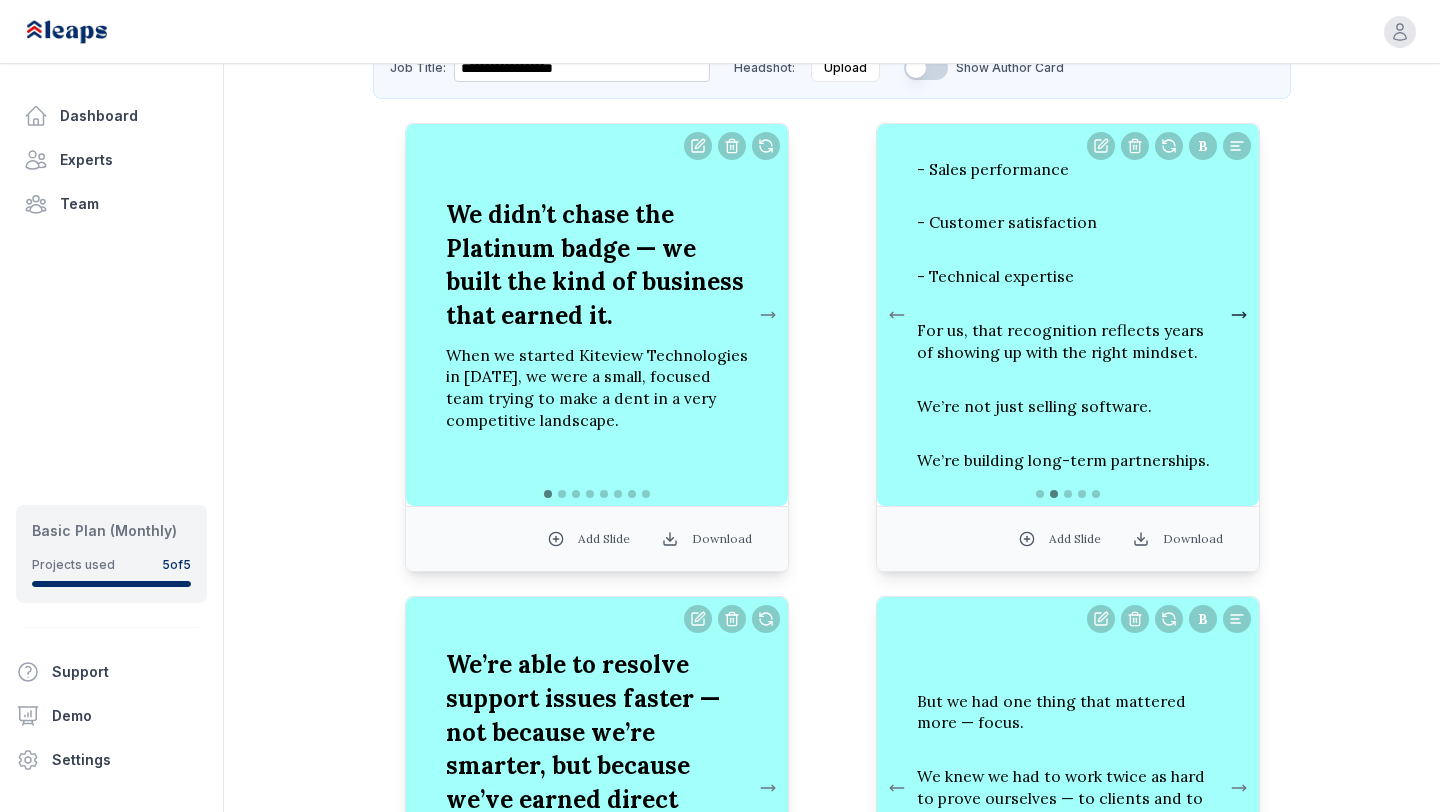 click at bounding box center [1239, 315] 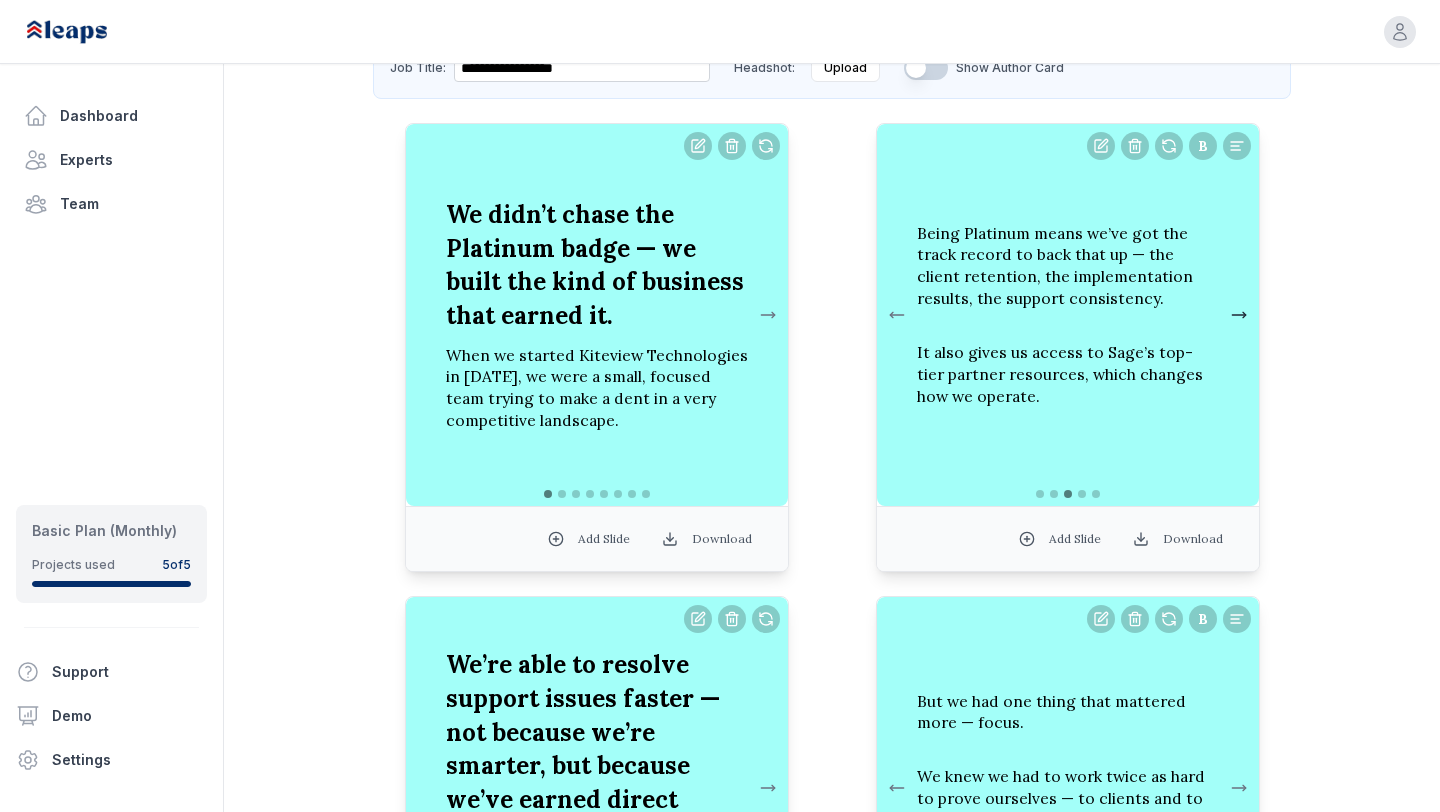 click at bounding box center (1239, 315) 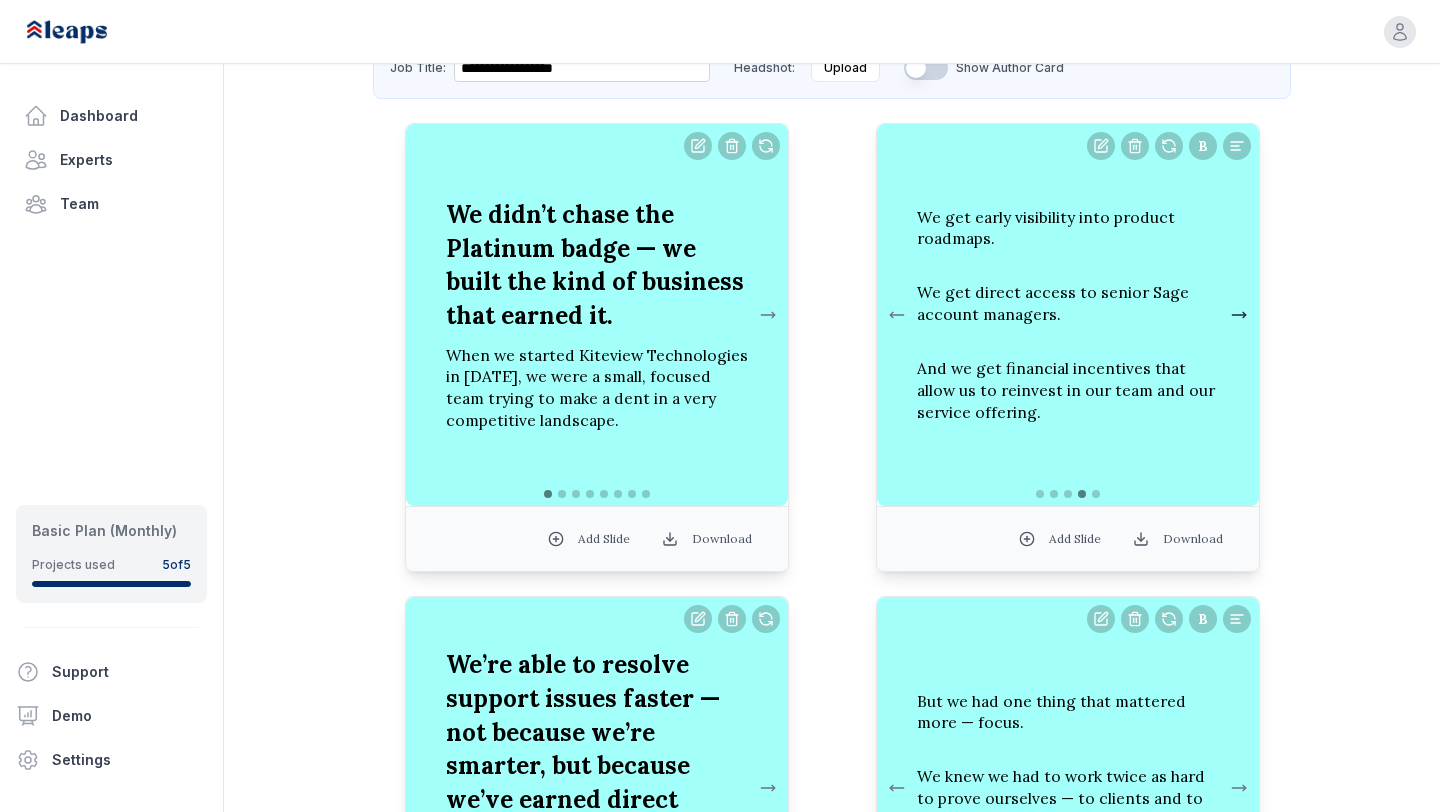 click at bounding box center (1239, 315) 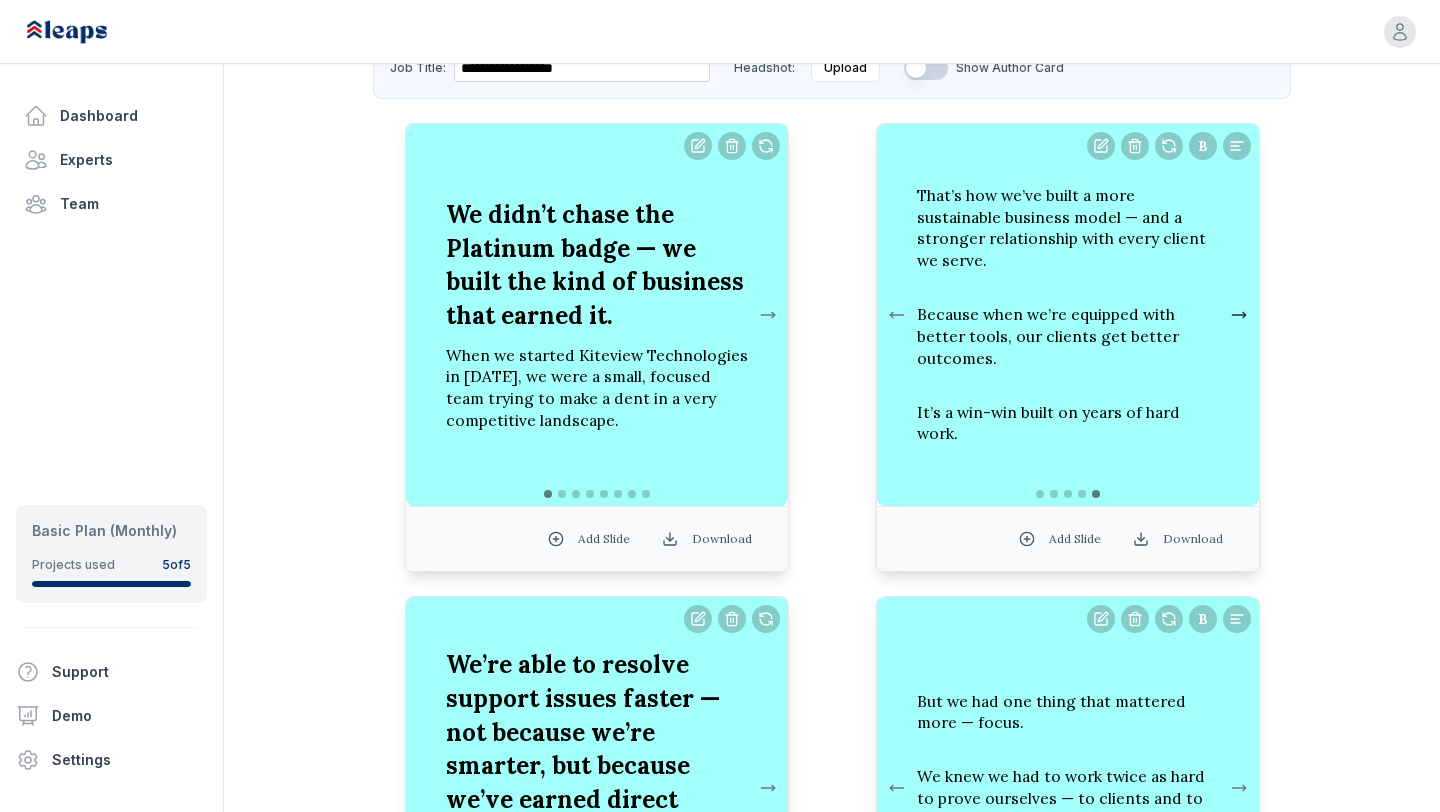 click at bounding box center [1239, 315] 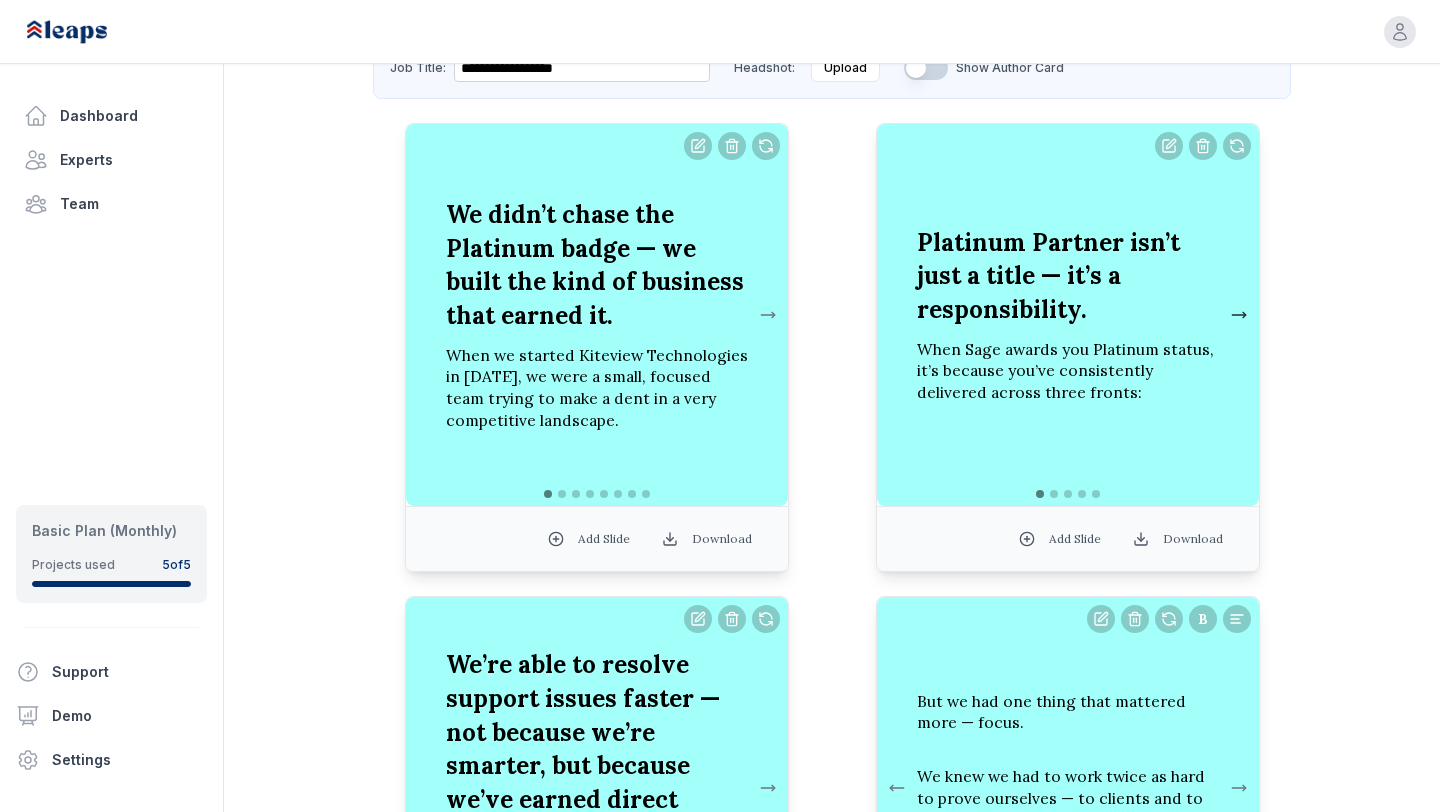 click at bounding box center [1239, 315] 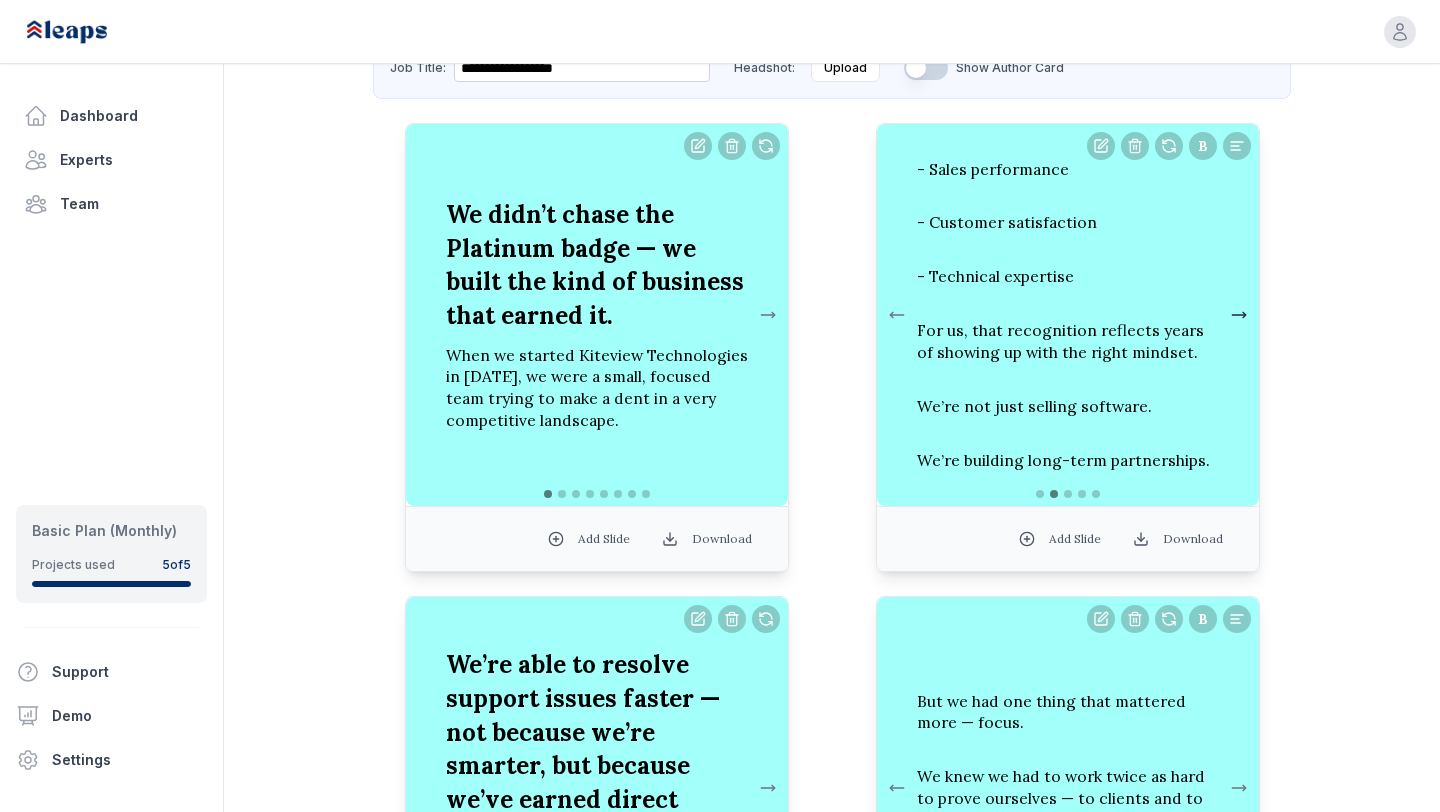 click at bounding box center [1239, 315] 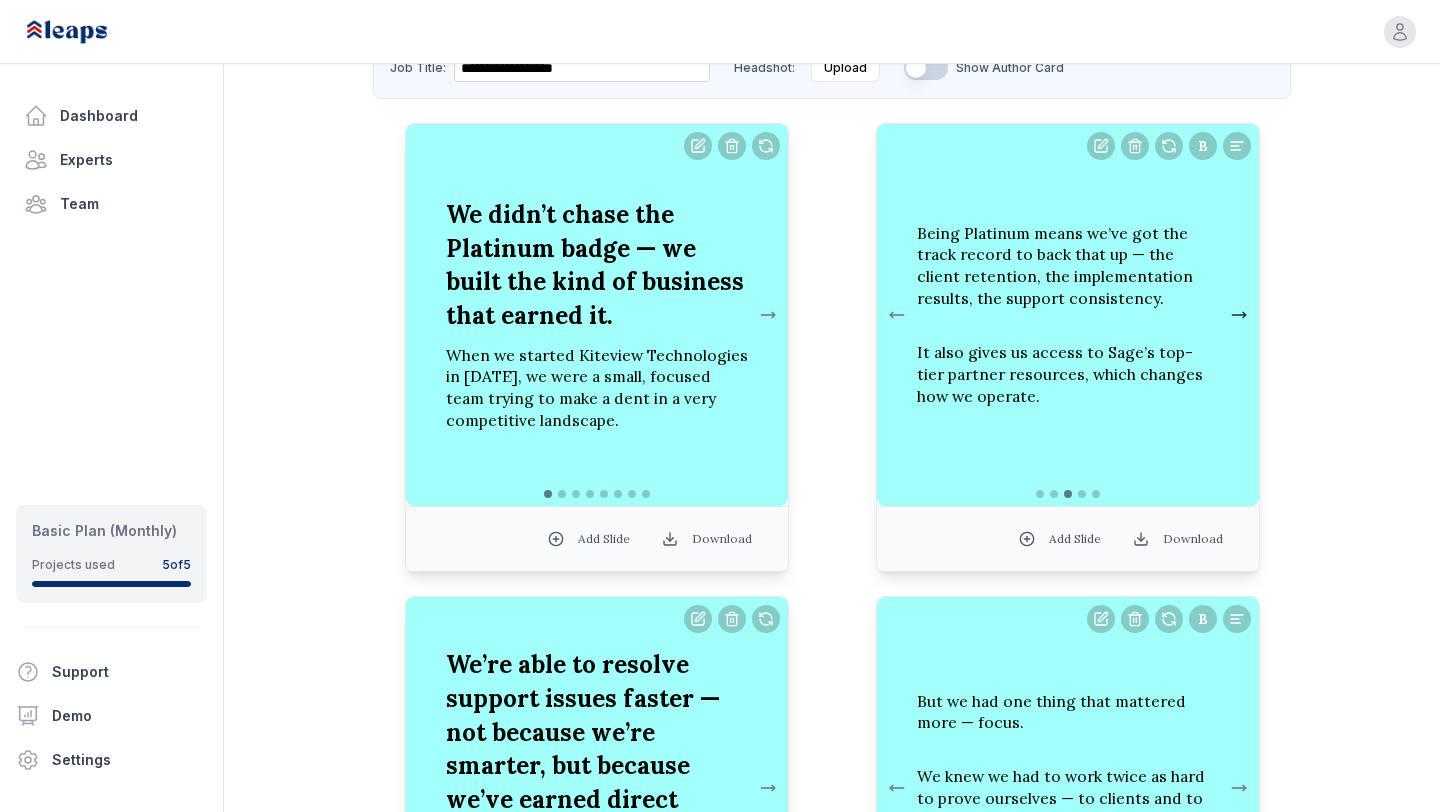 click at bounding box center (1239, 315) 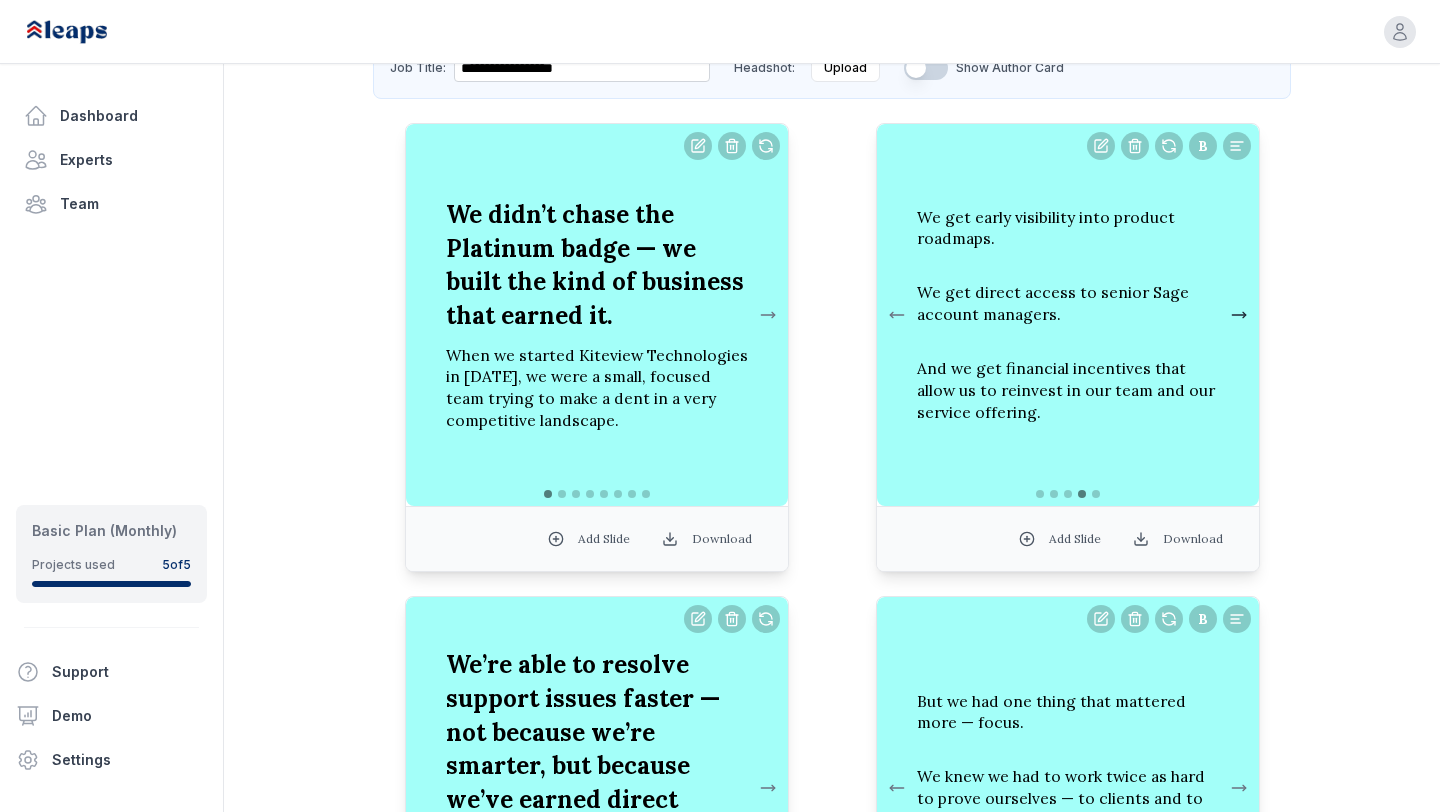 click at bounding box center (1239, 315) 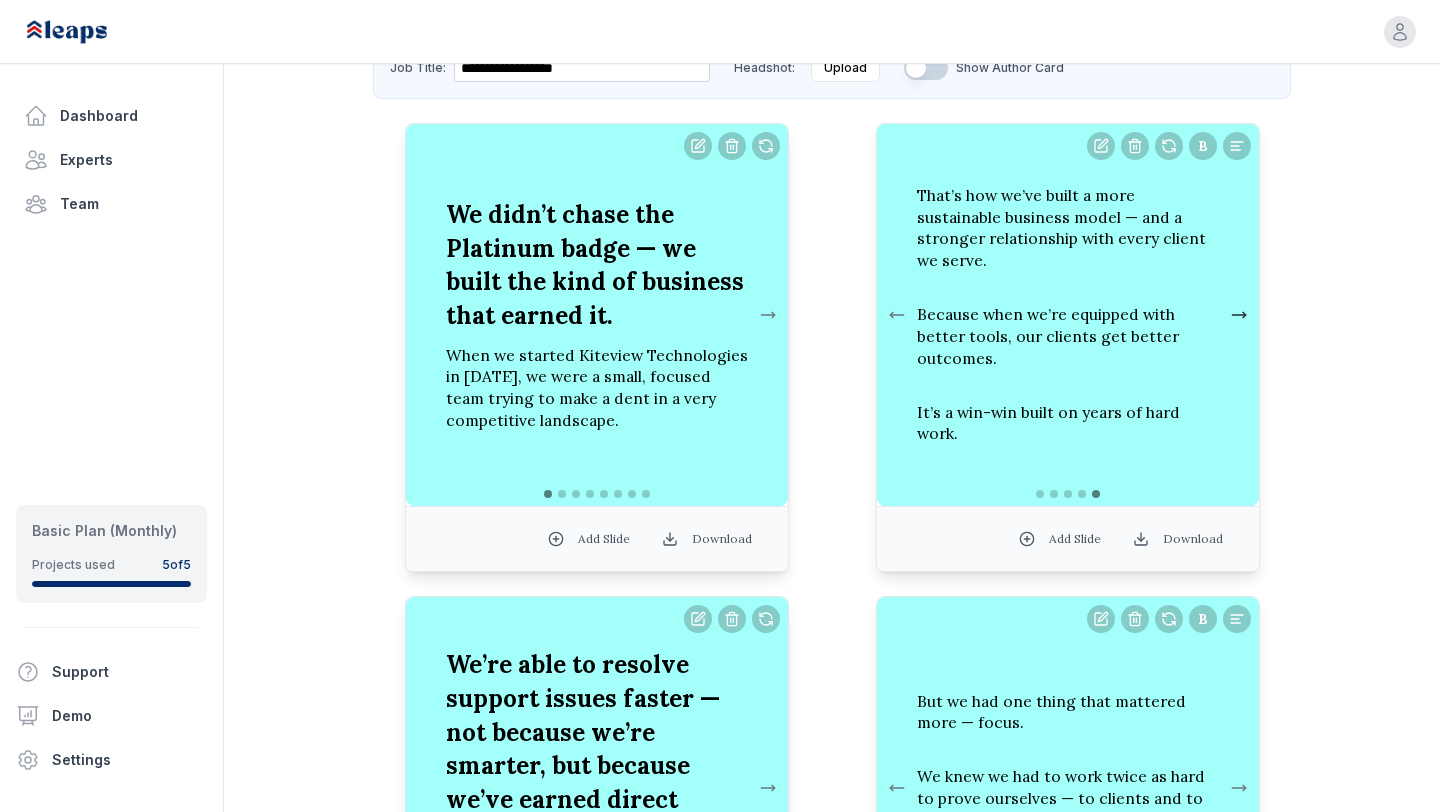 click at bounding box center [1239, 315] 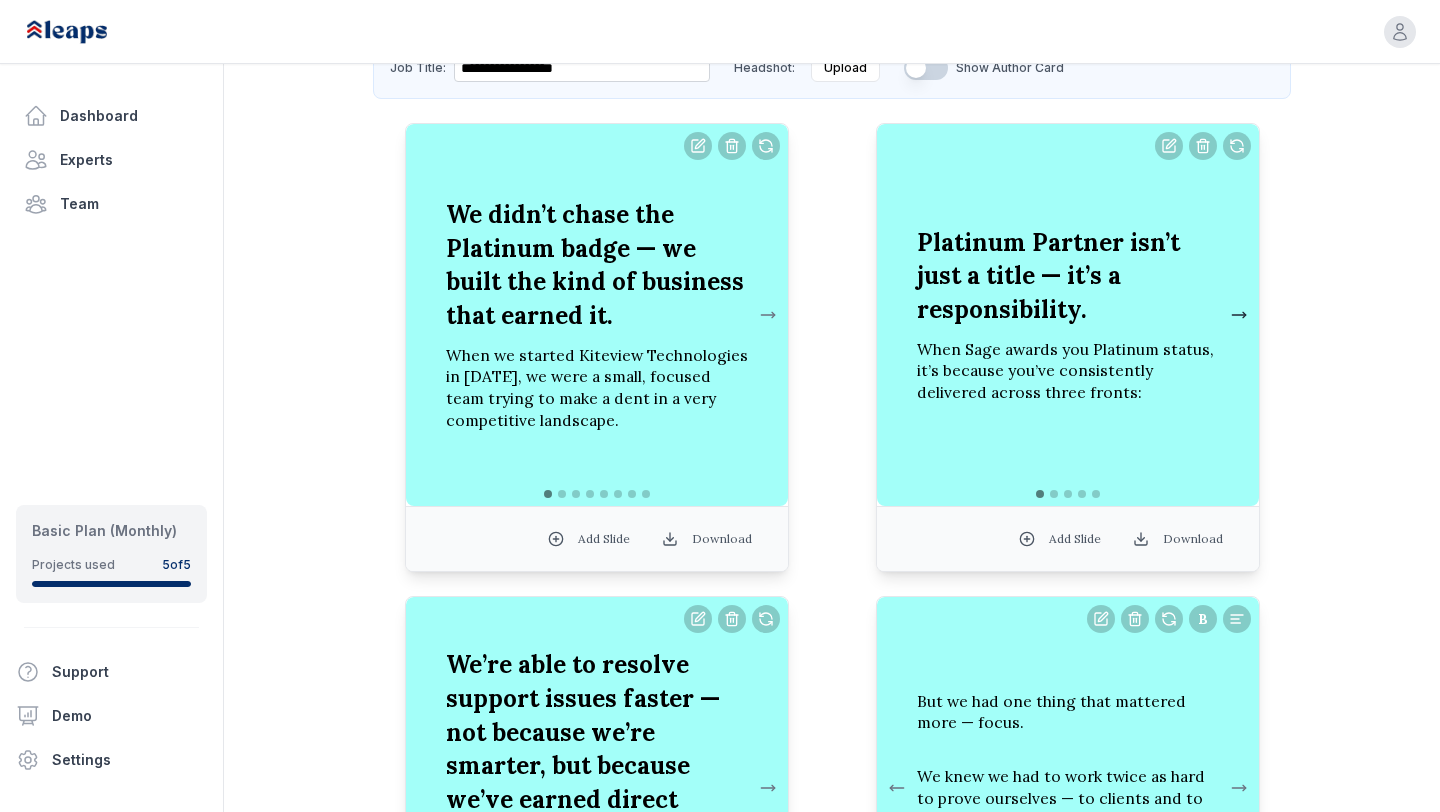 click at bounding box center [1239, 315] 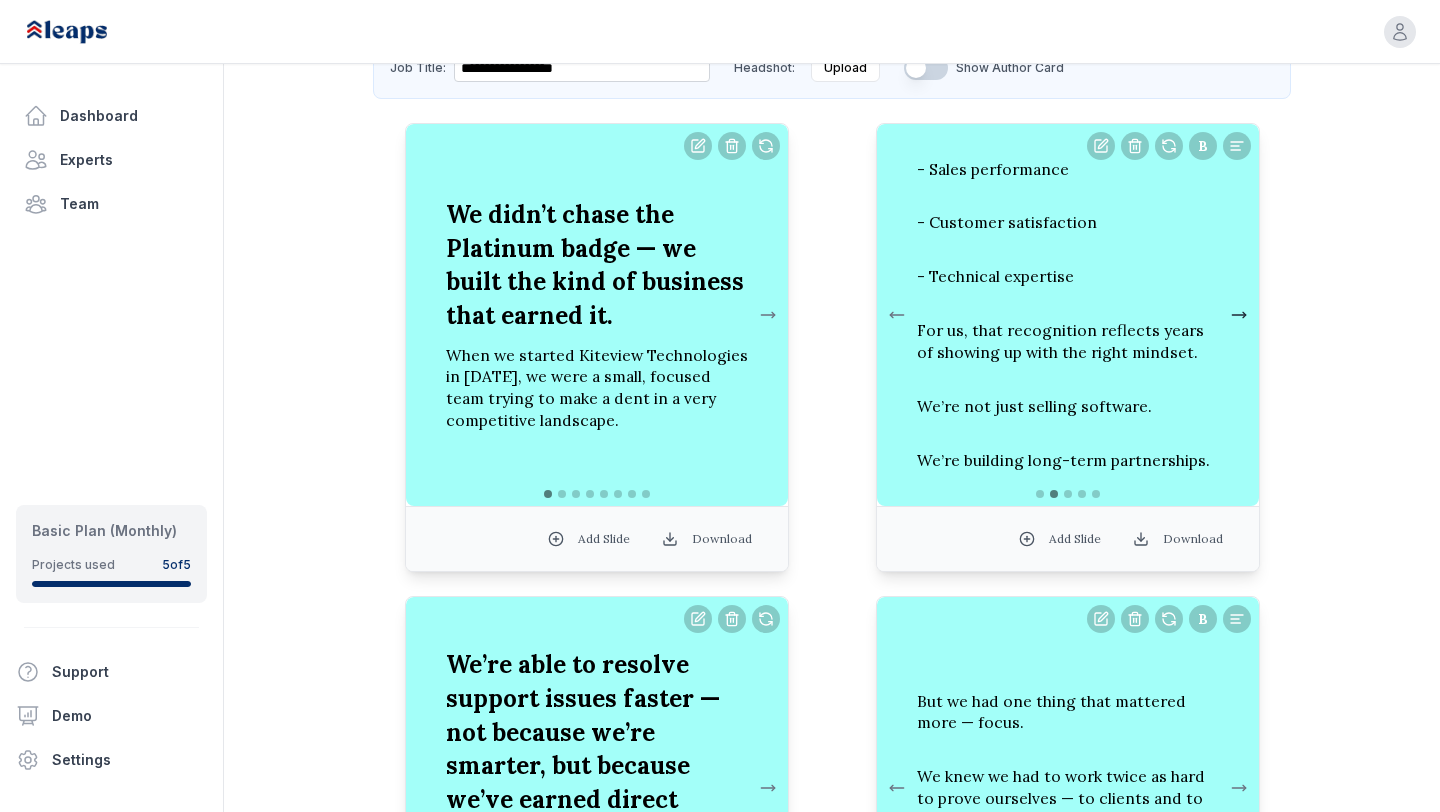 click at bounding box center (1239, 315) 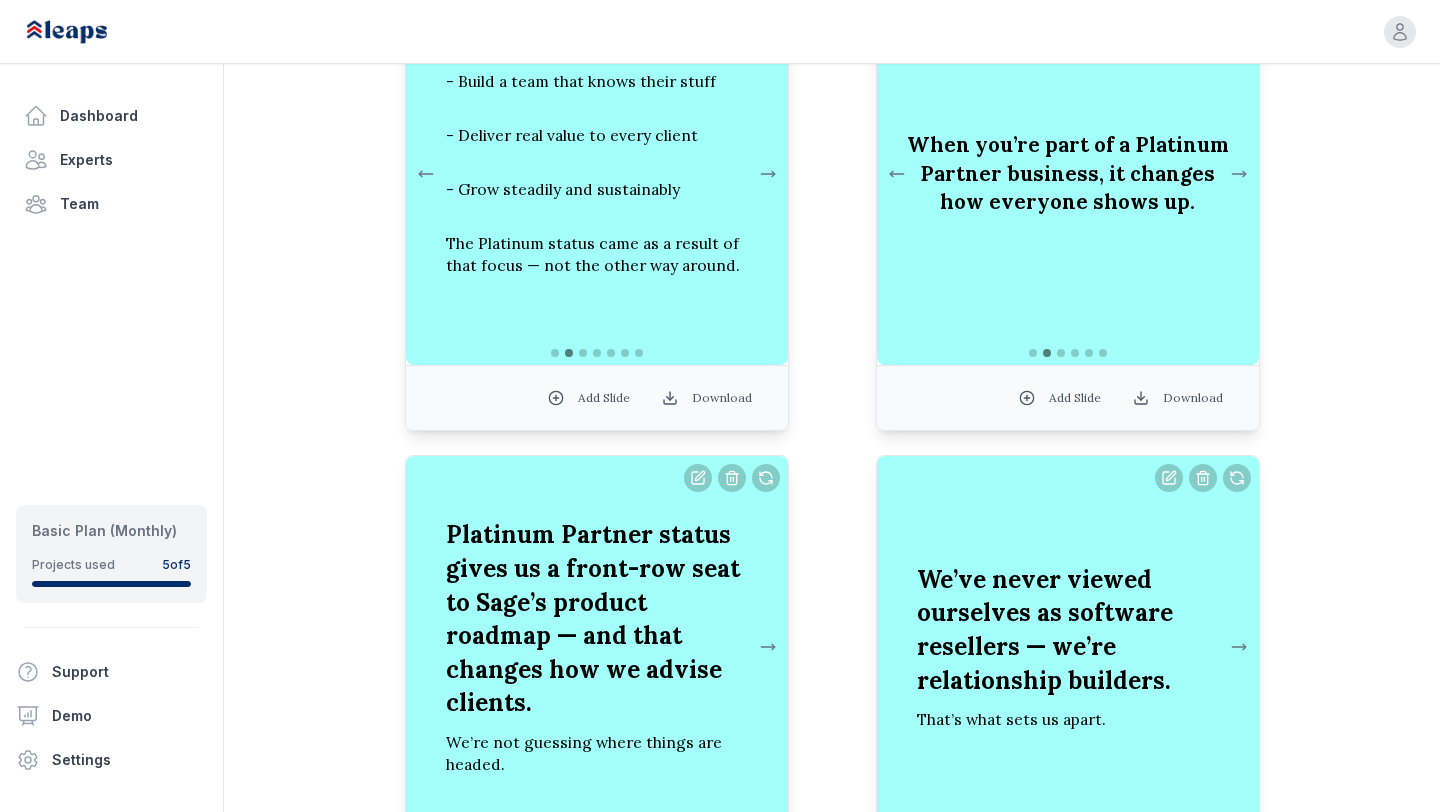 scroll, scrollTop: 2425, scrollLeft: 0, axis: vertical 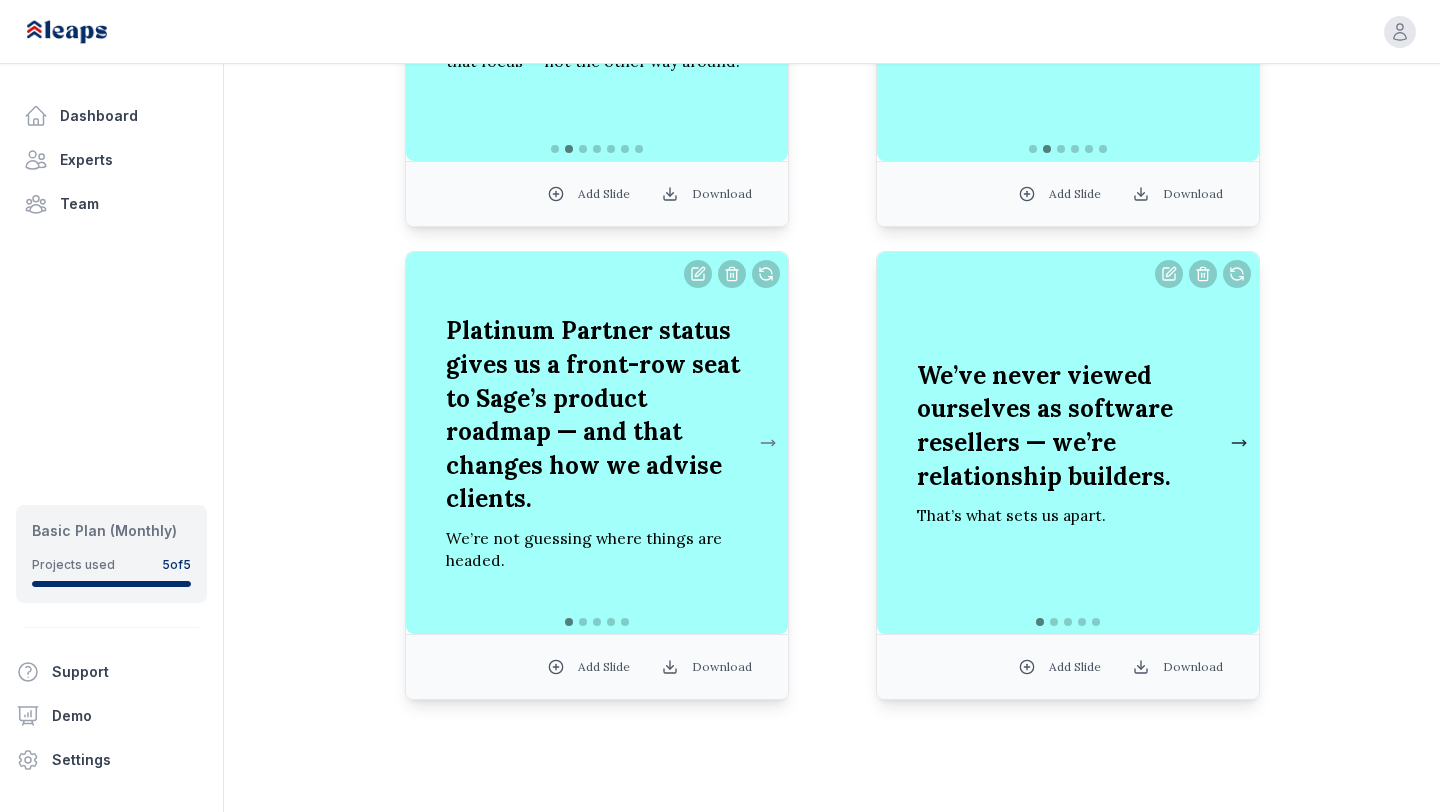click at bounding box center [1239, 443] 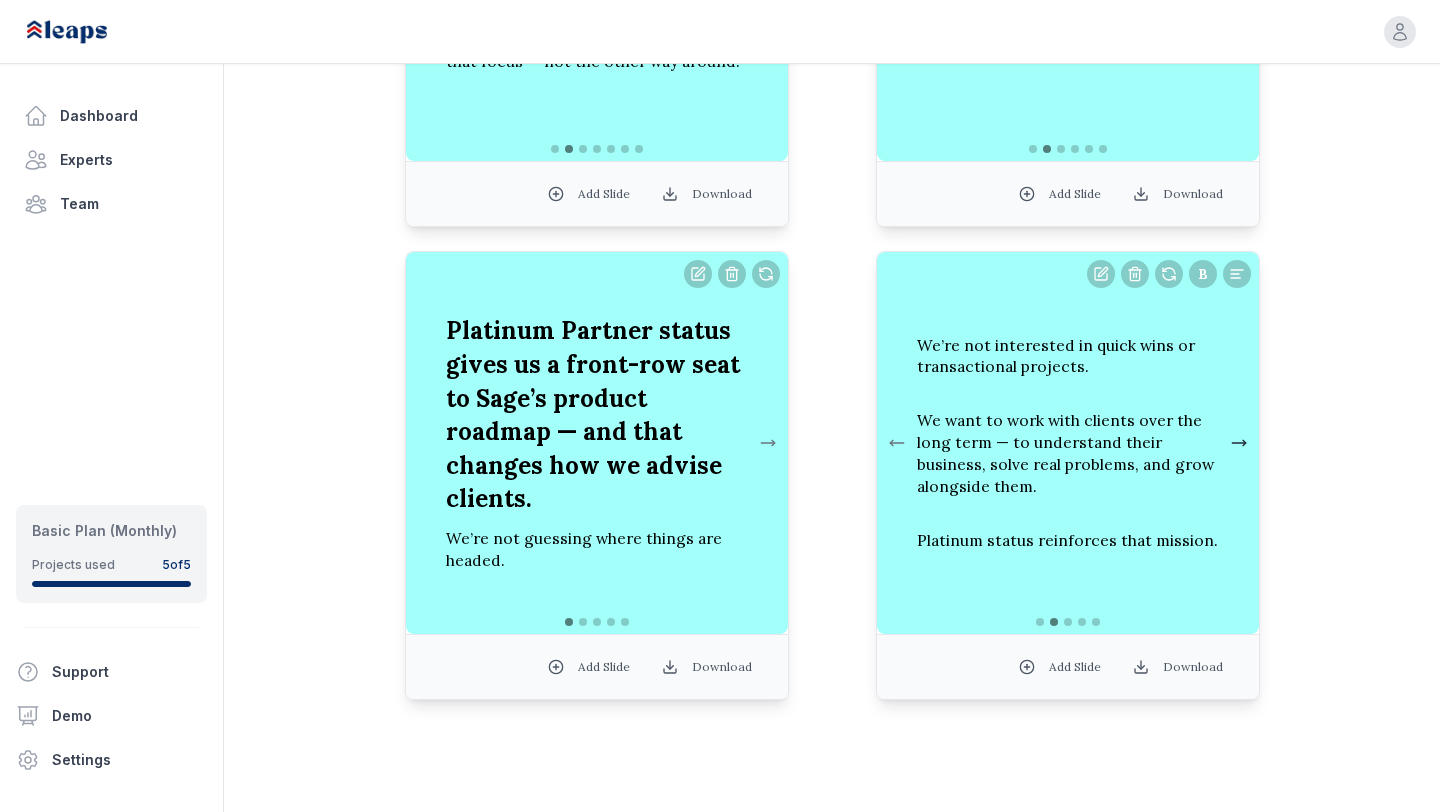 click at bounding box center (1239, 443) 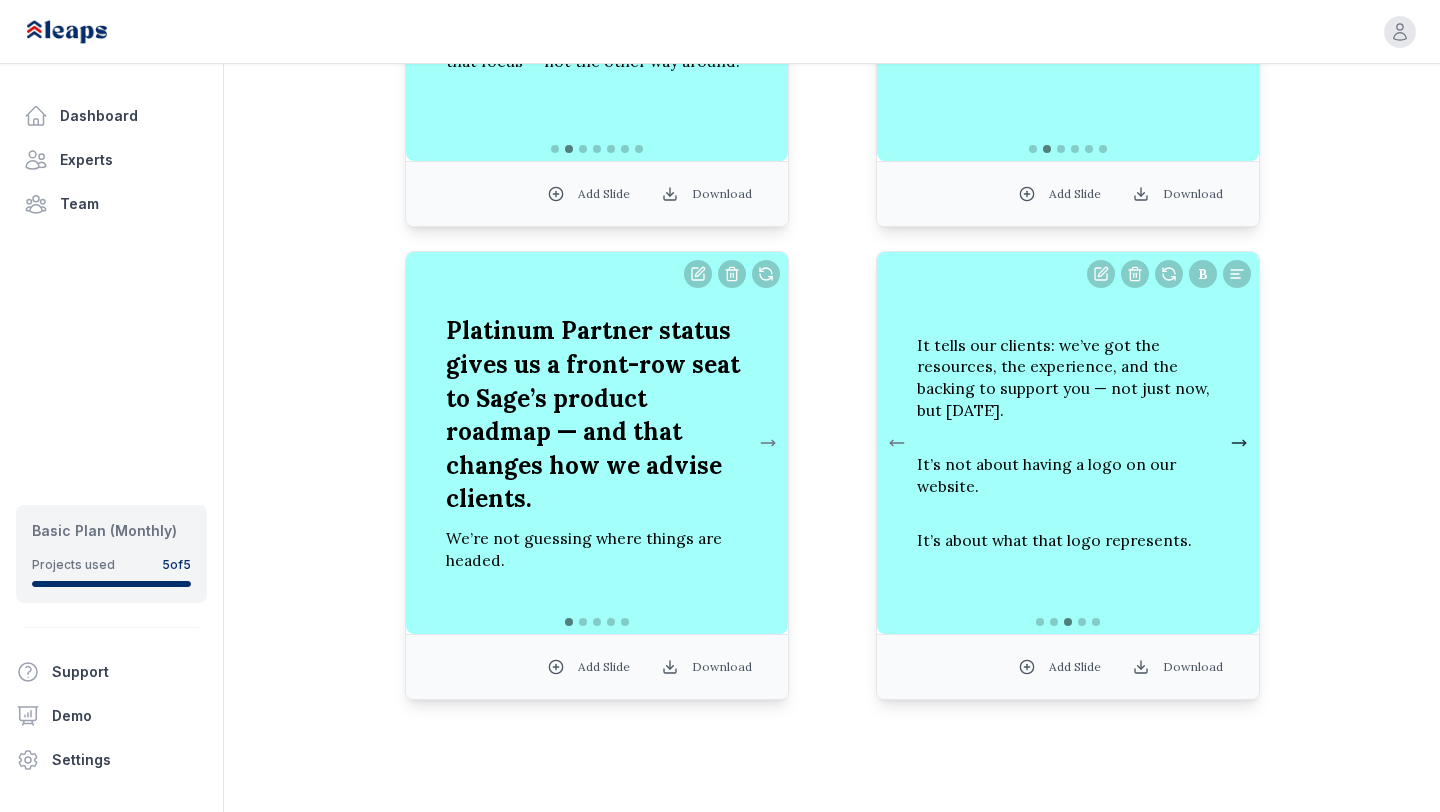 click at bounding box center (1239, 443) 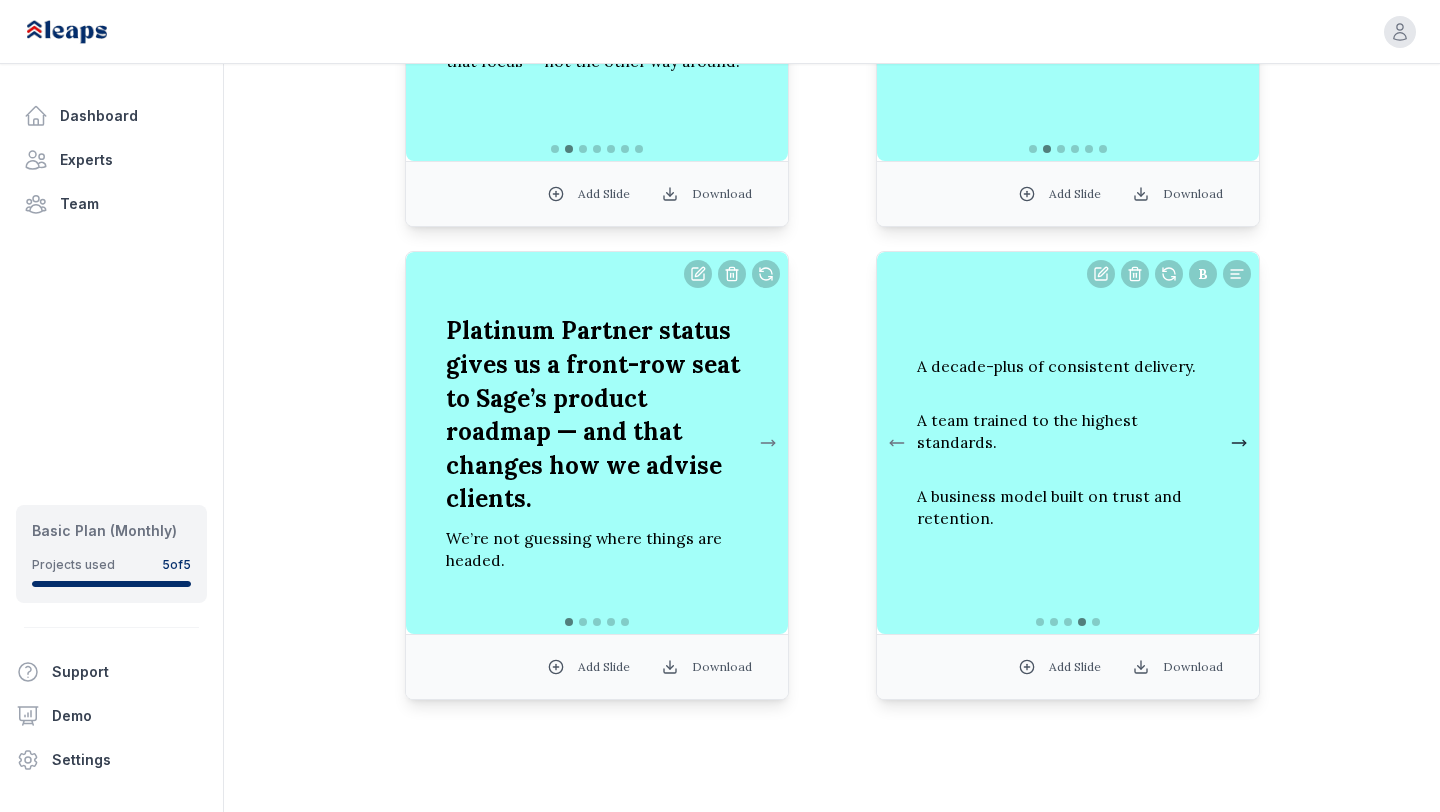 click at bounding box center [1239, 443] 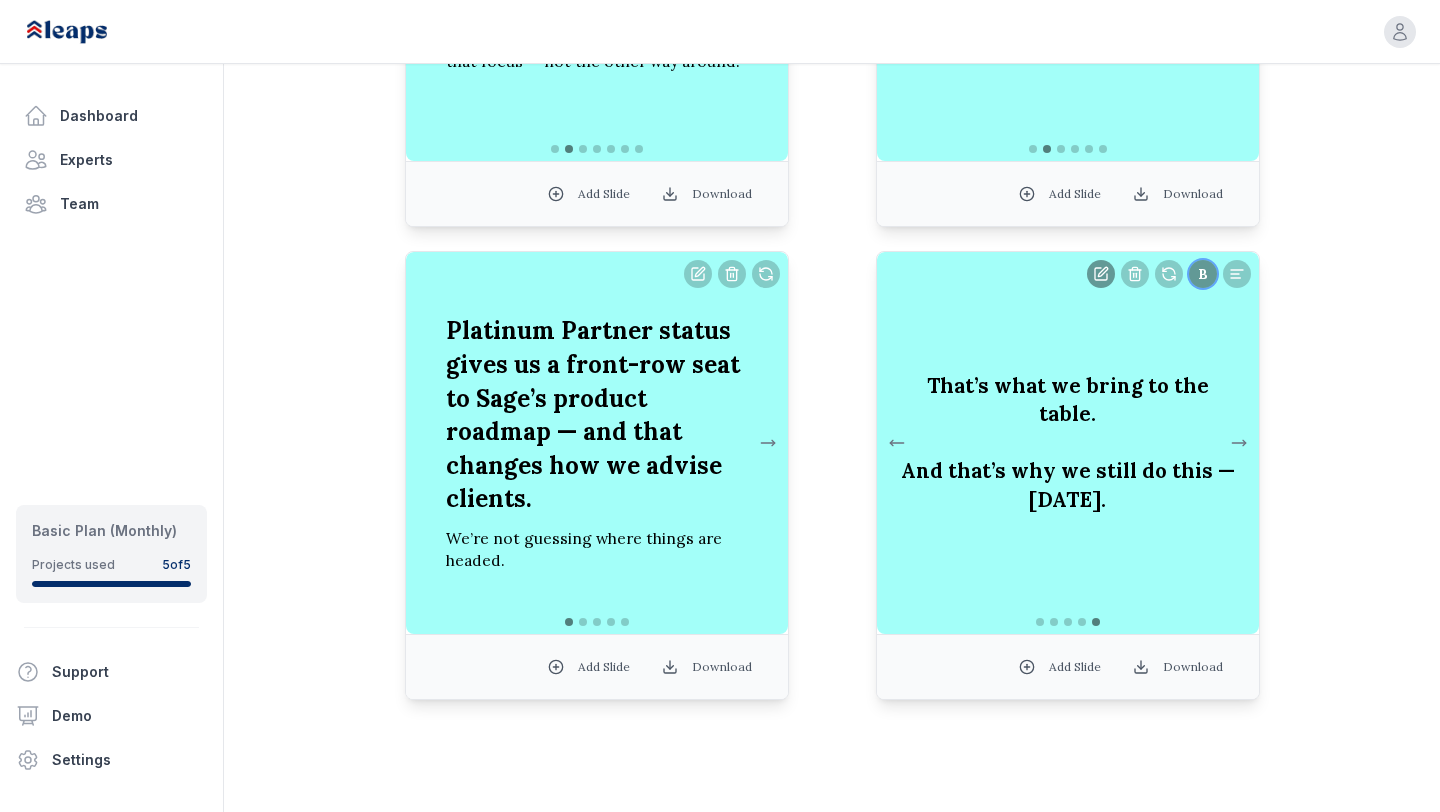 click at bounding box center [1101, 274] 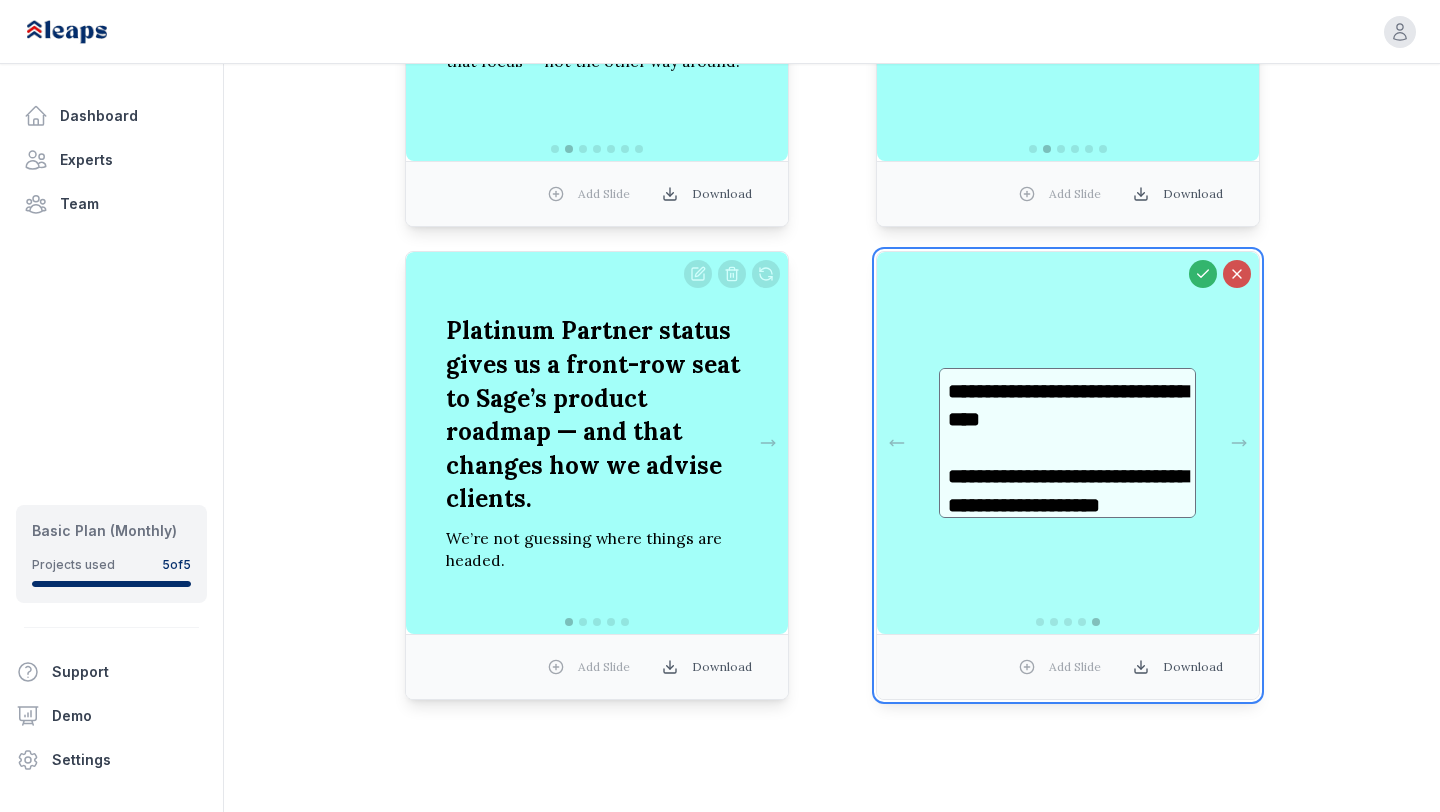 click on "**********" at bounding box center (832, -580) 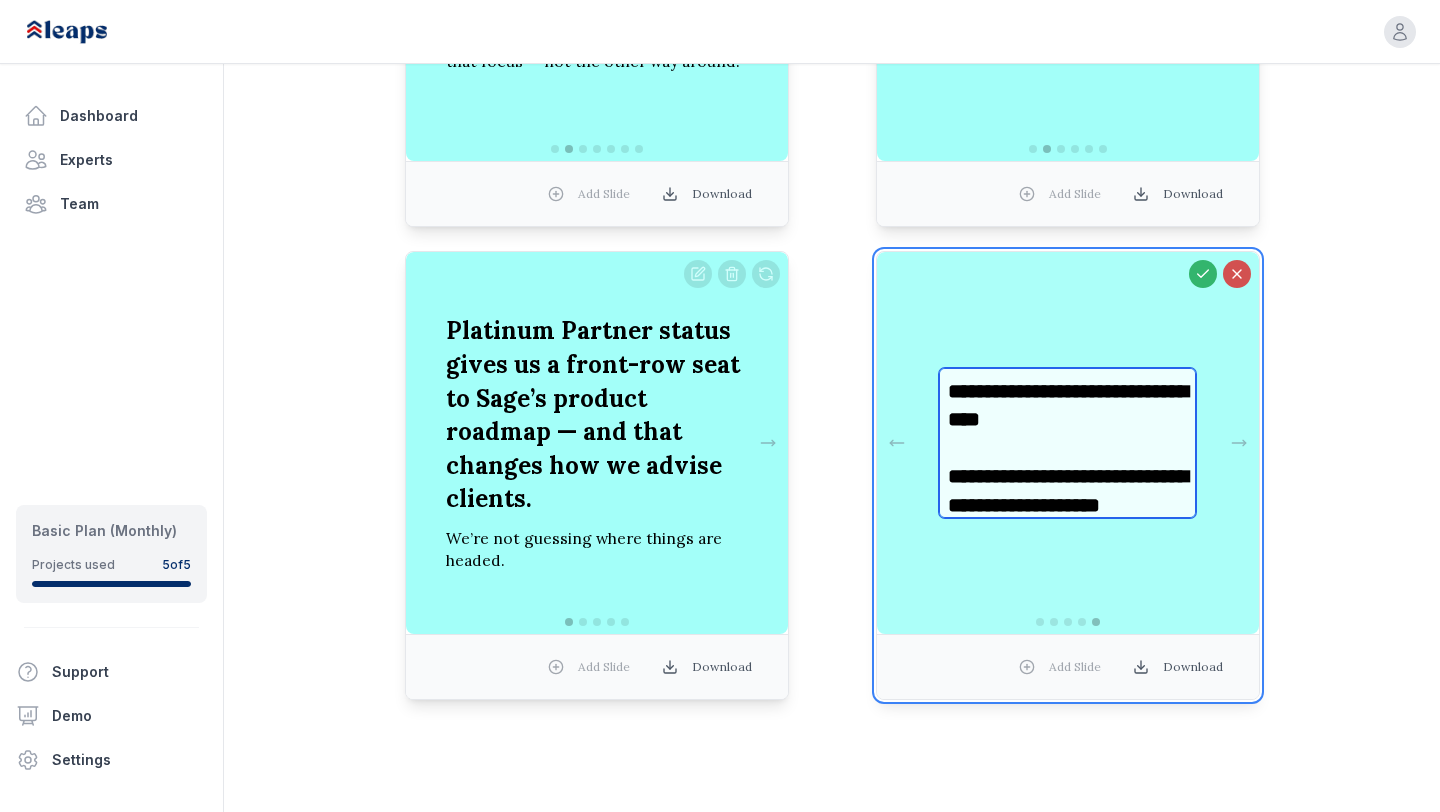 click on "**********" at bounding box center [1067, 443] 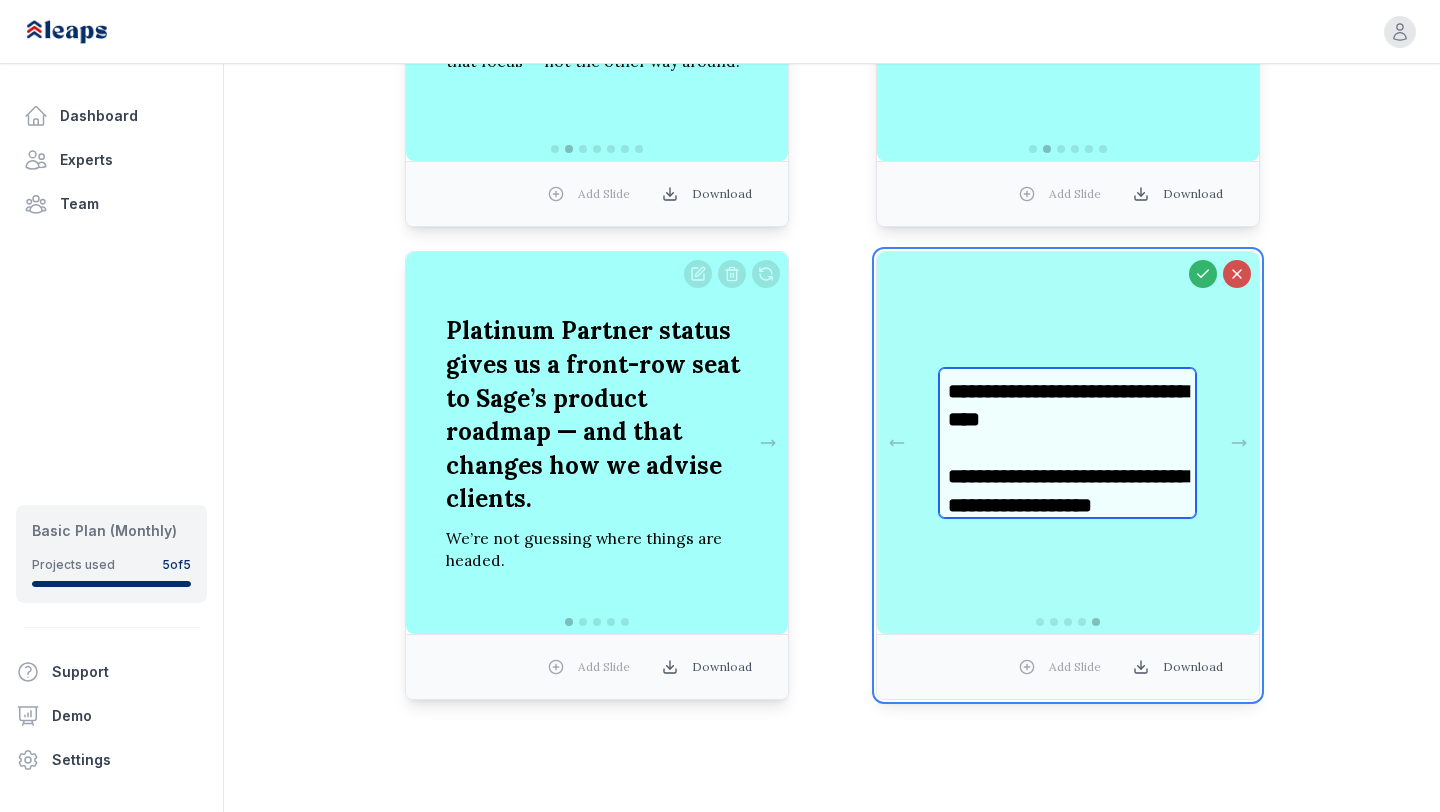 scroll, scrollTop: 1, scrollLeft: 0, axis: vertical 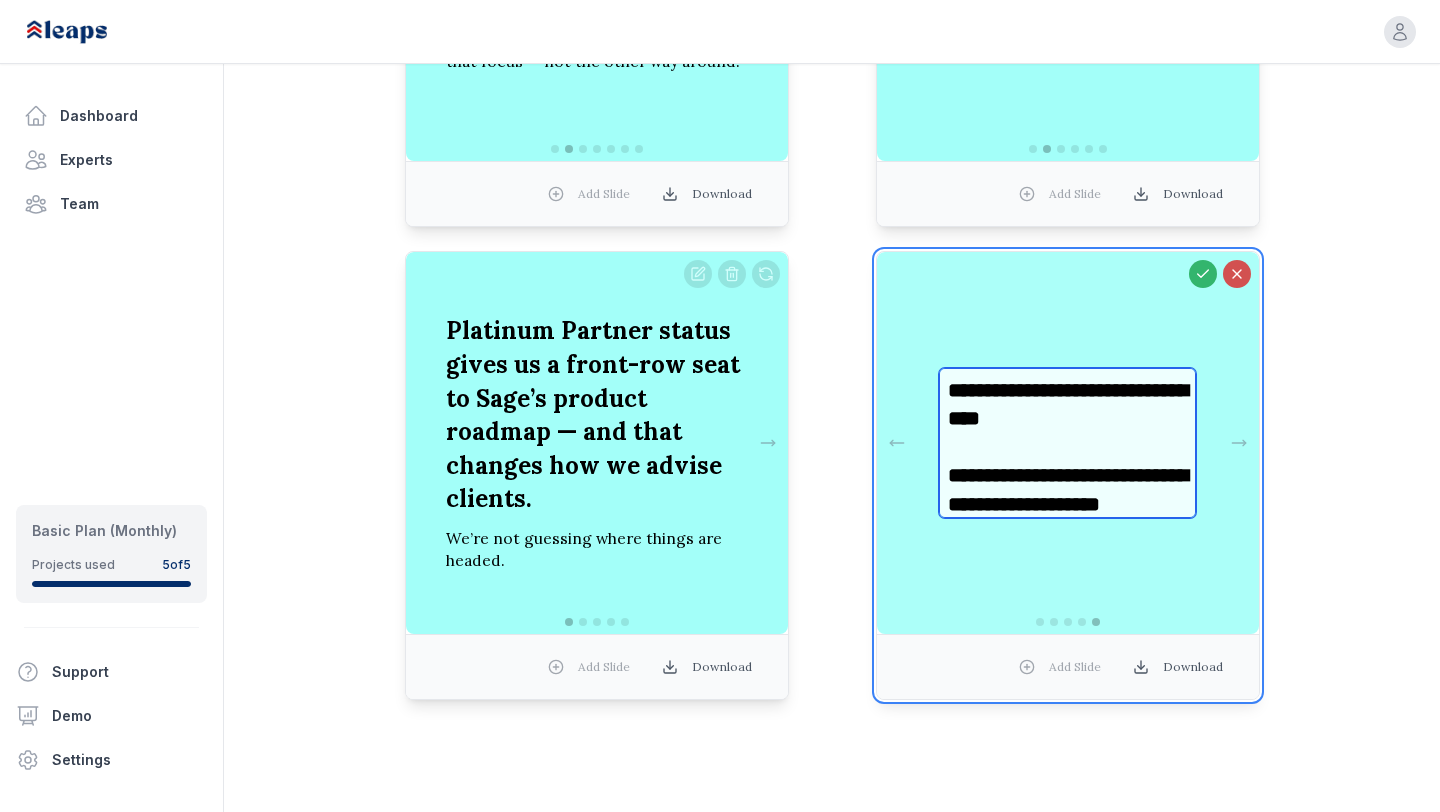 type on "**********" 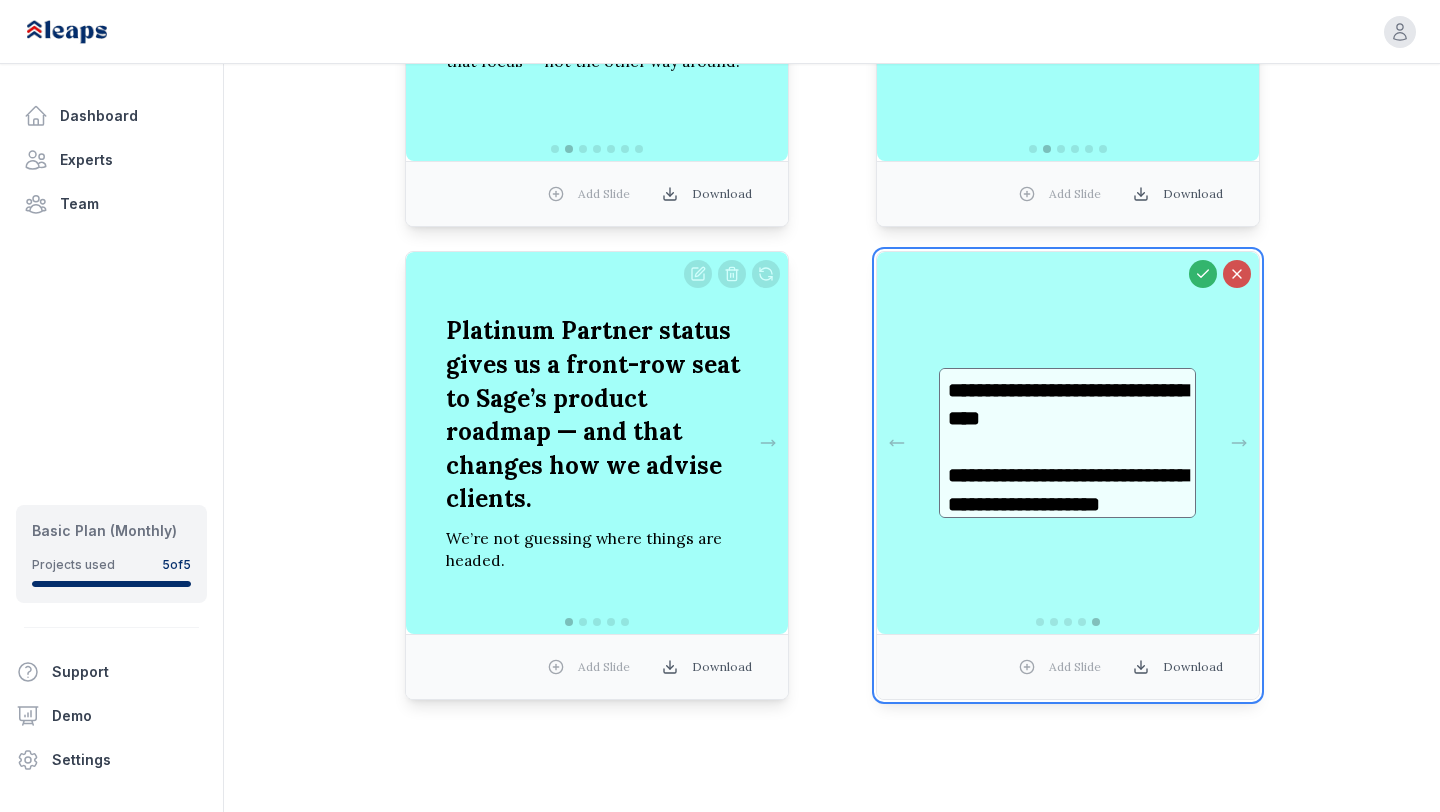click on "**********" at bounding box center [832, -775] 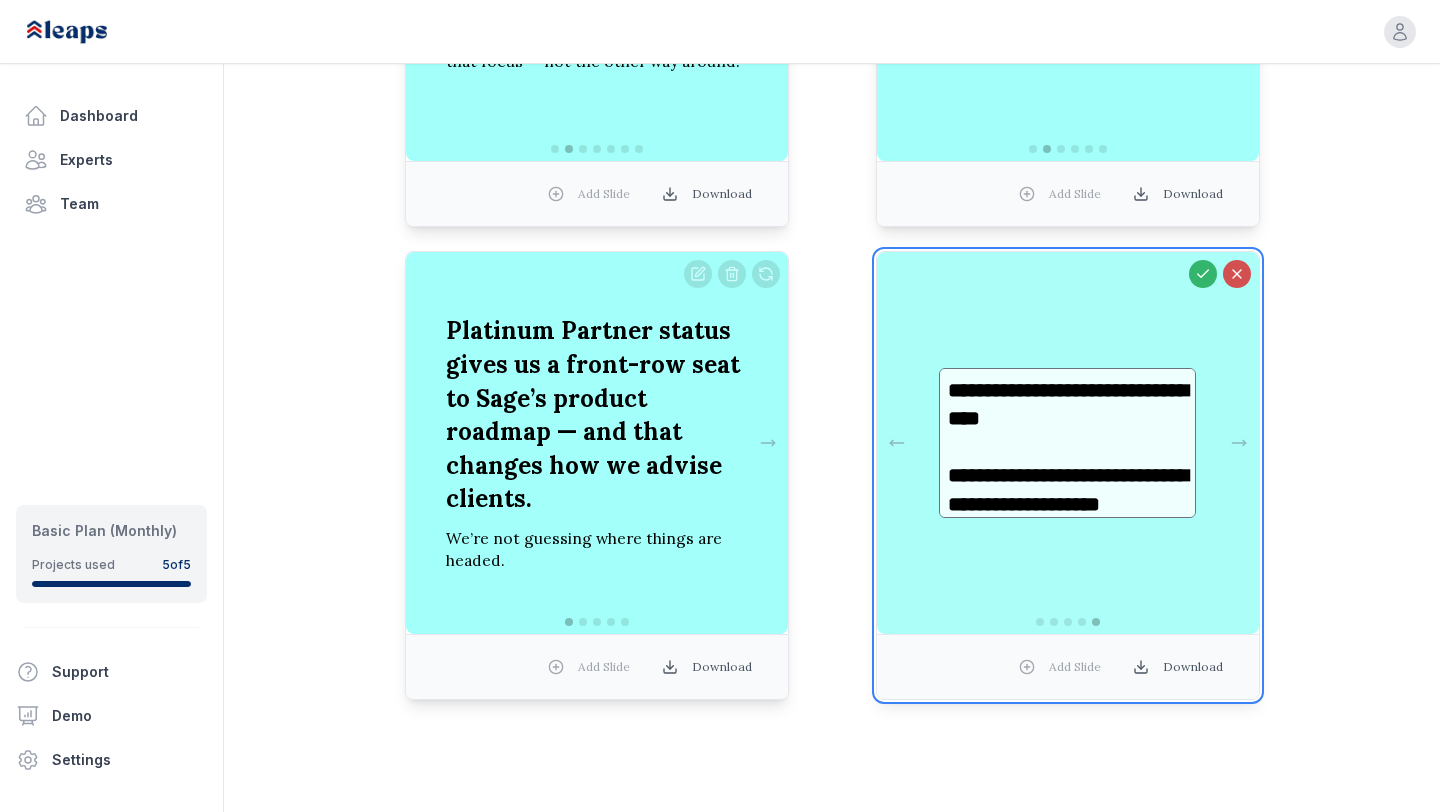 click on "**********" at bounding box center (1068, 443) 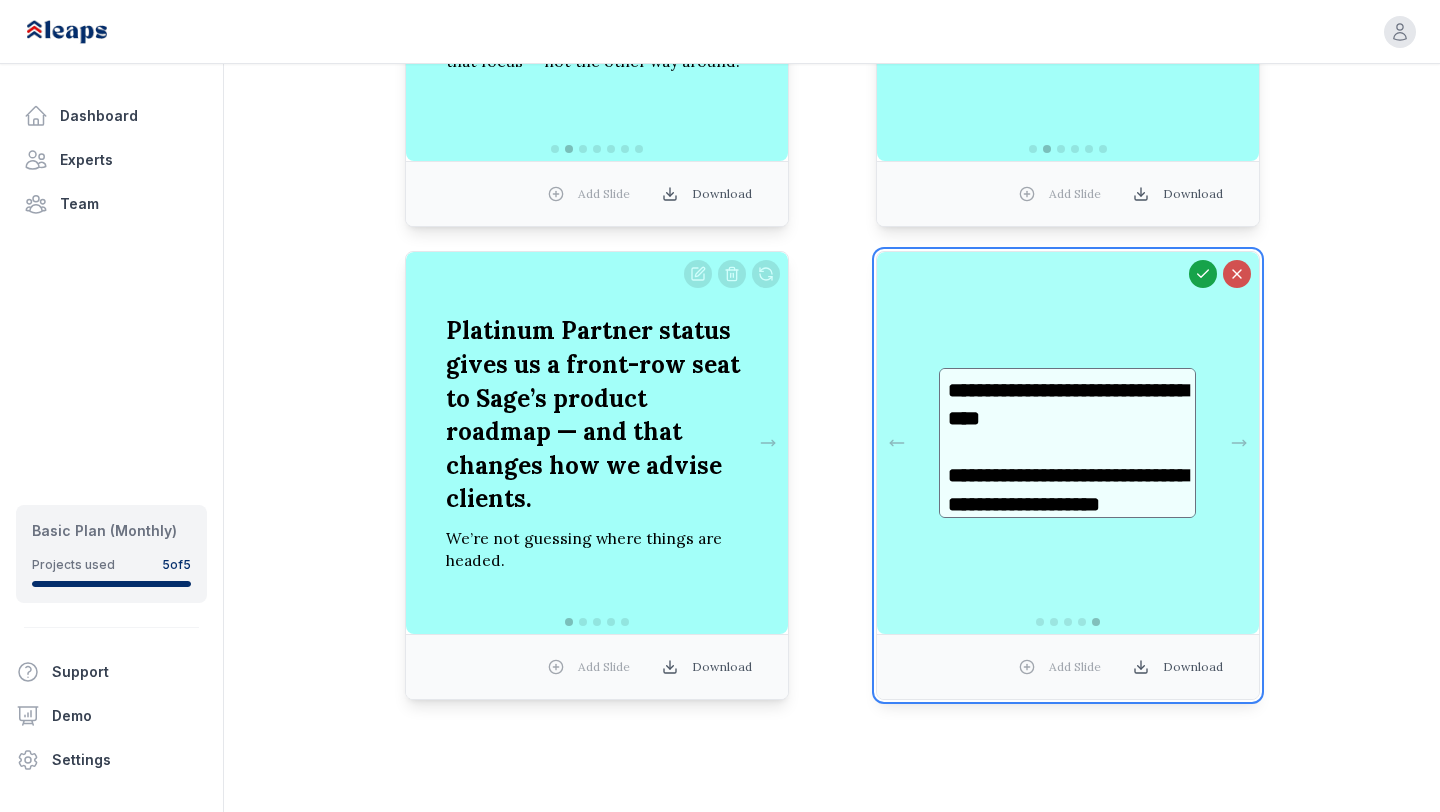 click at bounding box center (1203, 274) 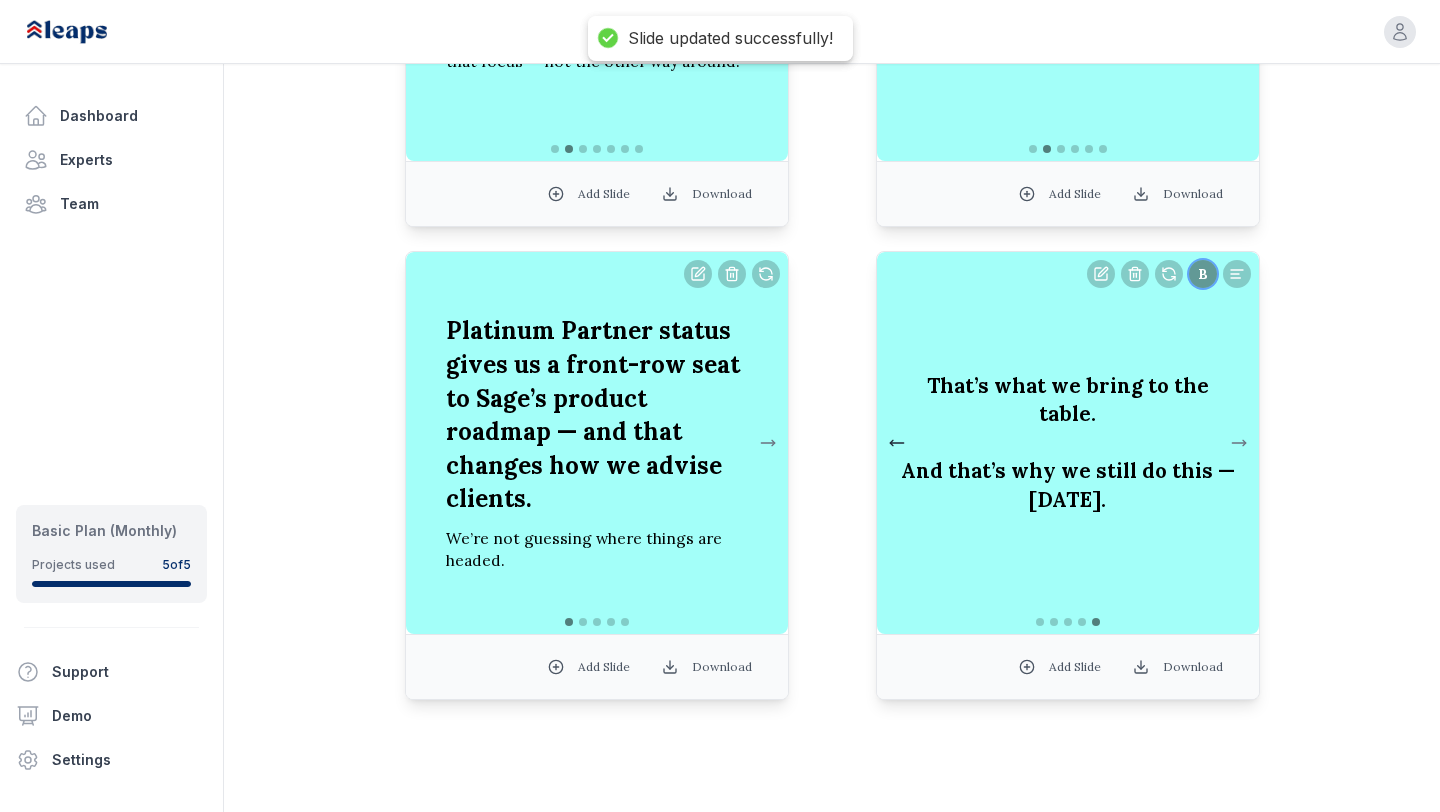 click at bounding box center [897, 443] 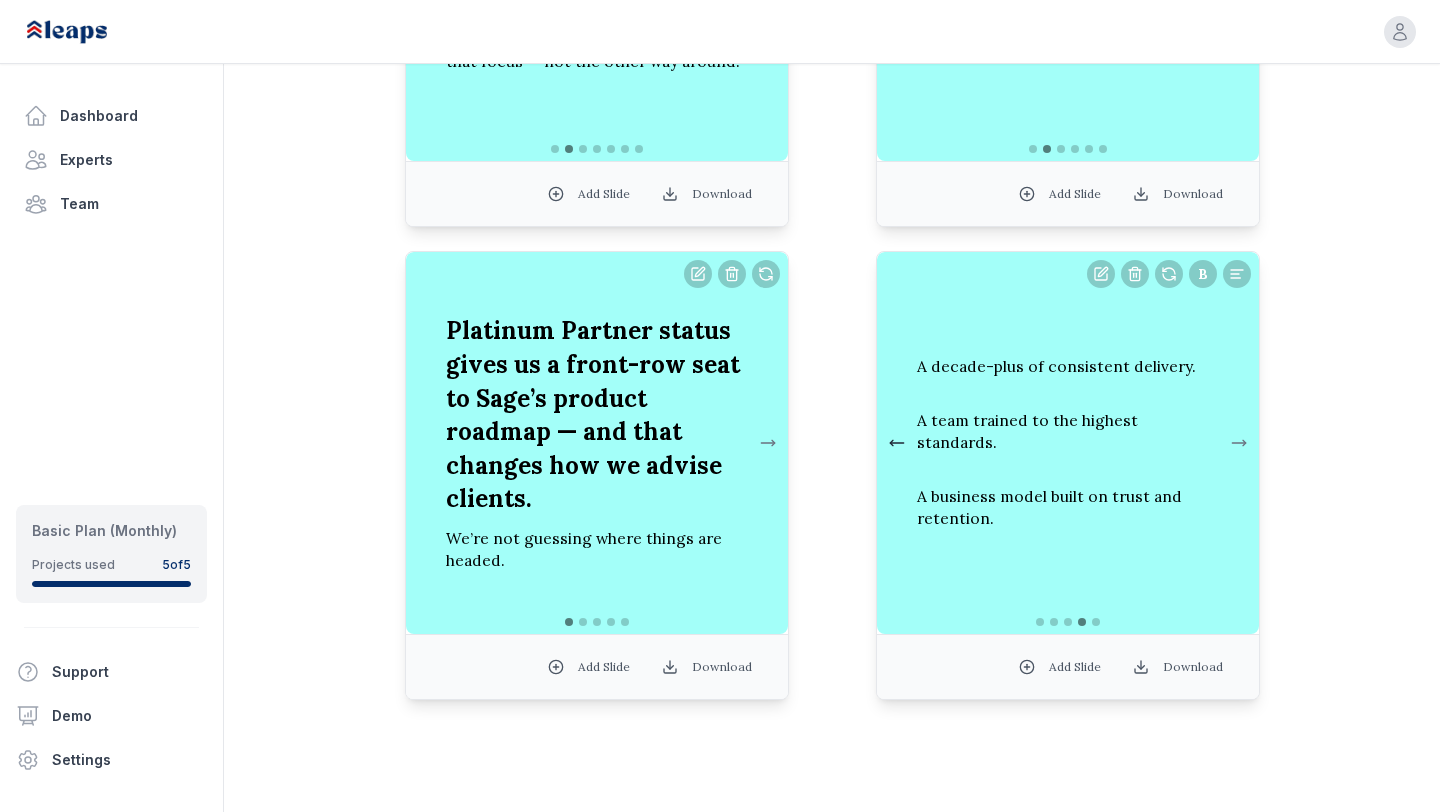 click at bounding box center (897, 443) 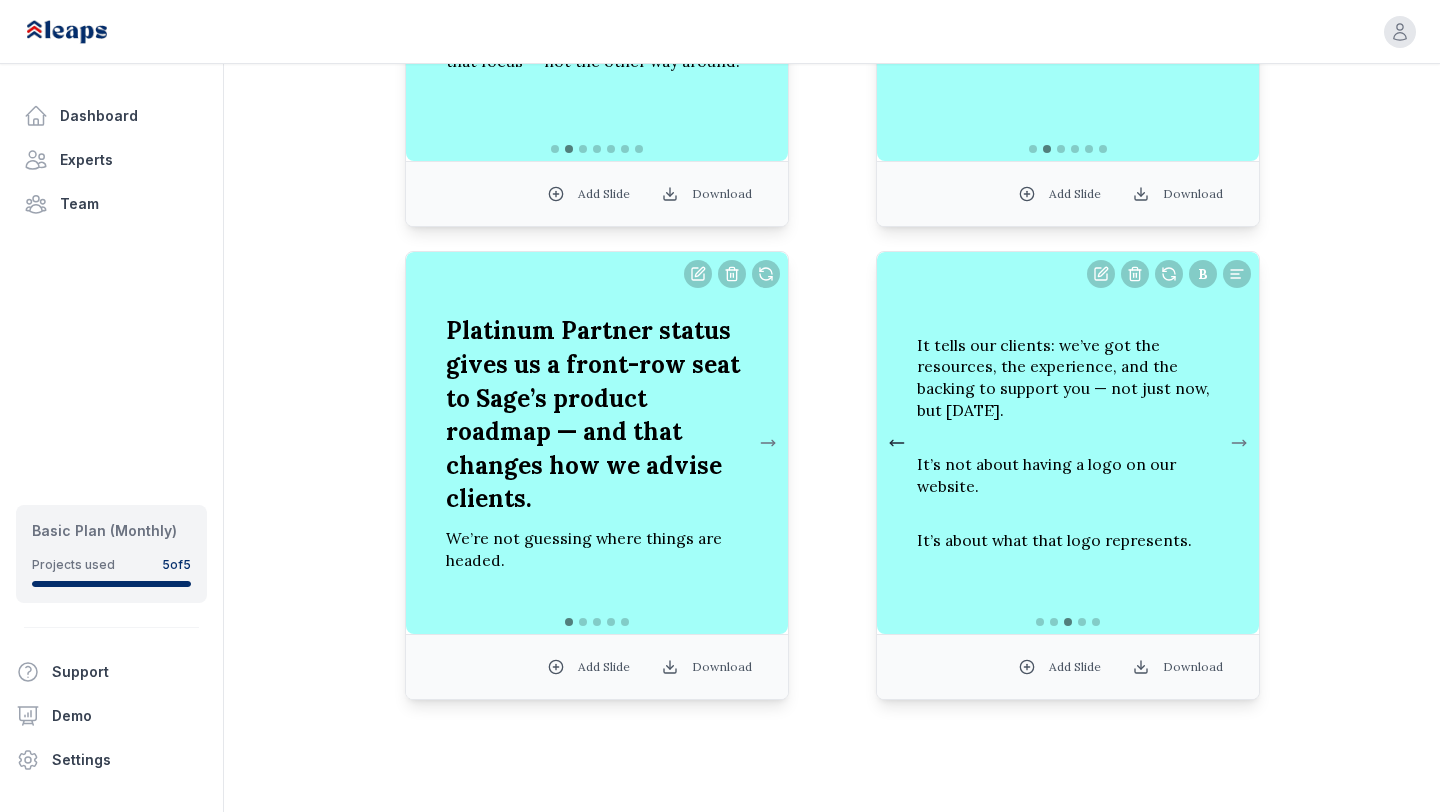 click at bounding box center [897, 443] 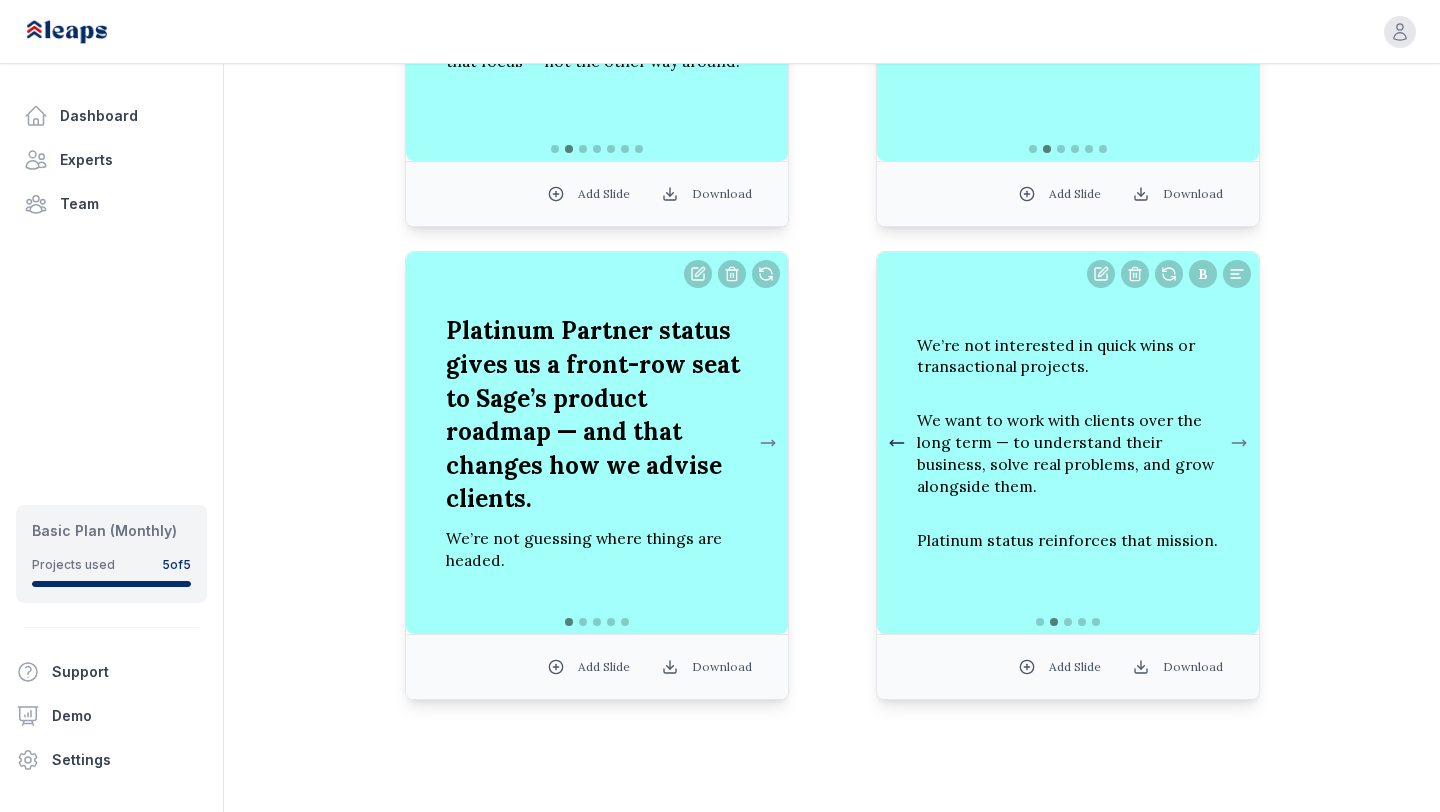 click at bounding box center (897, 443) 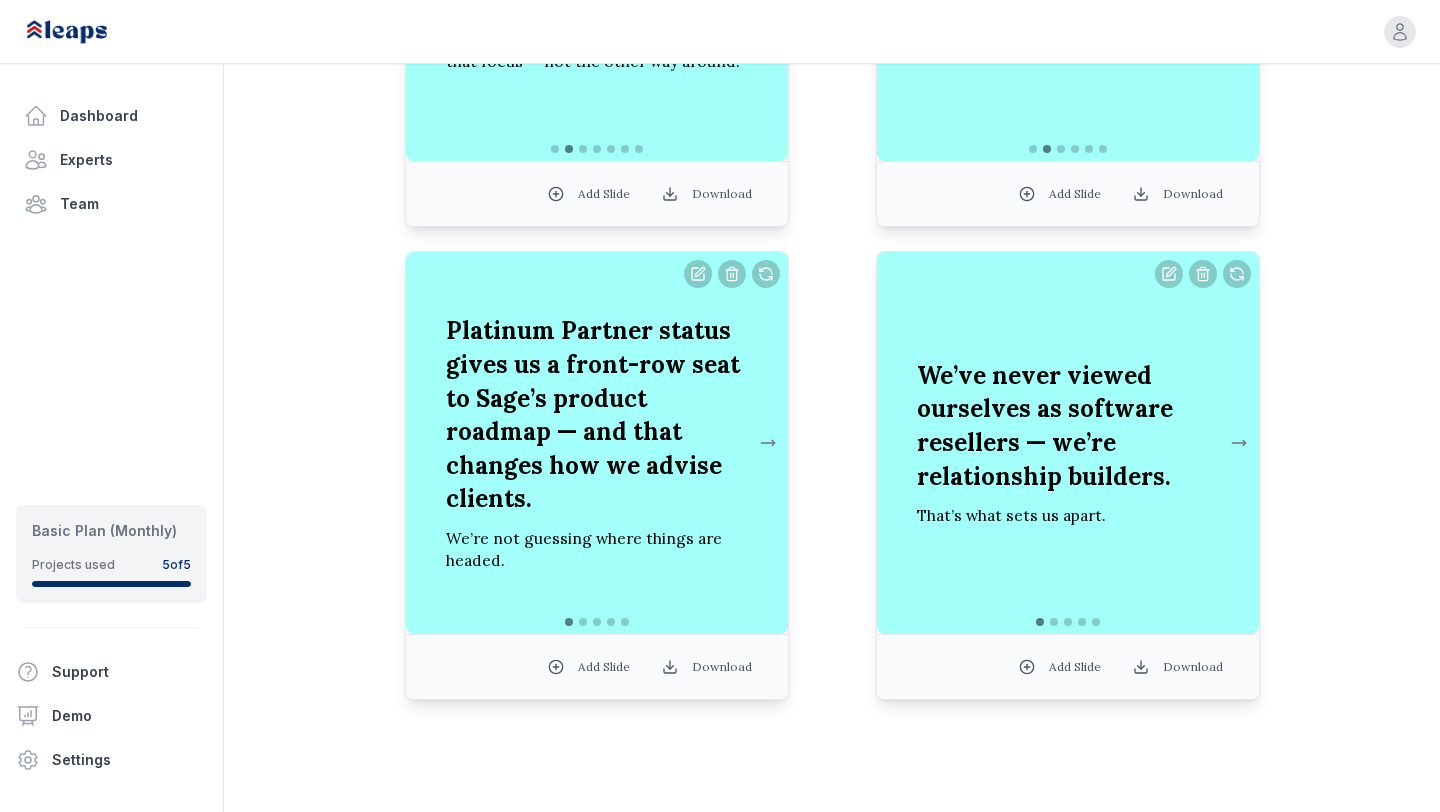 click on "We’ve never viewed ourselves as software resellers — we’re relationship builders. That’s what sets us apart." at bounding box center (1068, 443) 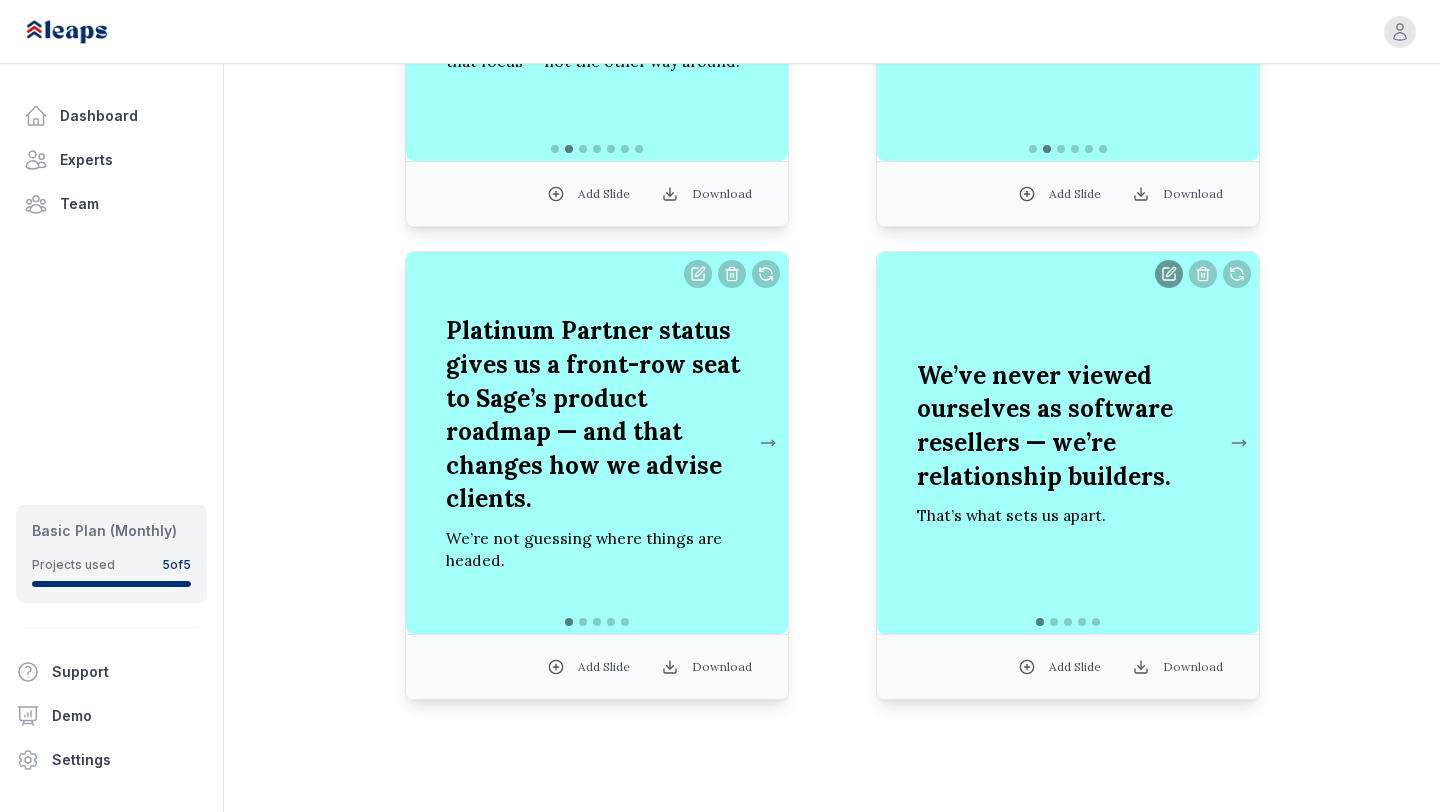 click at bounding box center [1169, 274] 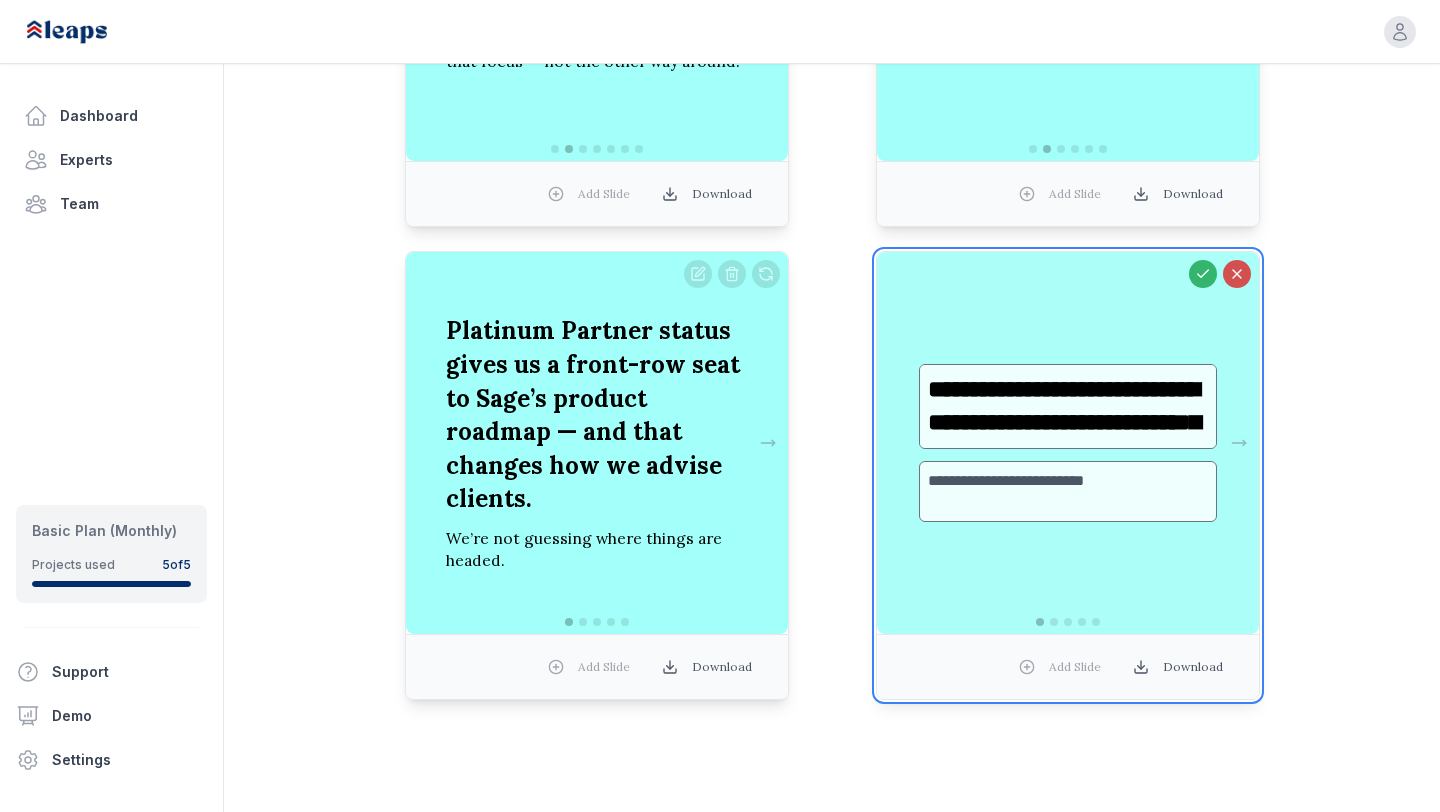 click on "**********" at bounding box center (1068, 443) 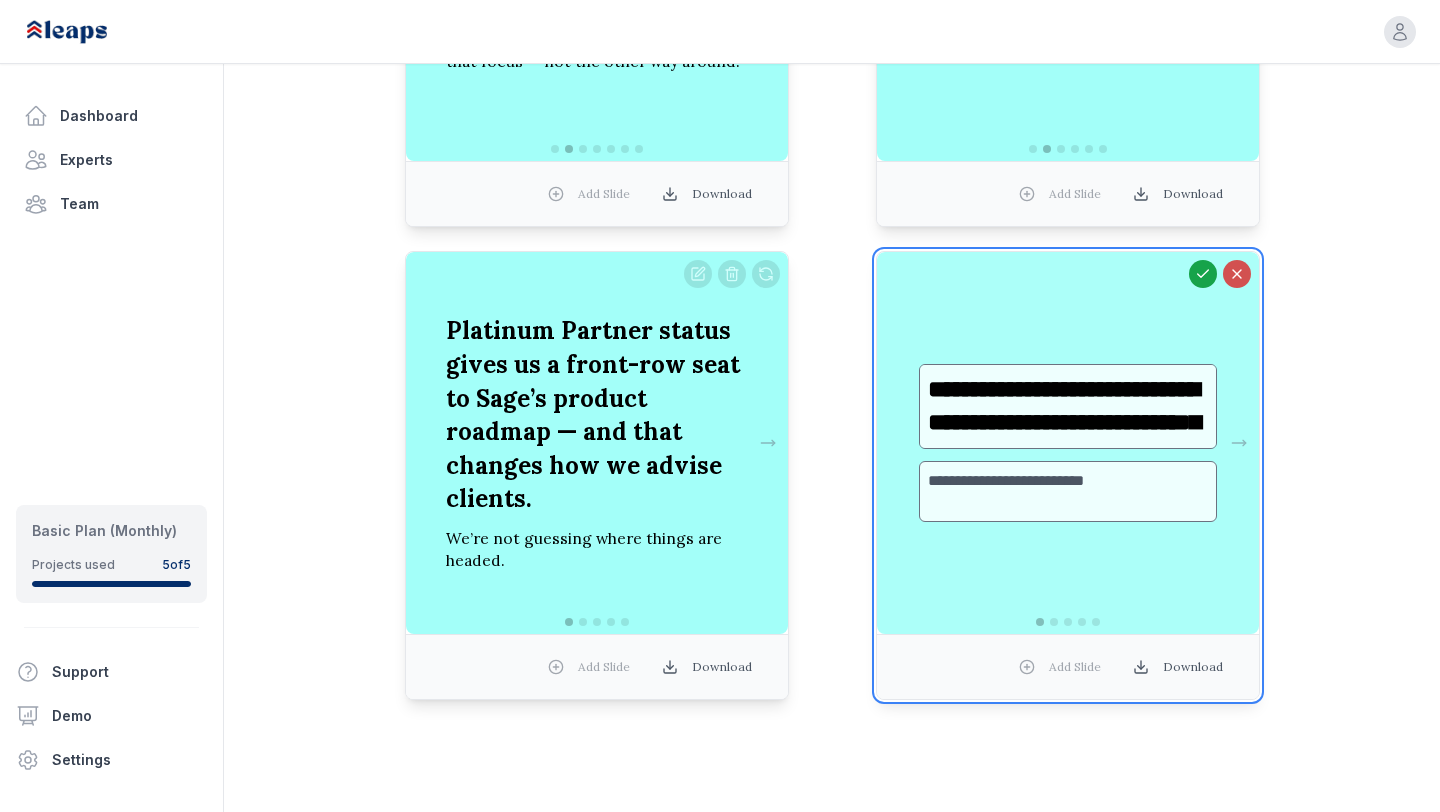 click at bounding box center [1203, 274] 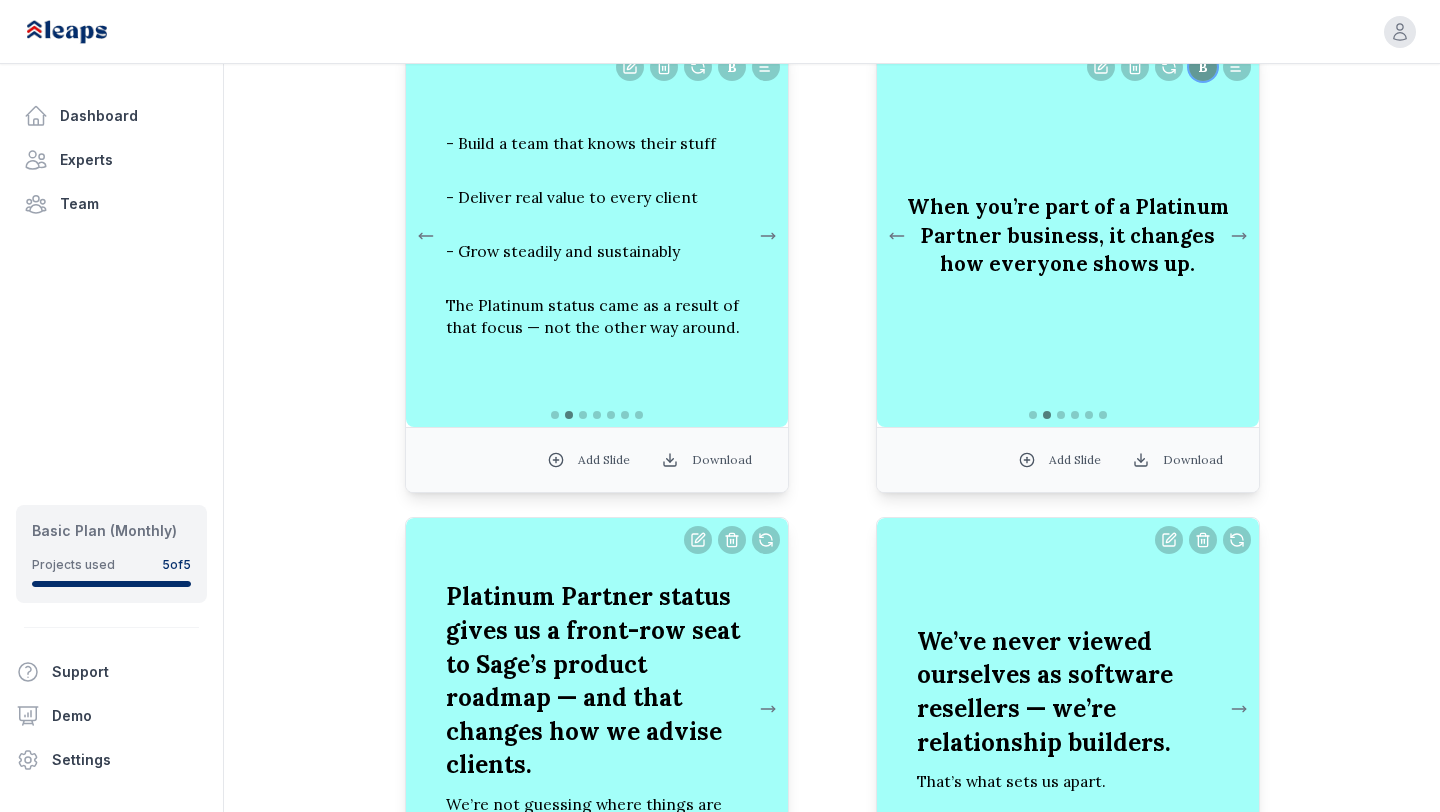 scroll, scrollTop: 2296, scrollLeft: 0, axis: vertical 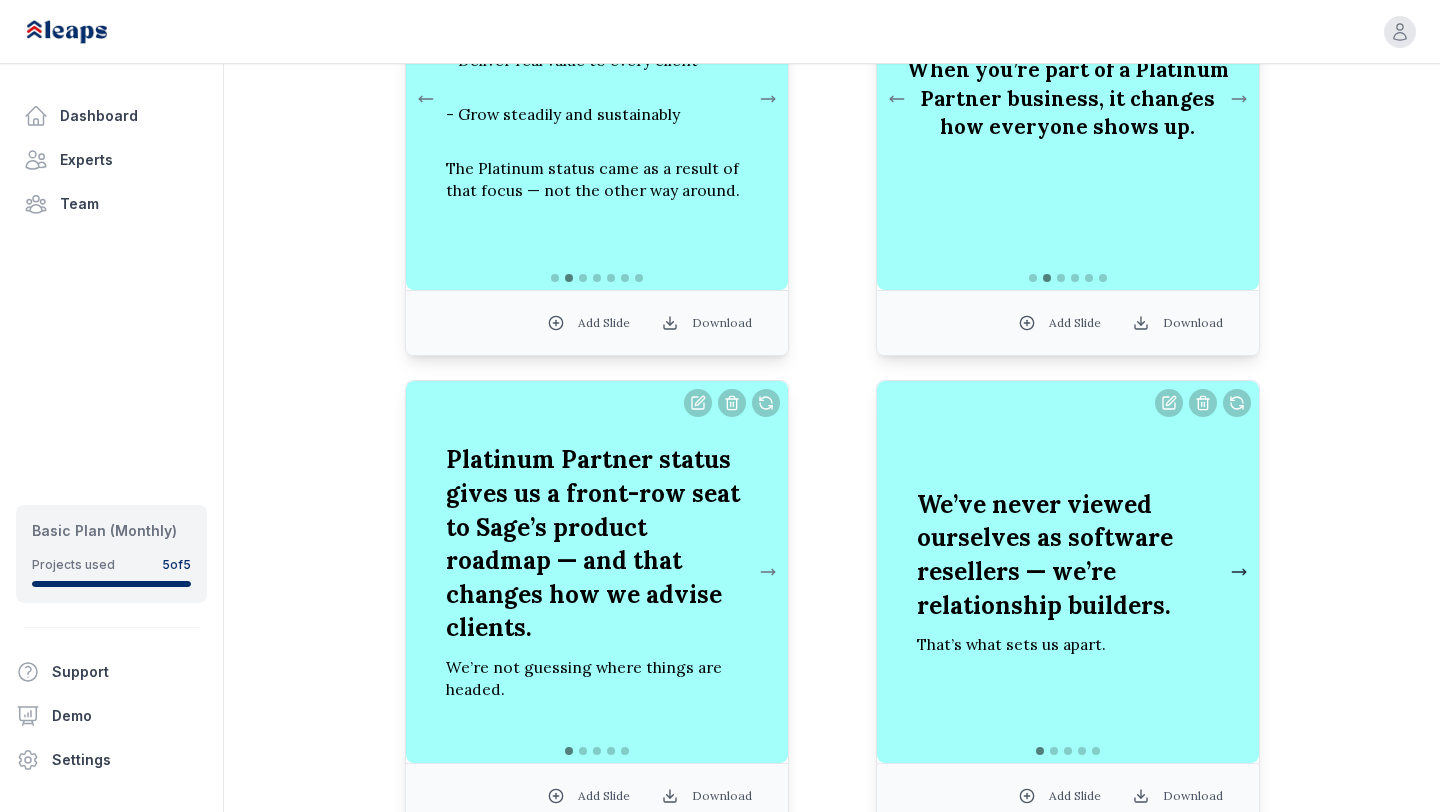 click at bounding box center (1239, 572) 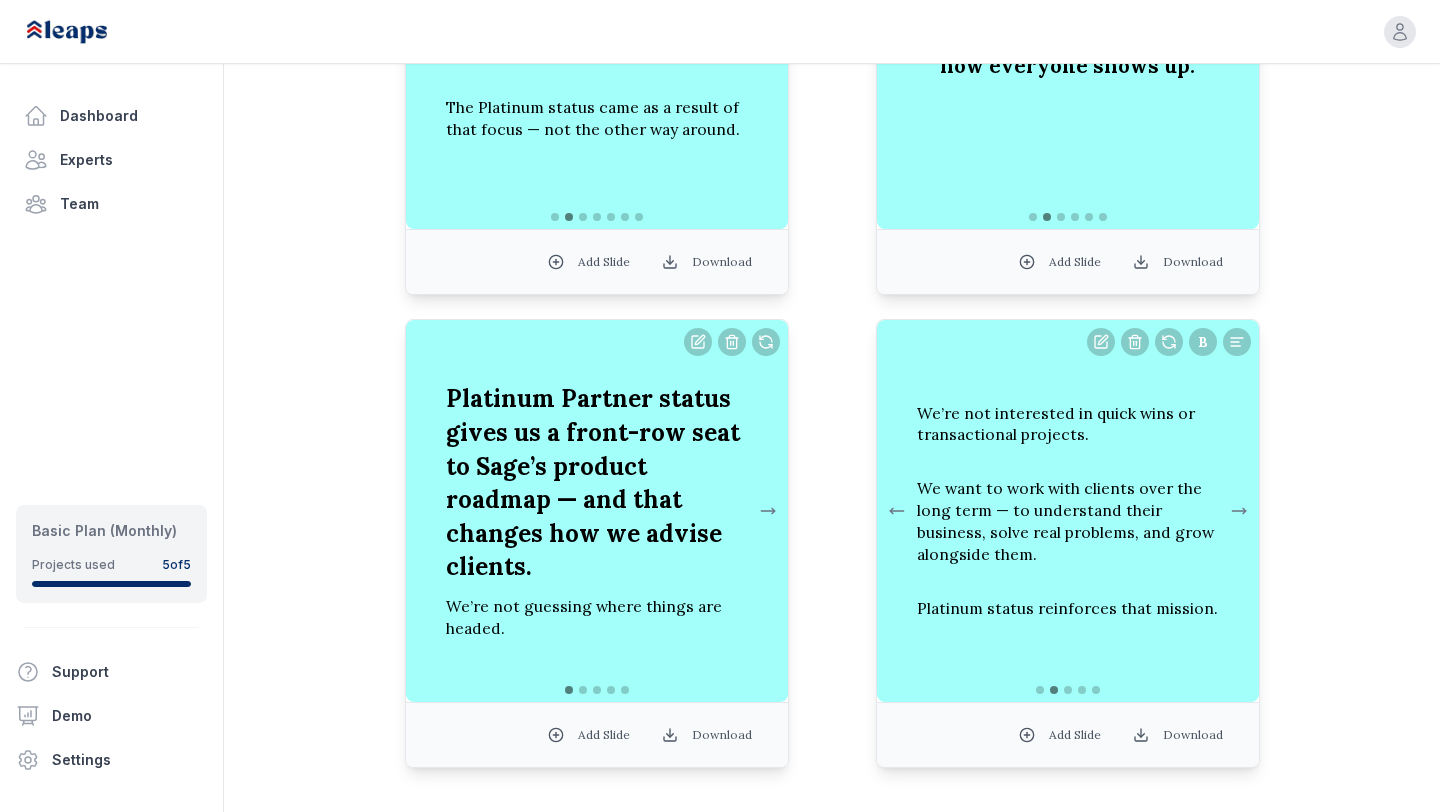 scroll, scrollTop: 2368, scrollLeft: 0, axis: vertical 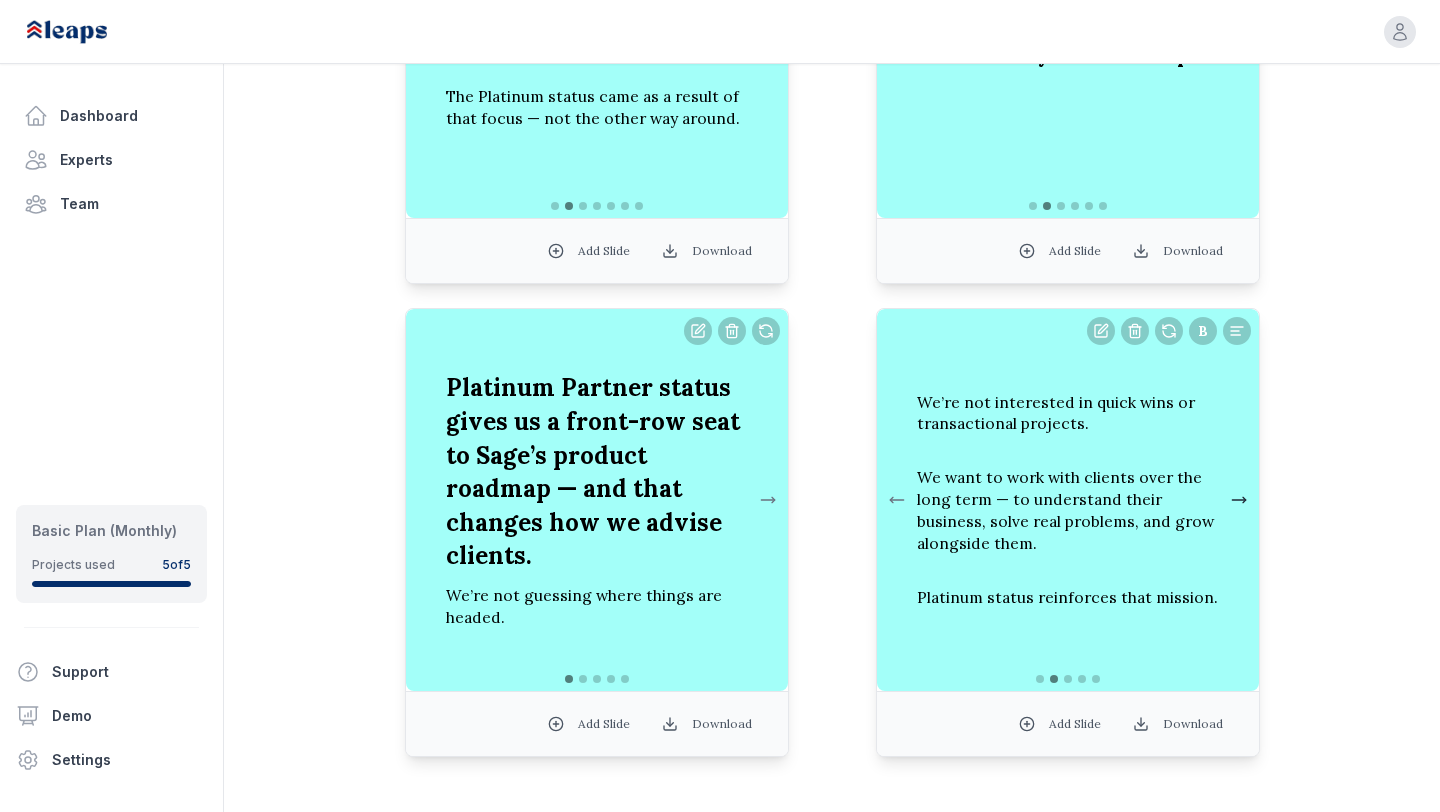click at bounding box center (1239, 500) 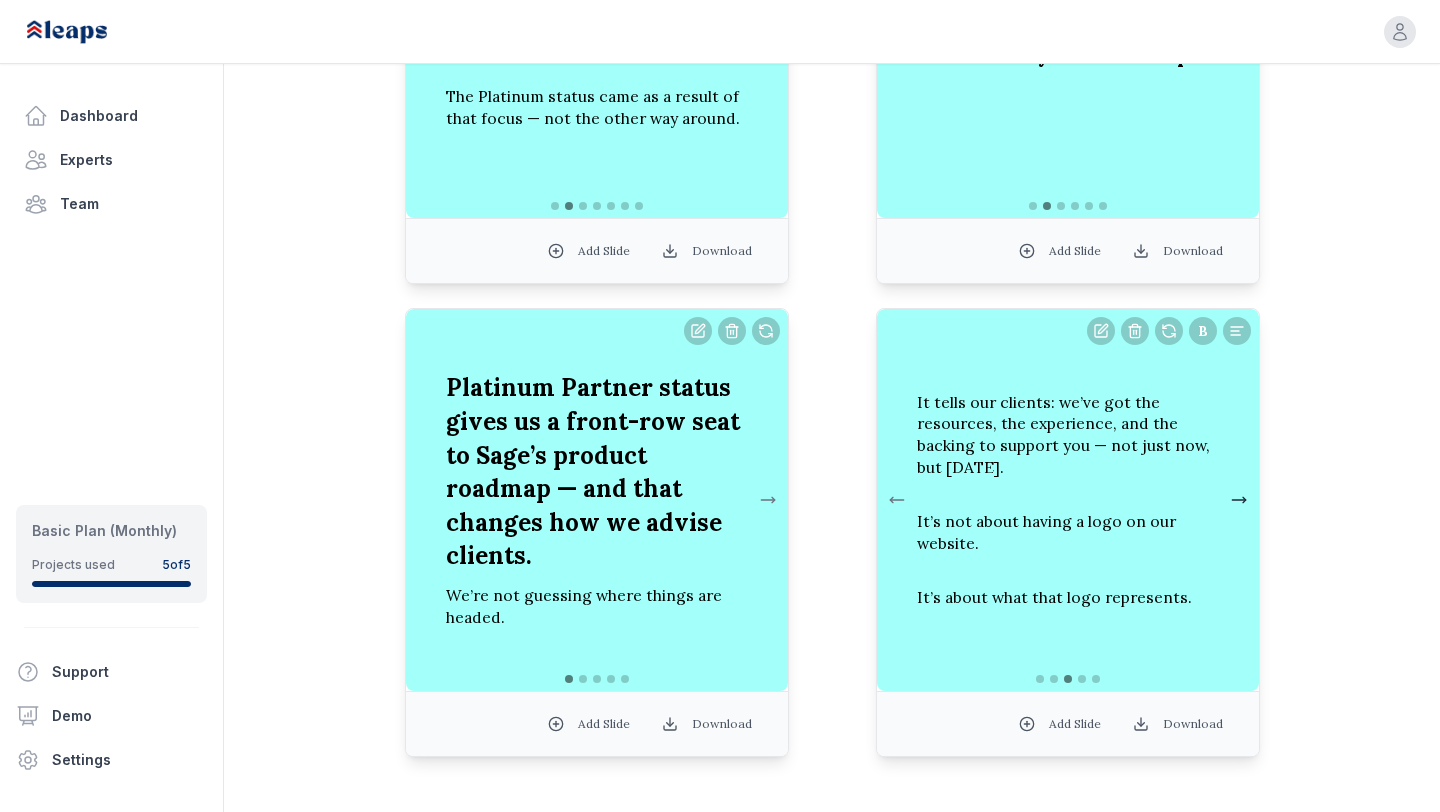 click at bounding box center [1239, 500] 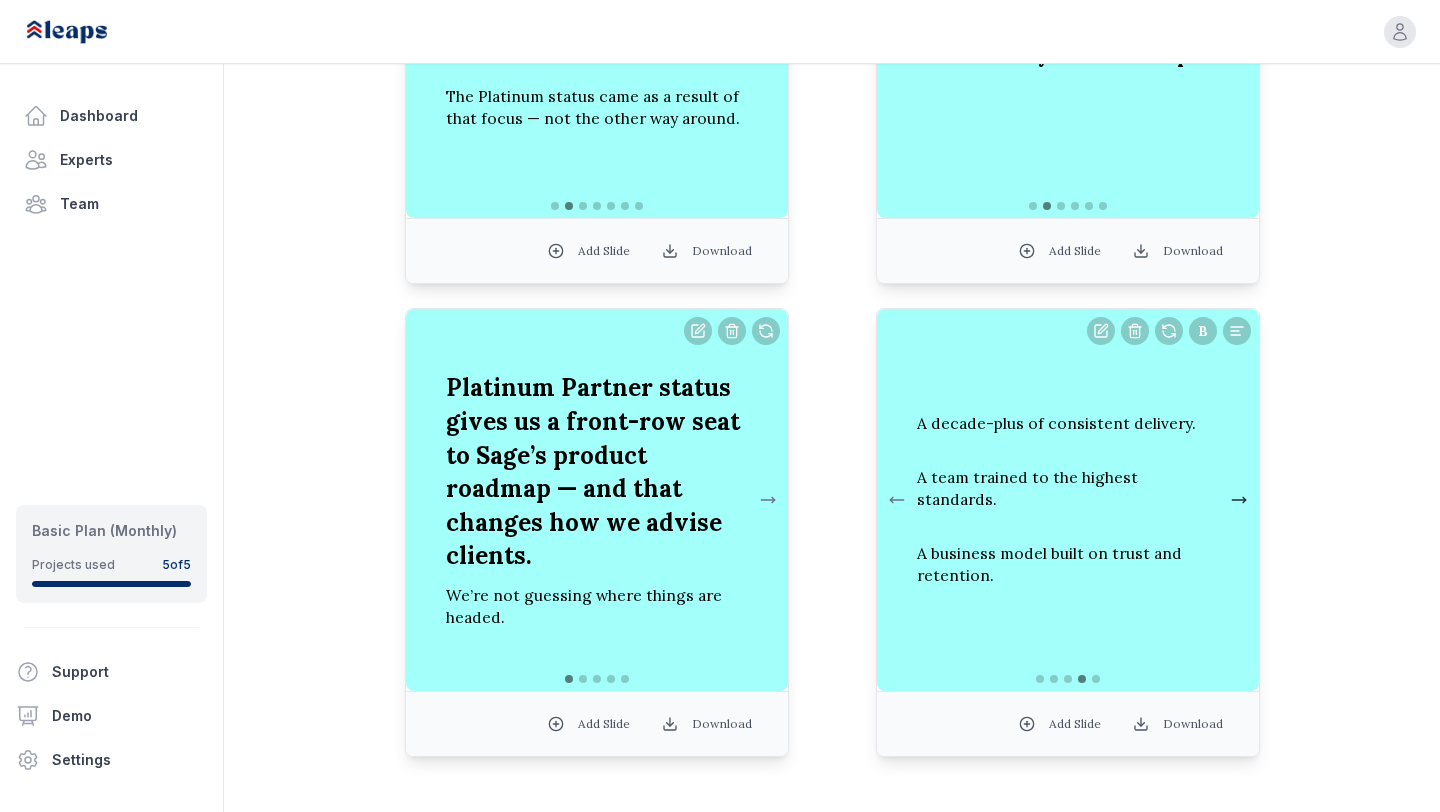 click at bounding box center (1239, 500) 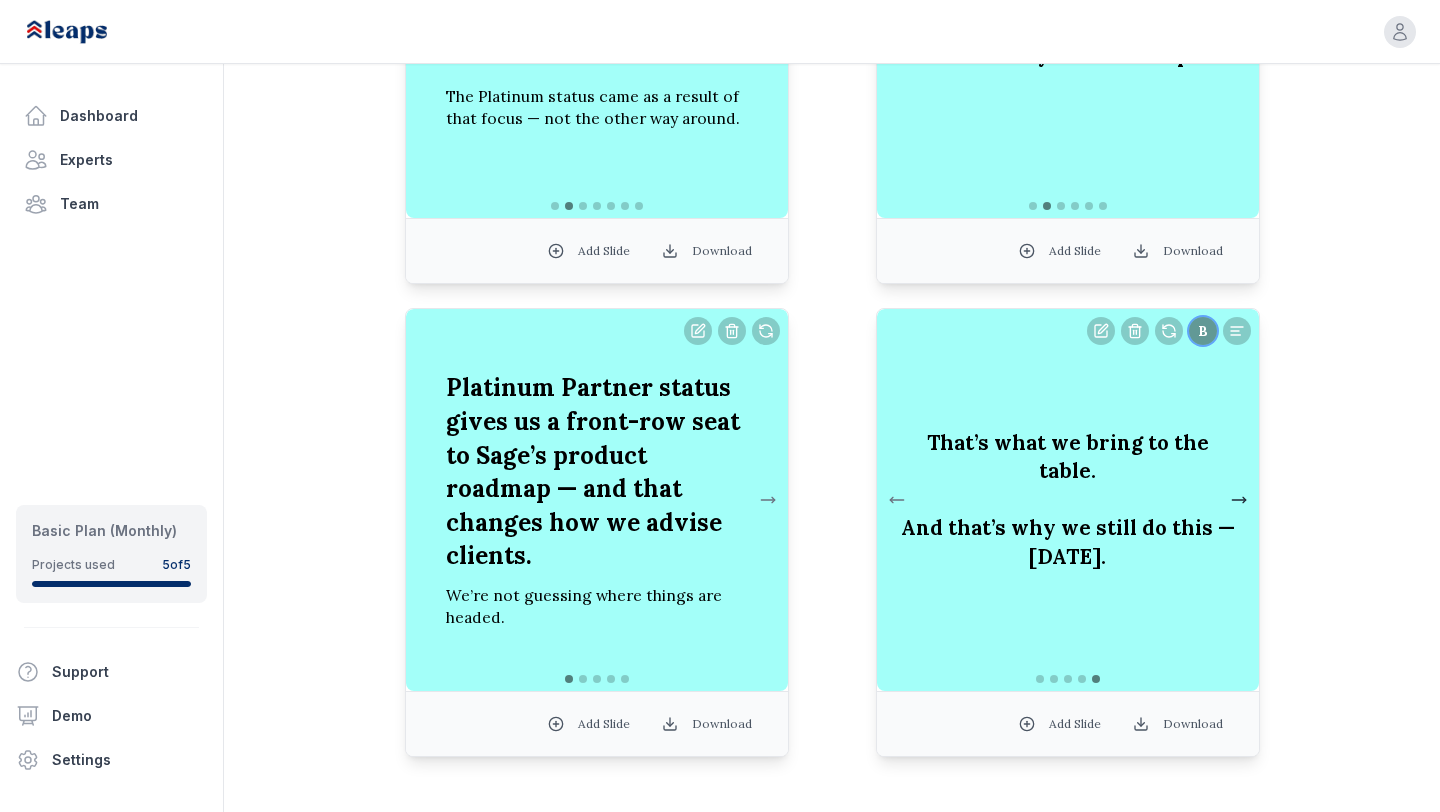 click at bounding box center [1239, 500] 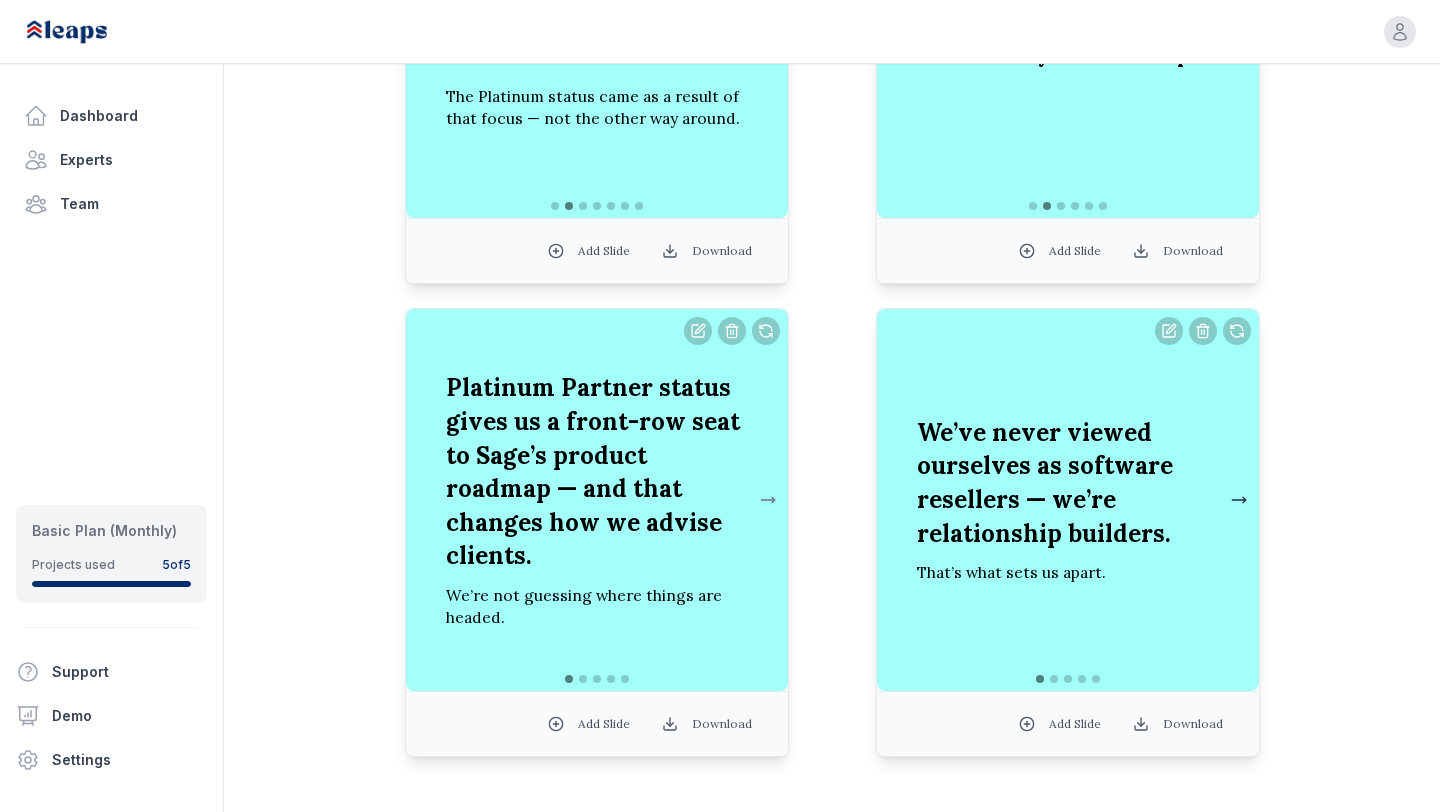 click at bounding box center [1239, 500] 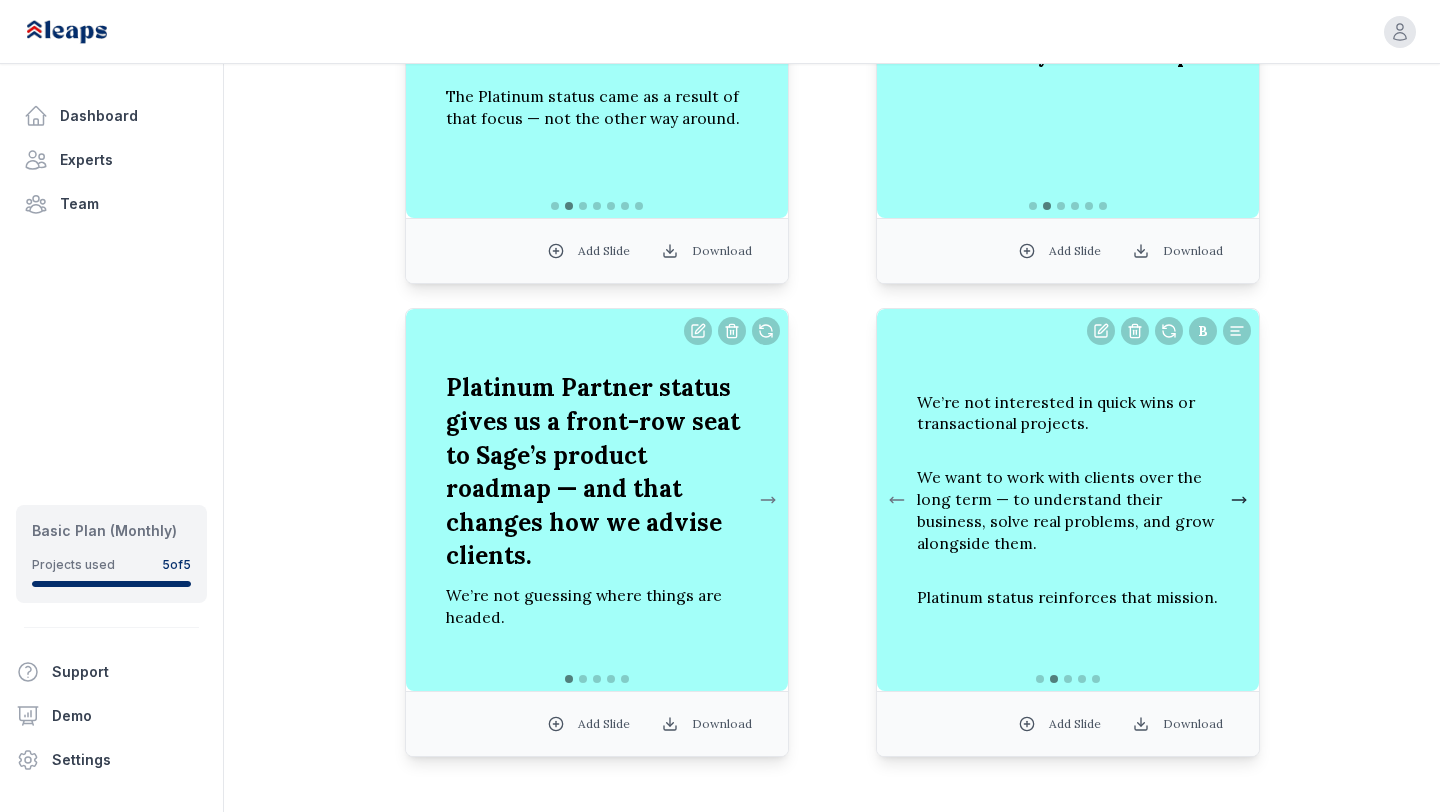 click at bounding box center (1239, 500) 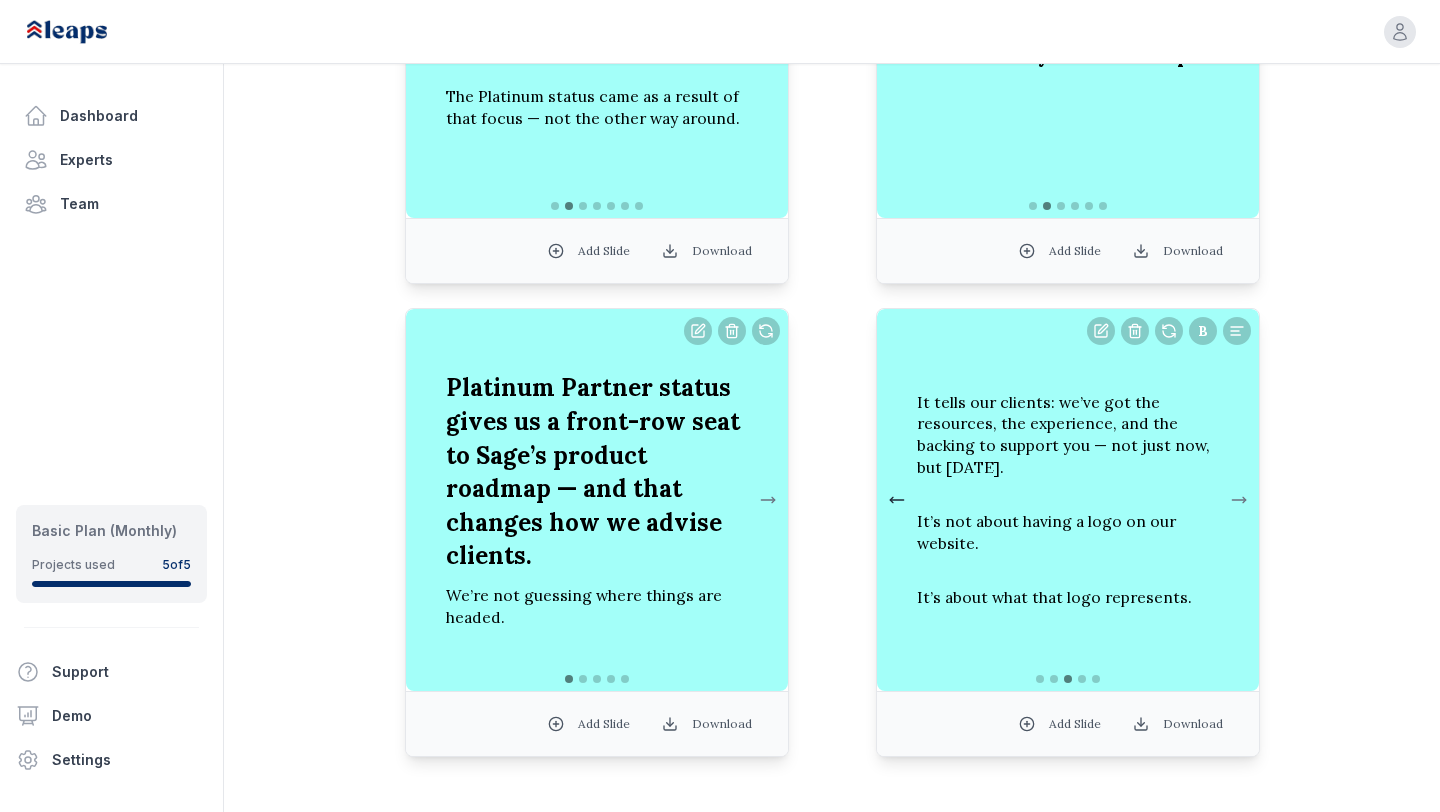 click at bounding box center (897, 500) 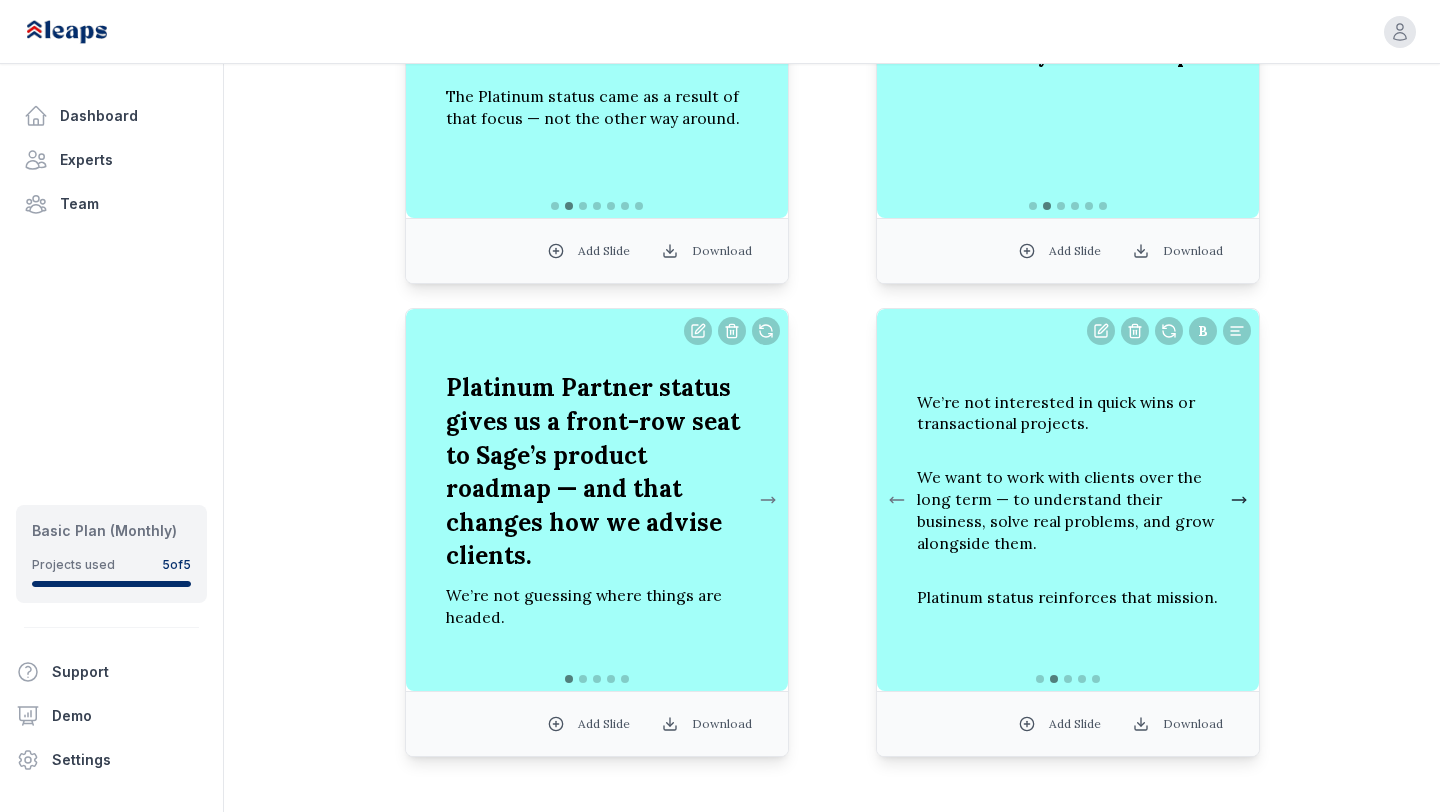 click at bounding box center [1239, 500] 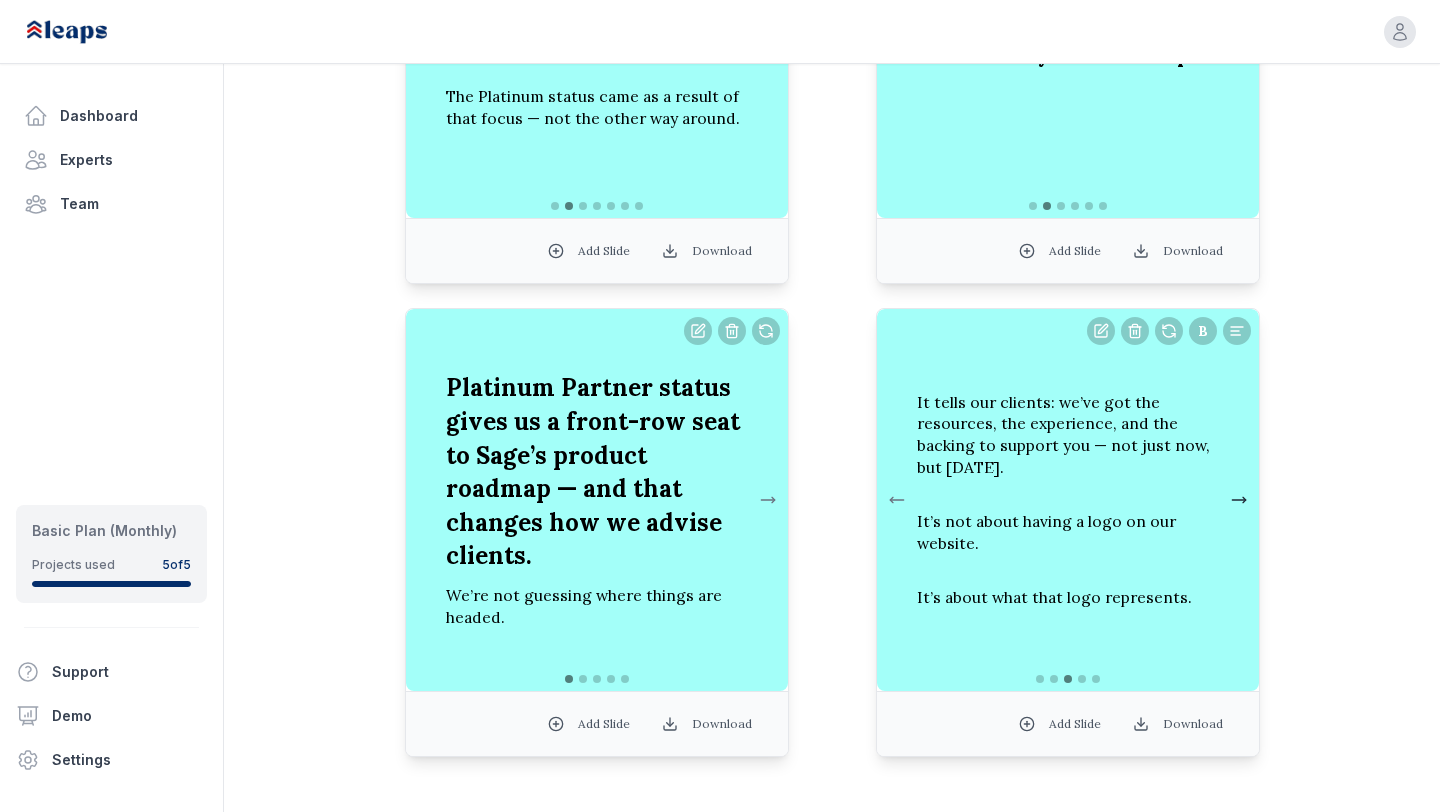 click at bounding box center (1239, 500) 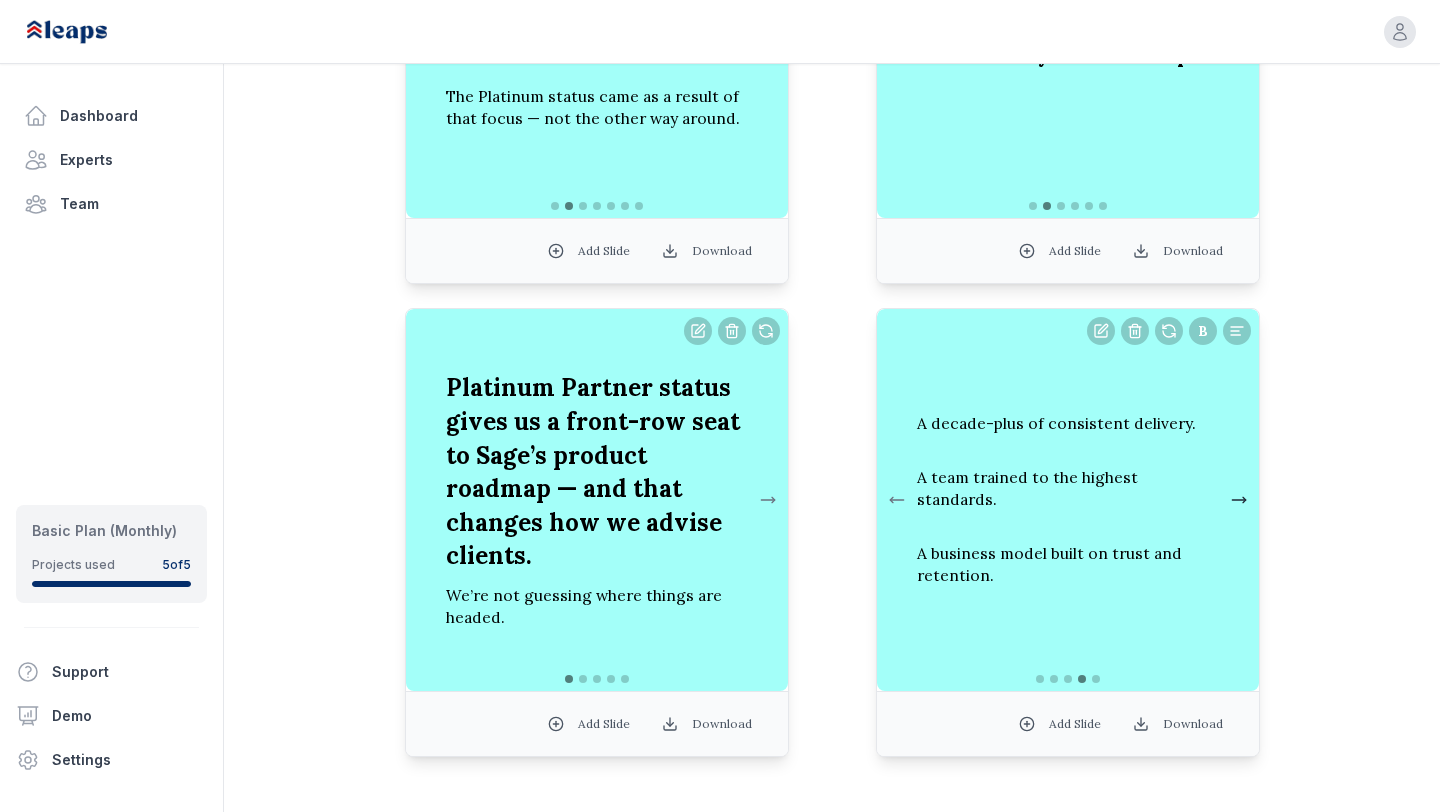 click at bounding box center [1239, 500] 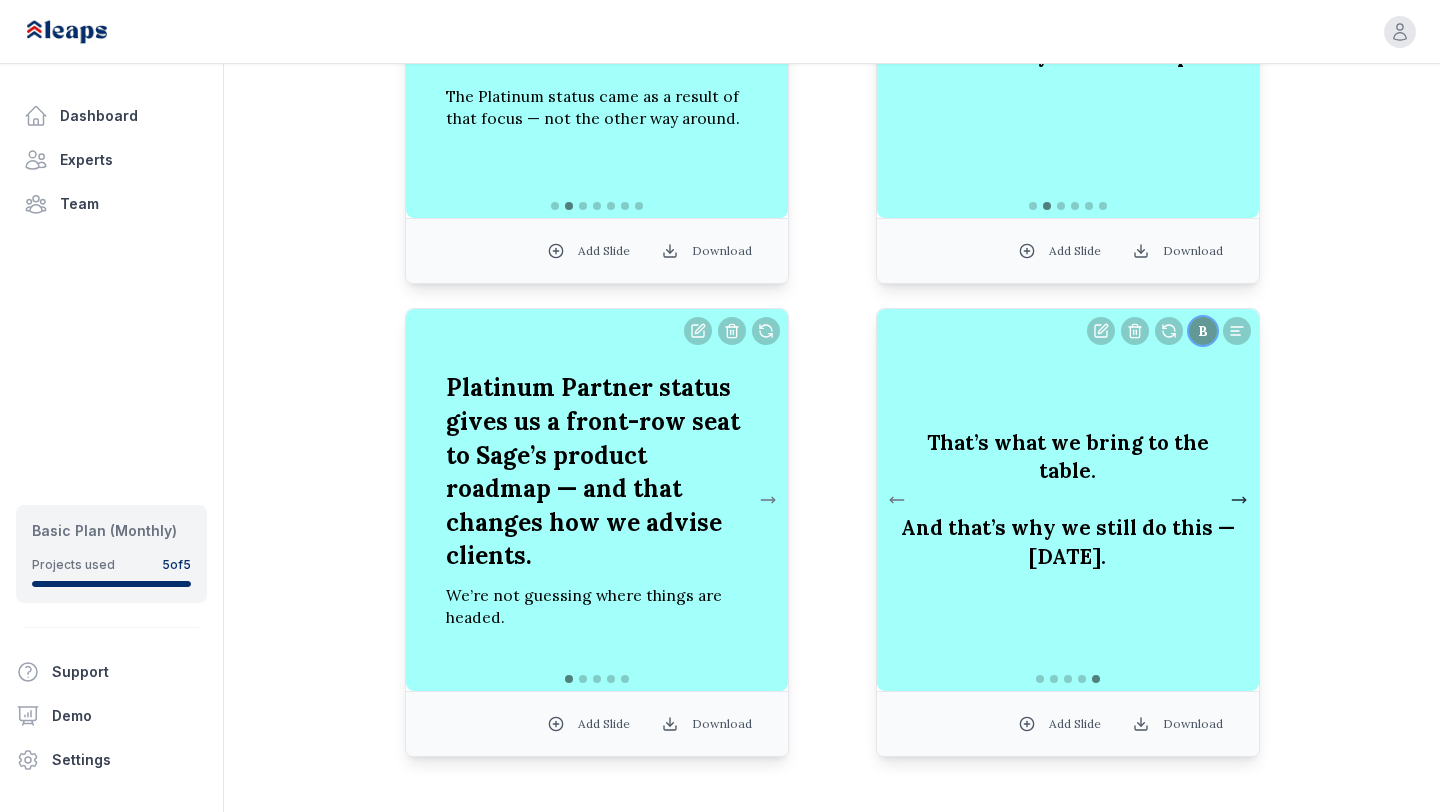 click at bounding box center (1239, 500) 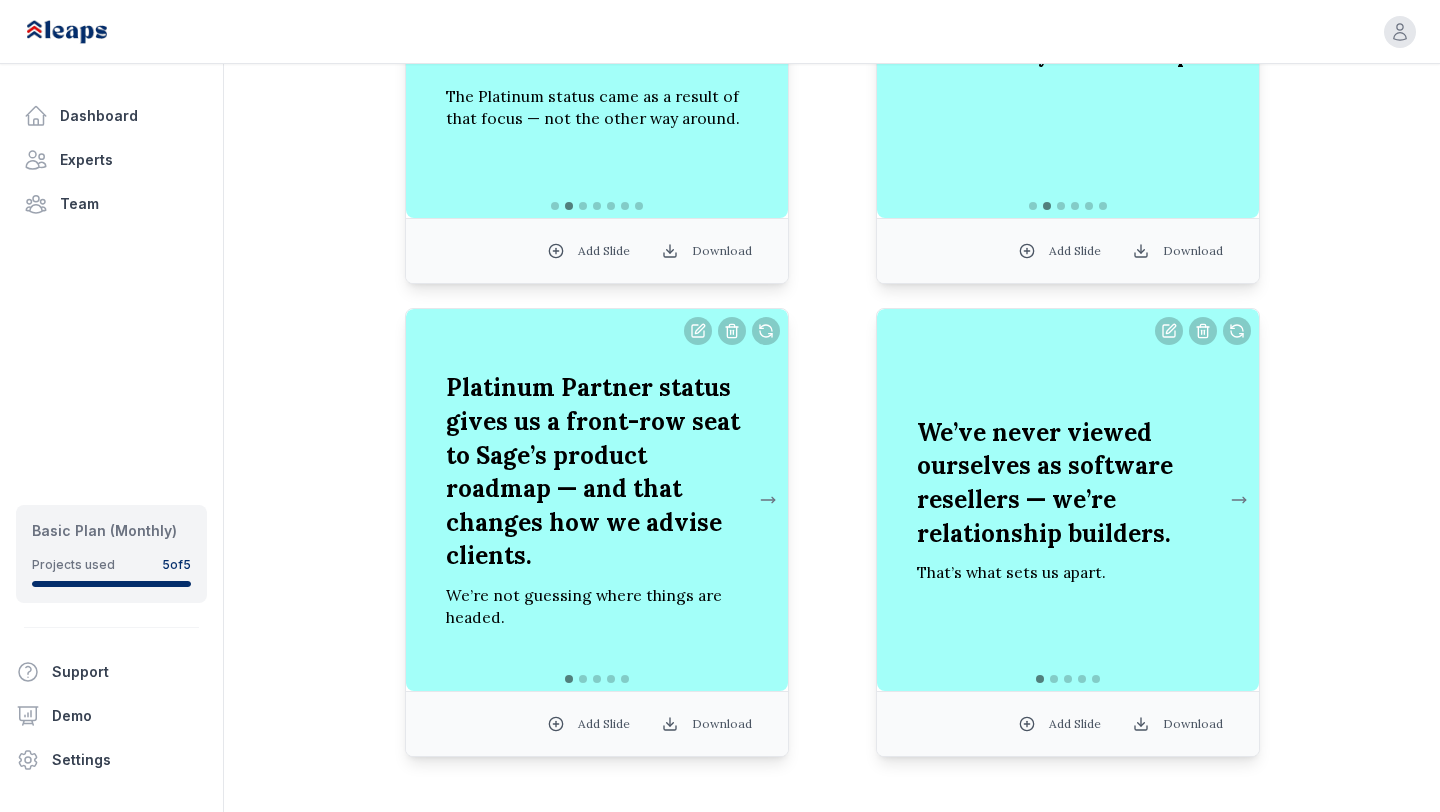 click on "**********" at bounding box center [832, -497] 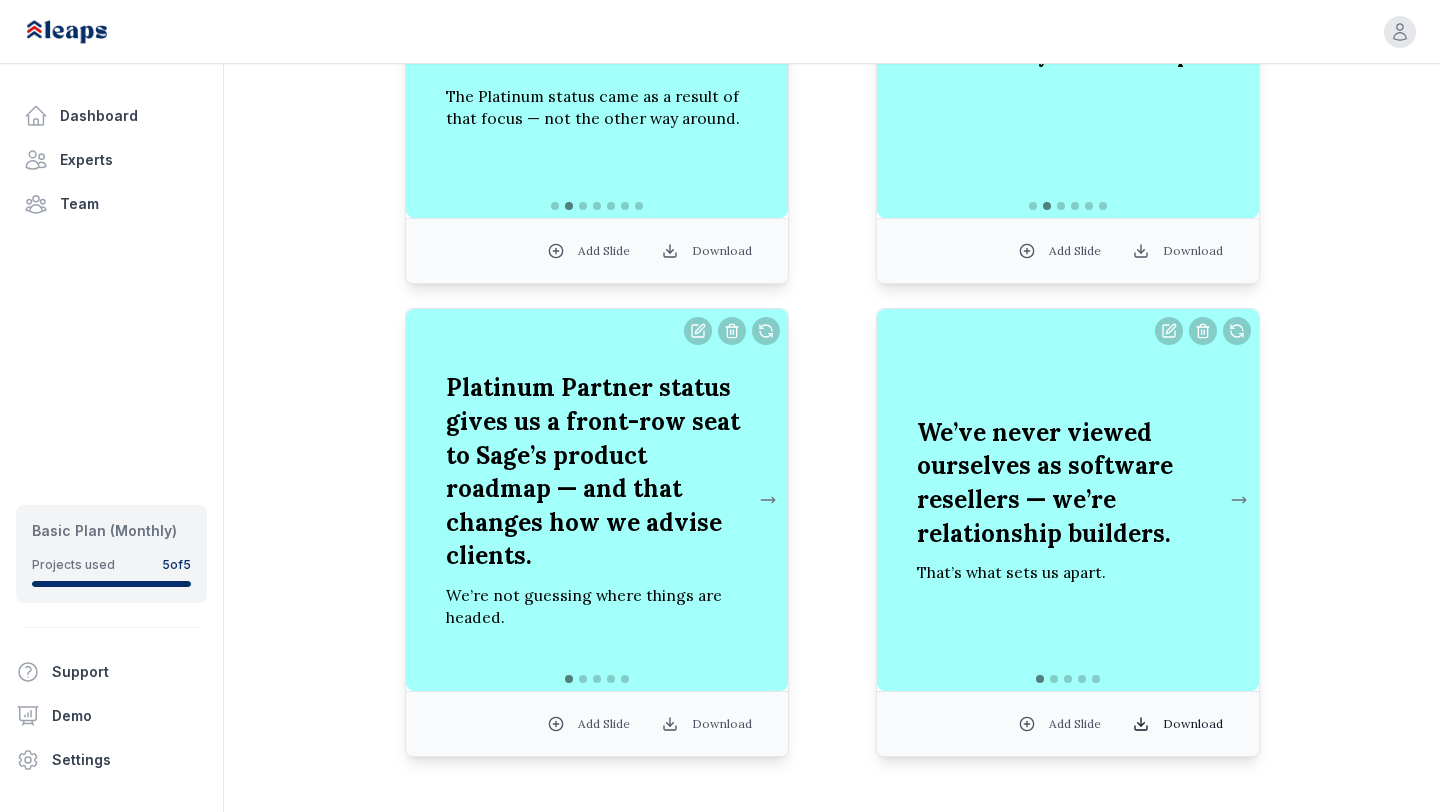 click on "**********" at bounding box center [720, -1962] 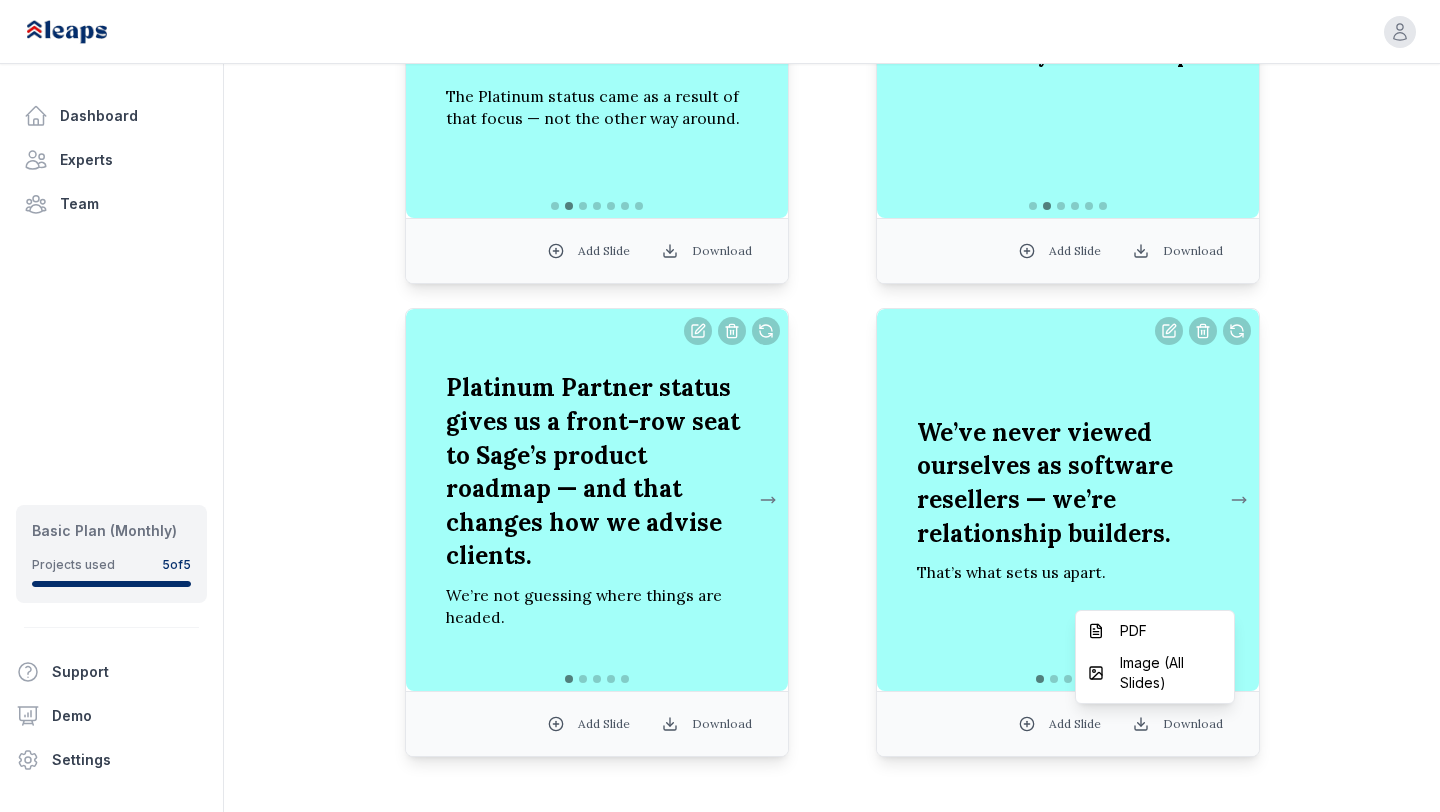 click on "Image (All Slides)" at bounding box center [1171, 673] 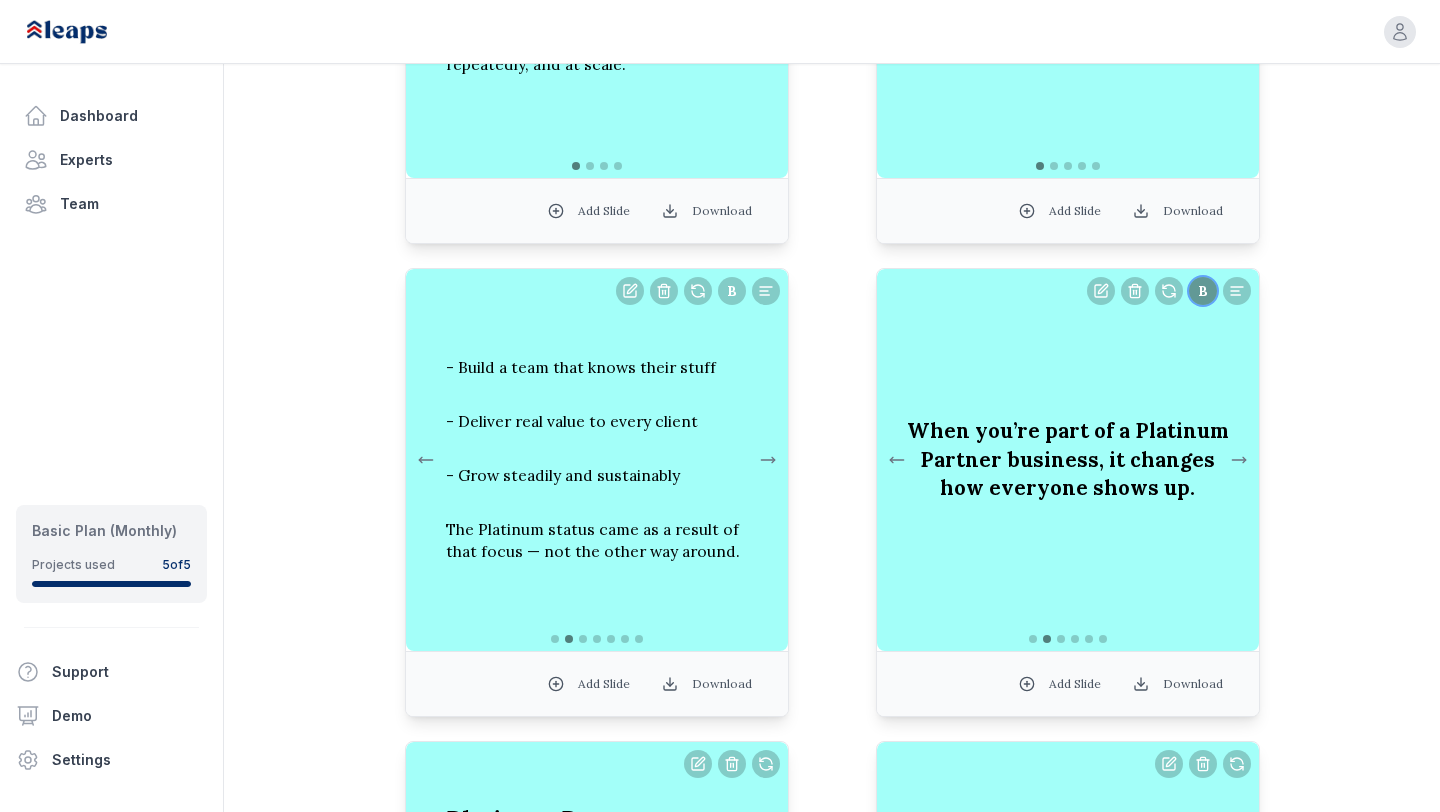 scroll, scrollTop: 2079, scrollLeft: 0, axis: vertical 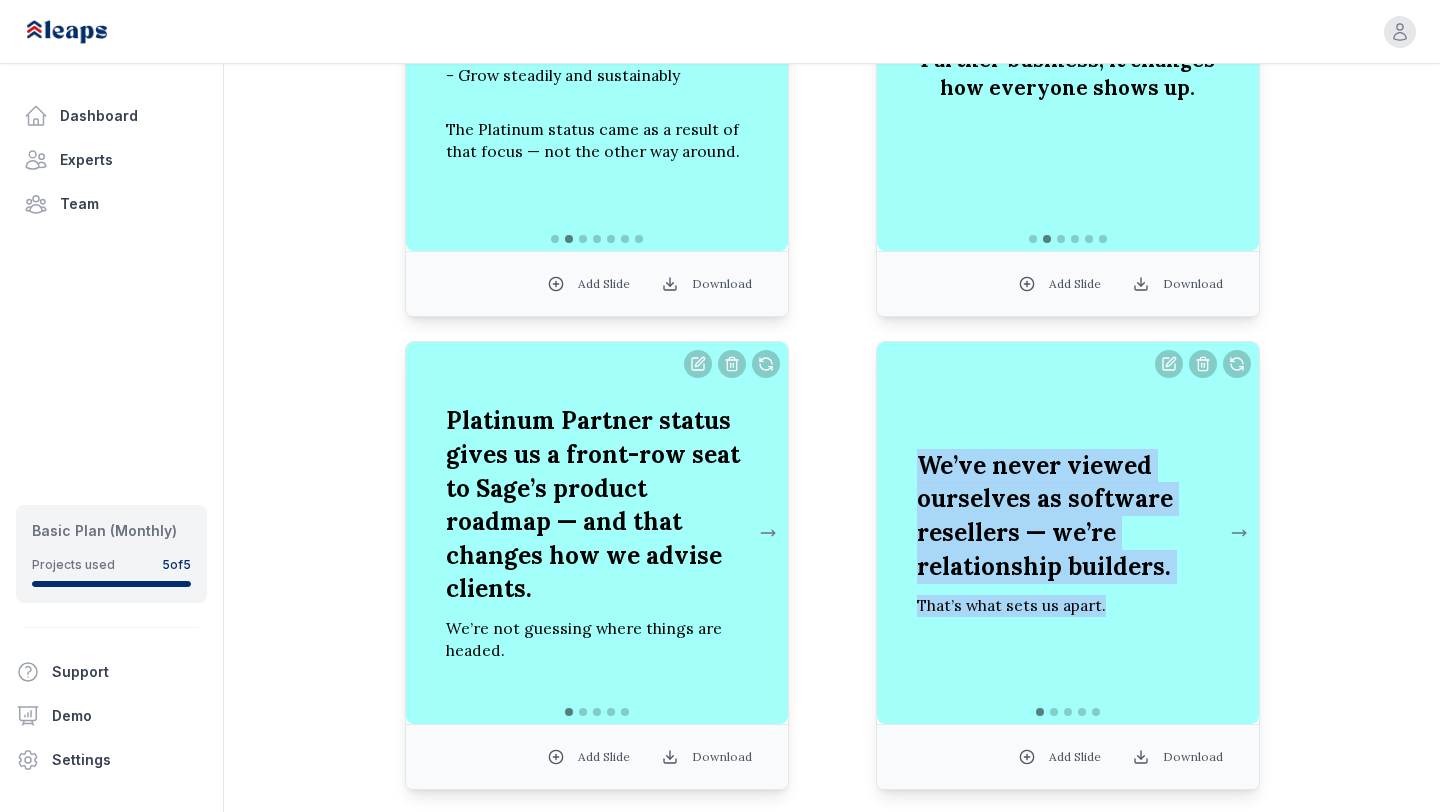 drag, startPoint x: 922, startPoint y: 466, endPoint x: 1113, endPoint y: 614, distance: 241.62988 